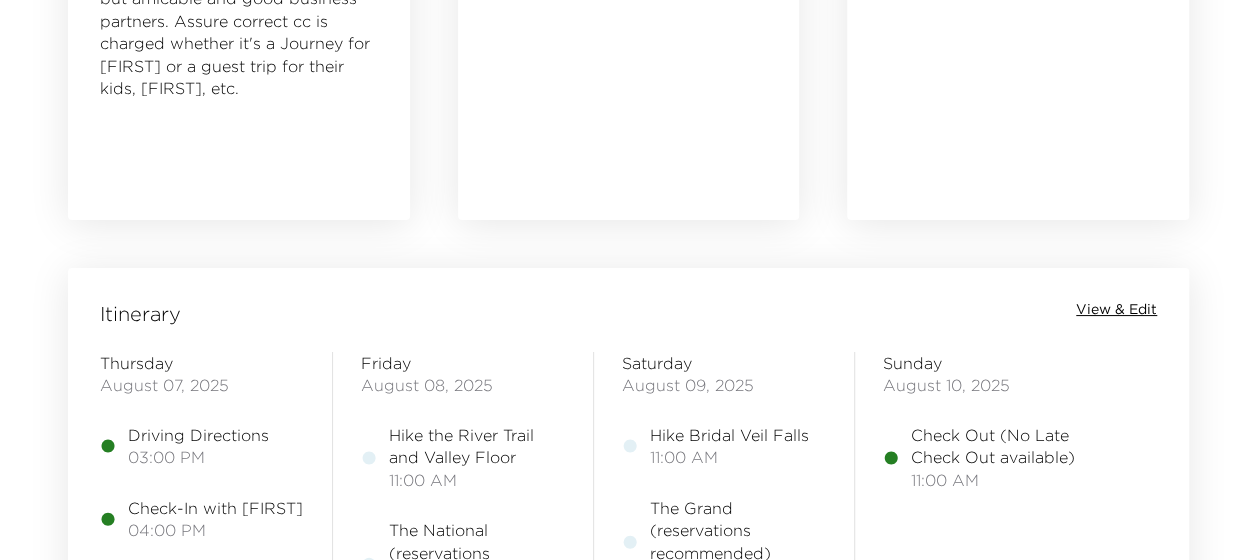 scroll, scrollTop: 1400, scrollLeft: 0, axis: vertical 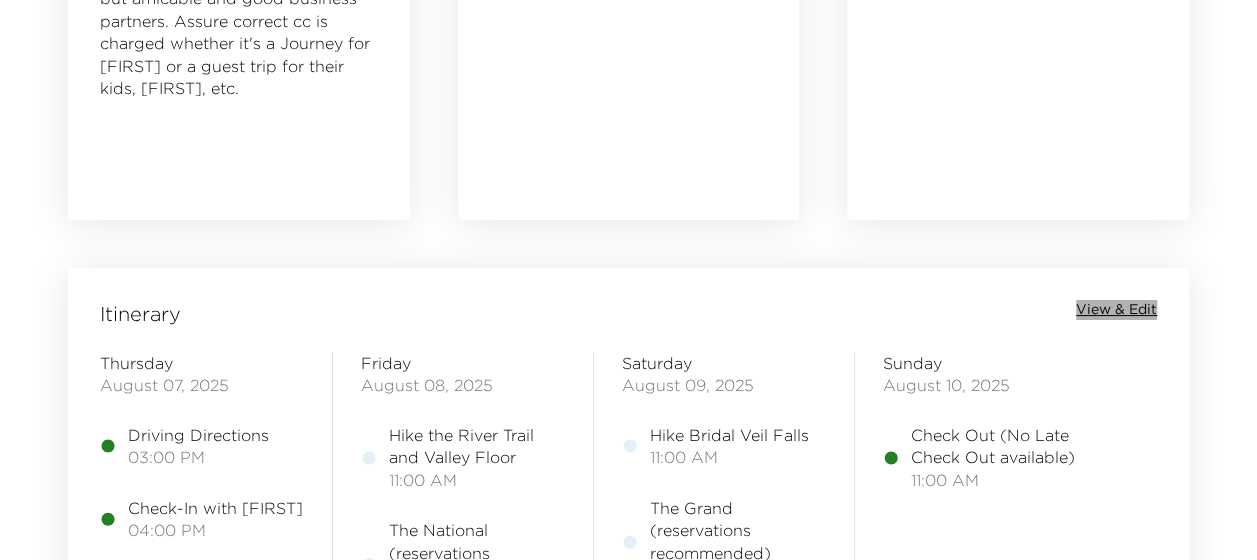 click on "View & Edit" at bounding box center [1116, 310] 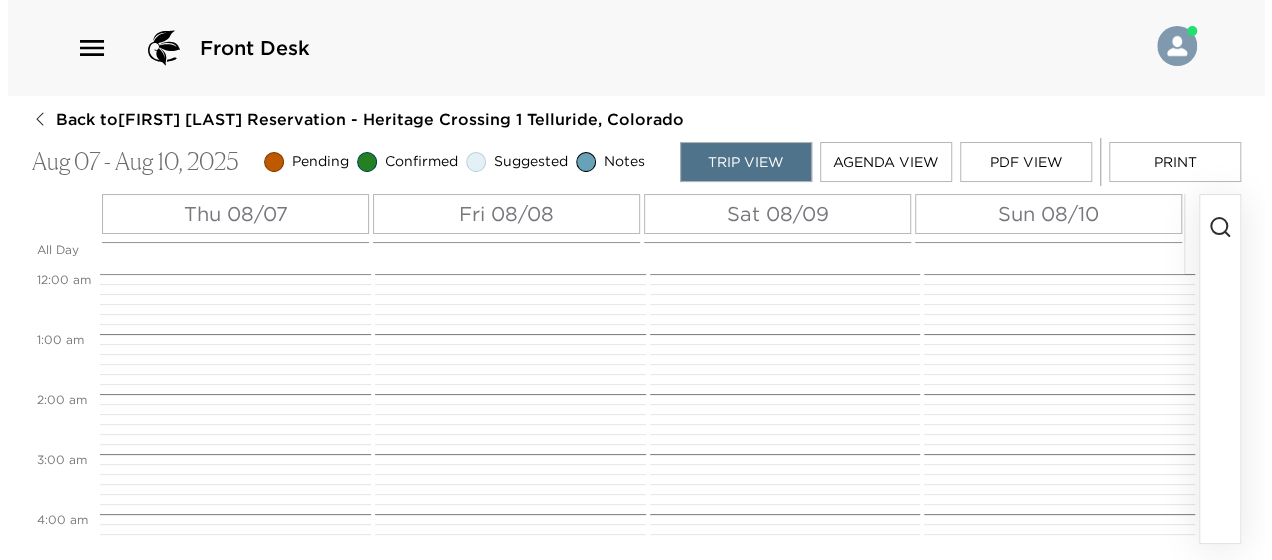 scroll, scrollTop: 0, scrollLeft: 0, axis: both 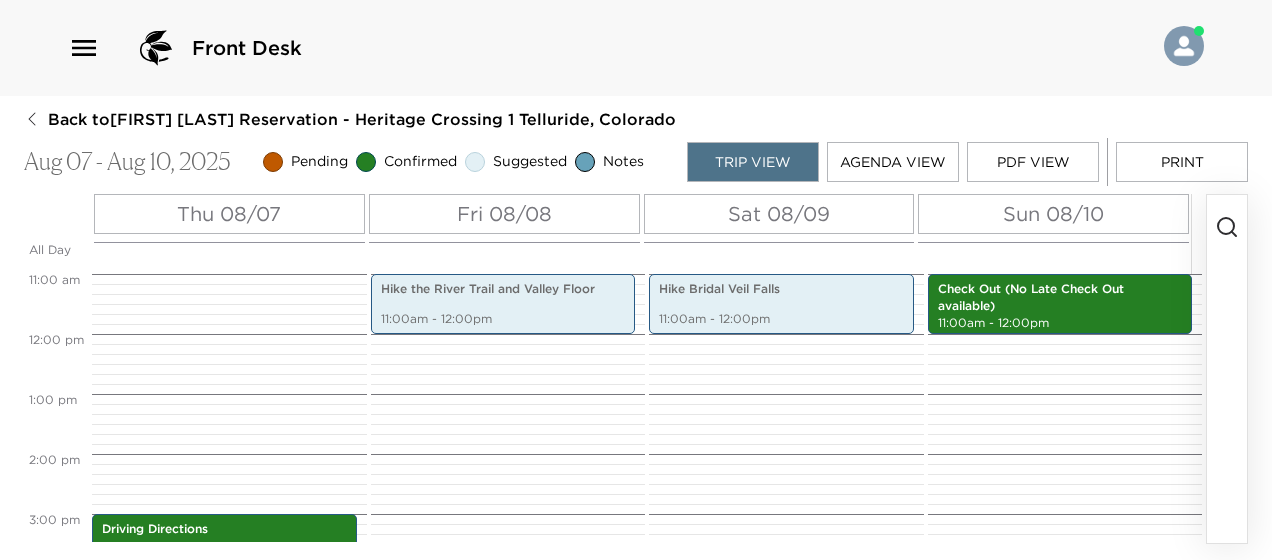 click on "Fri 08/08" at bounding box center (504, 214) 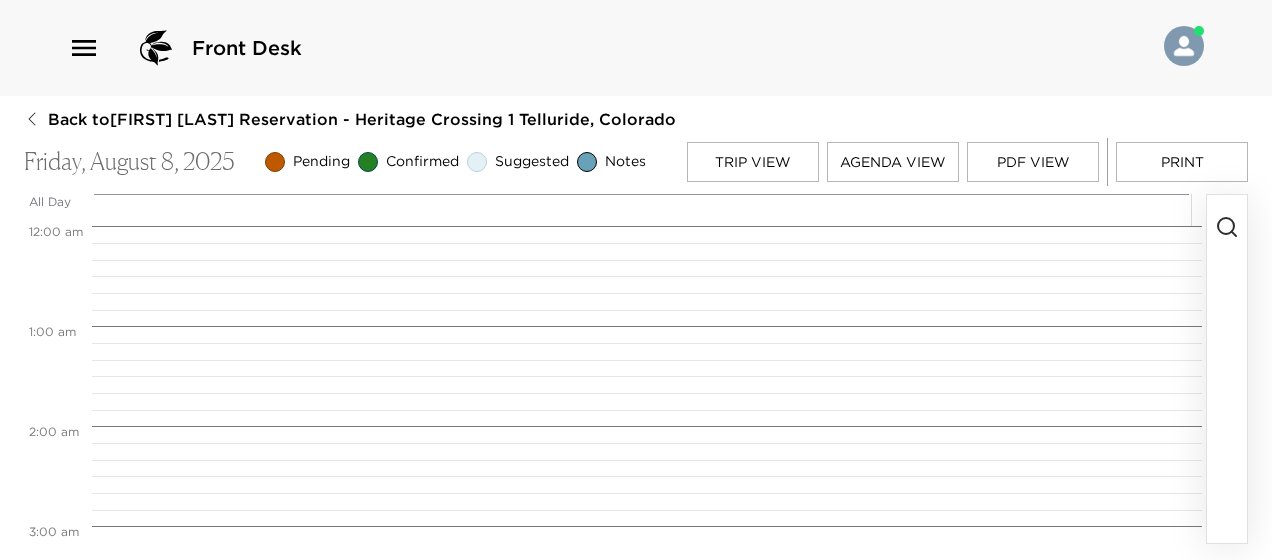 scroll, scrollTop: 1100, scrollLeft: 0, axis: vertical 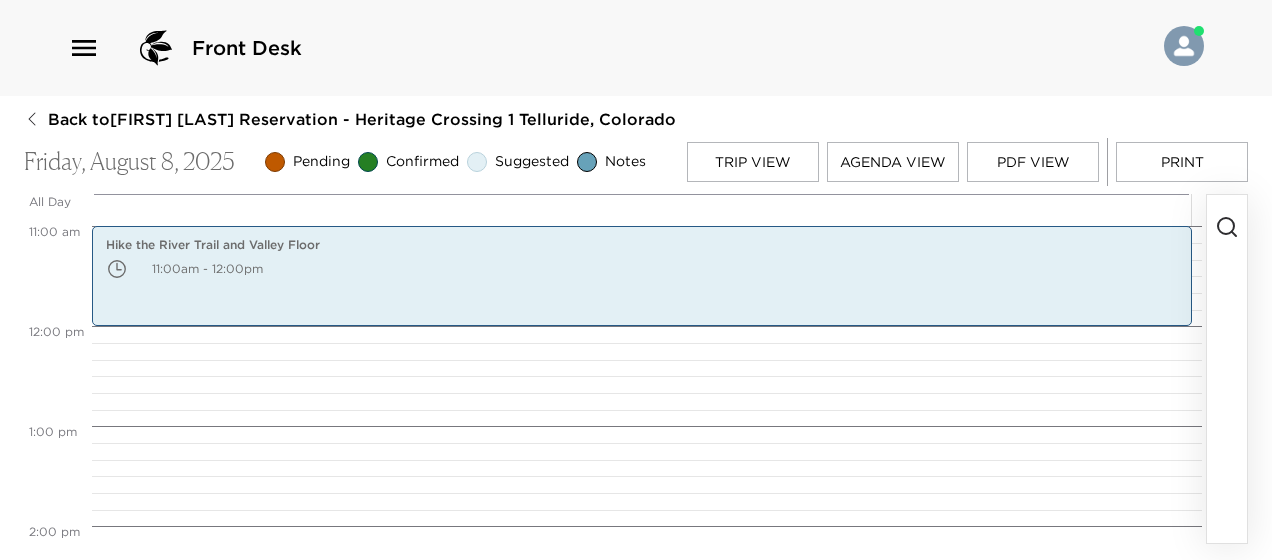 click 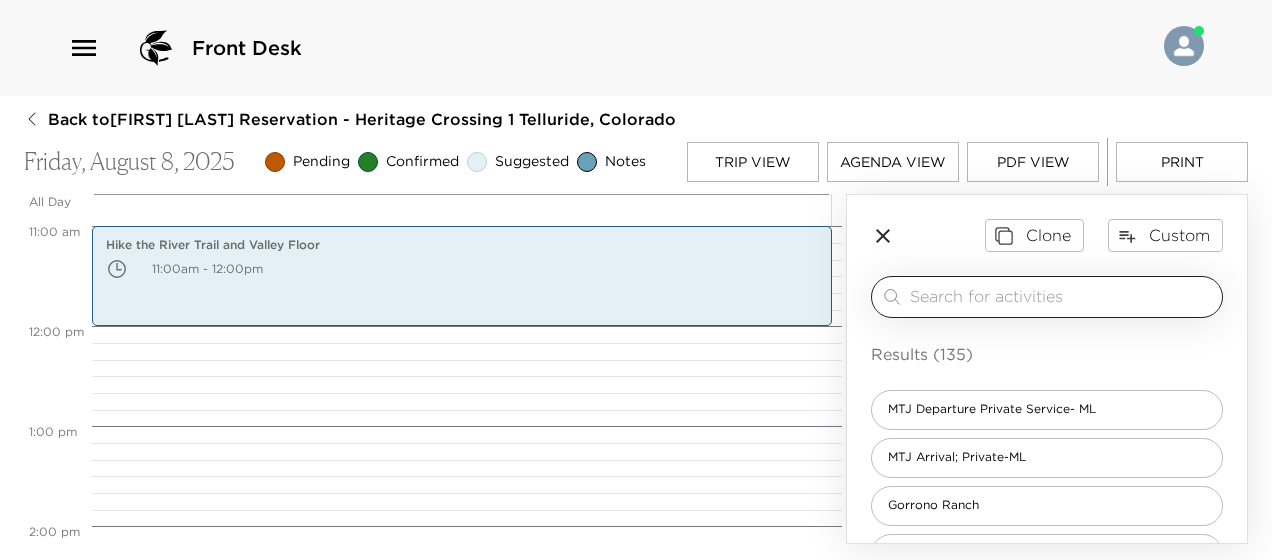 click at bounding box center [1062, 296] 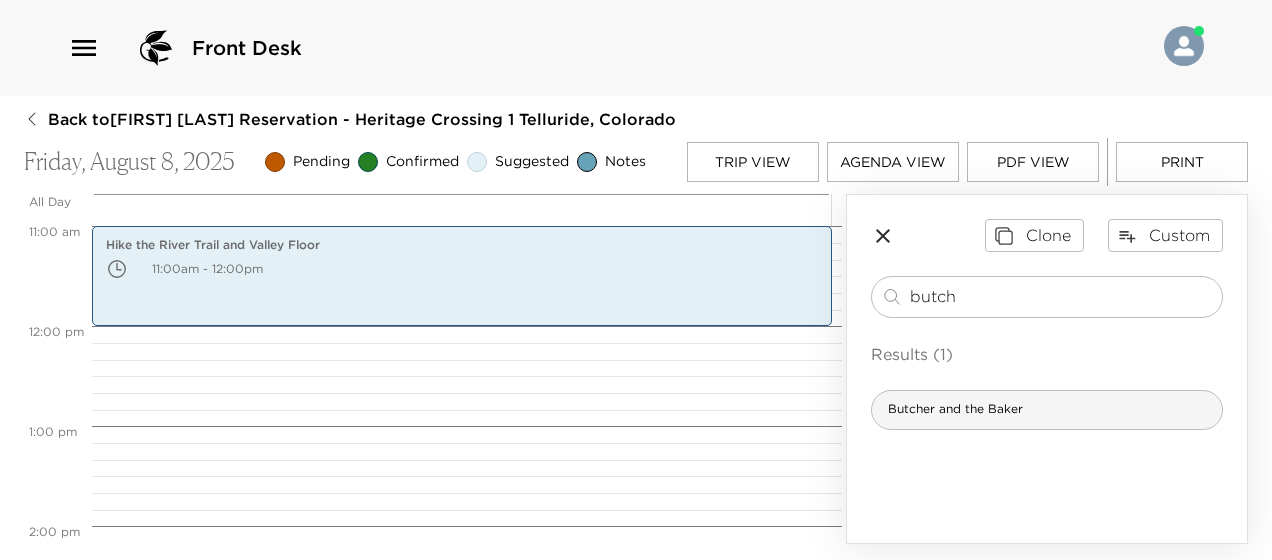 type on "butch" 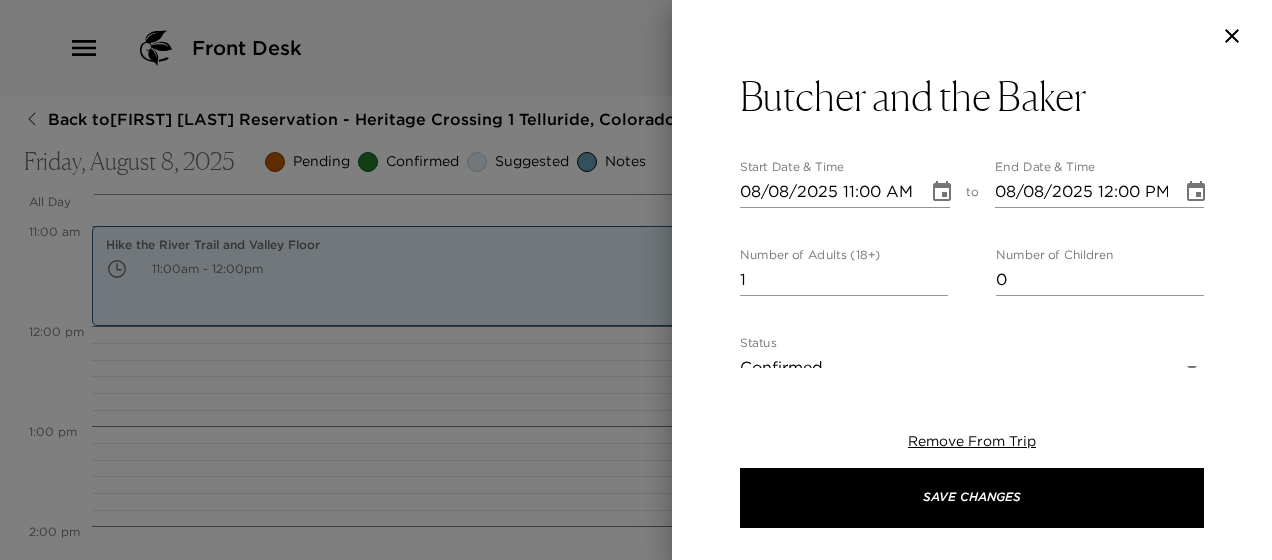 type on "The Butcher & The Baker is owned and operated by long-time Telluride local [FIRST]. Our bakery and café specializes in handcrafted, fresh and local cuisine. We feature handmade breads and artisan pastries, fresh salads composed of local greens, fruit and vegetables, locally sourced and house-roasted meats, cheeses, handmade sausages, and sustainably harvested fish.  We use only local organic eggs in all of our dishes, local dairies for our milk and use only compostable and recyclable packaging. Our bar carries Colorado breweries on tap, locally crafted small-batch spirits and an assortment of organic and biodynamic wines." 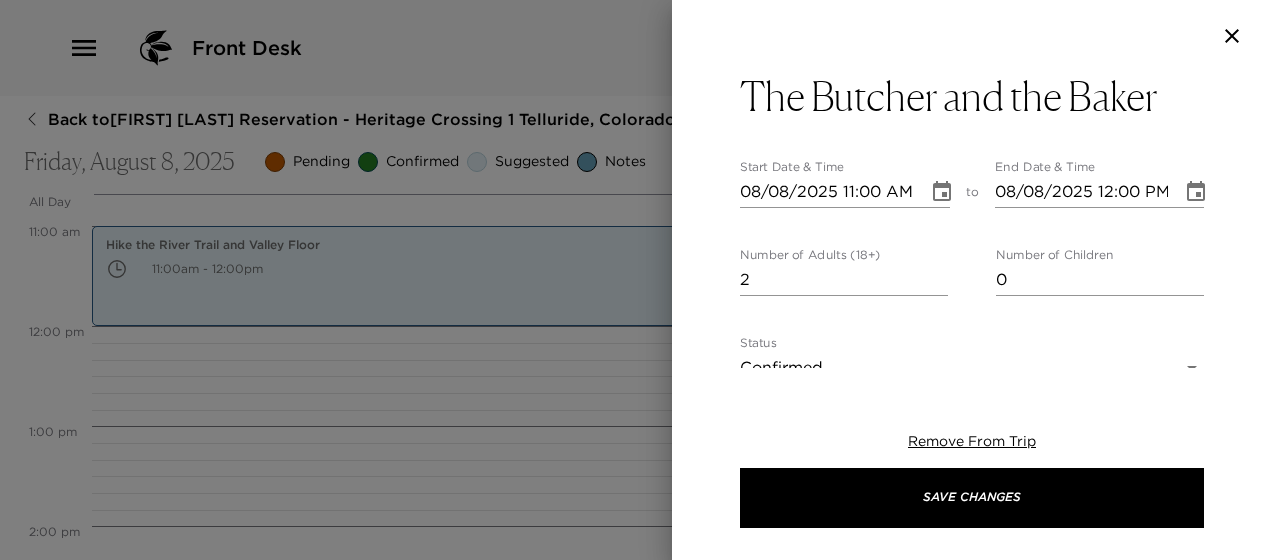 click on "2" at bounding box center [844, 280] 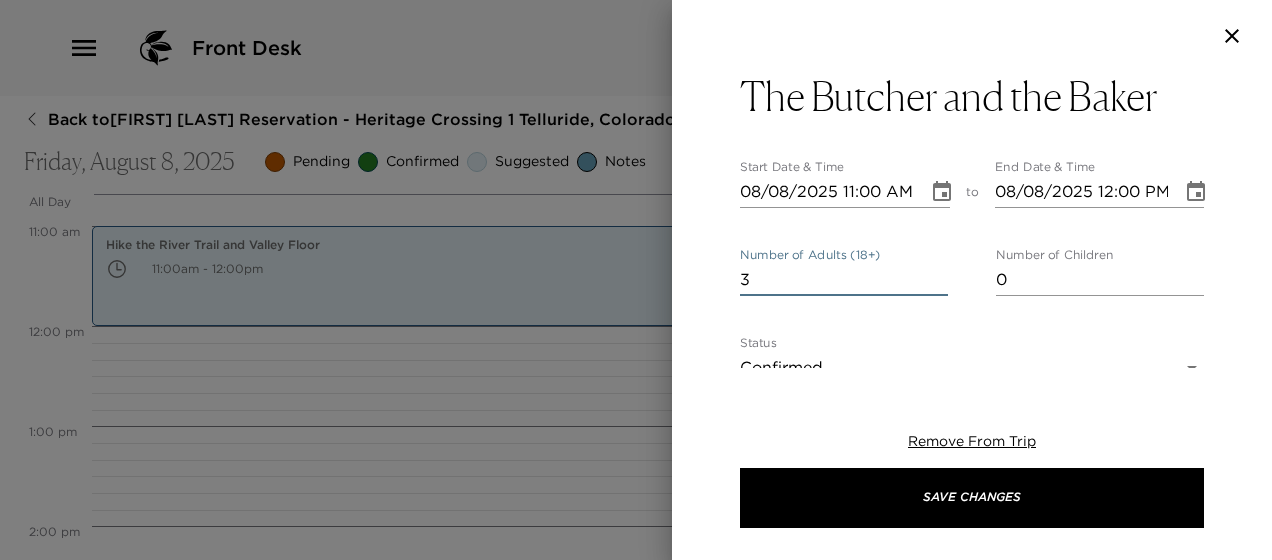 click on "3" at bounding box center (844, 280) 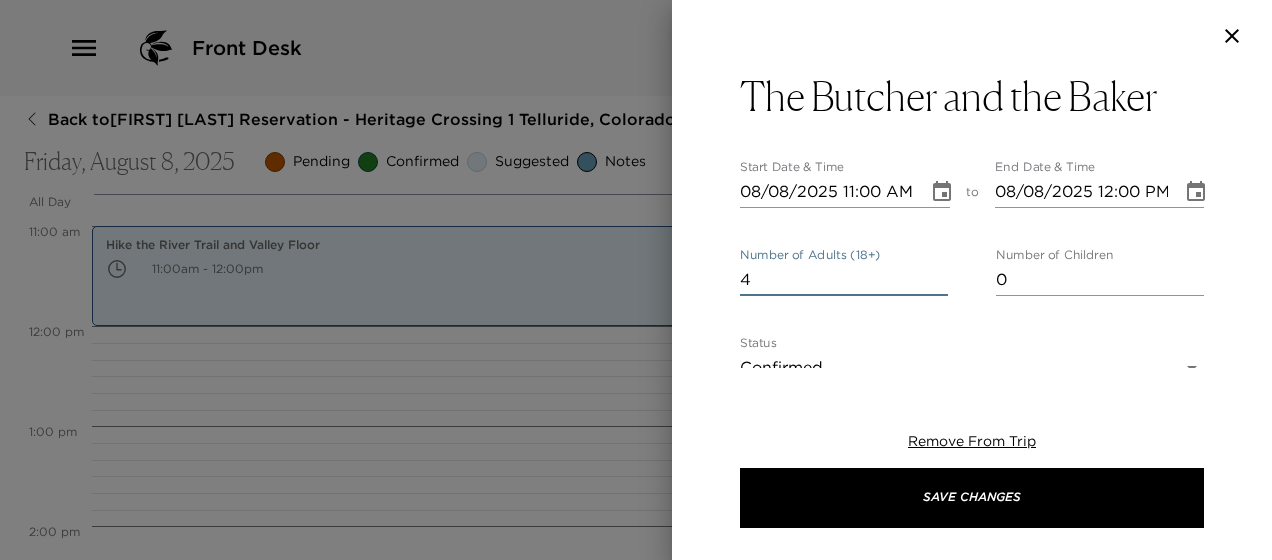 click on "4" at bounding box center [844, 280] 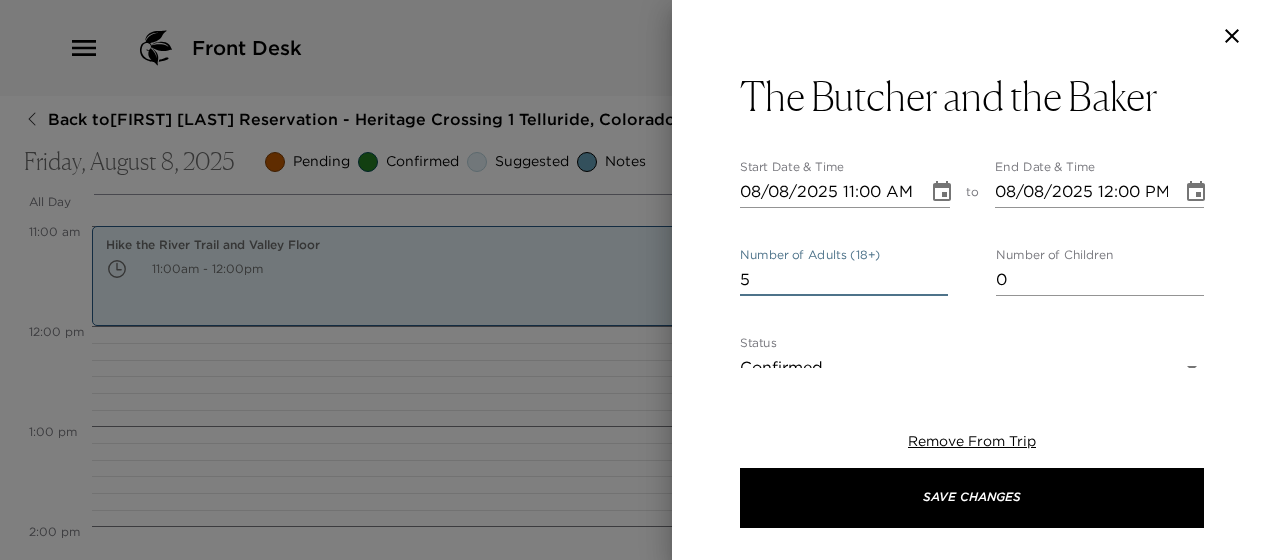 click on "5" at bounding box center [844, 280] 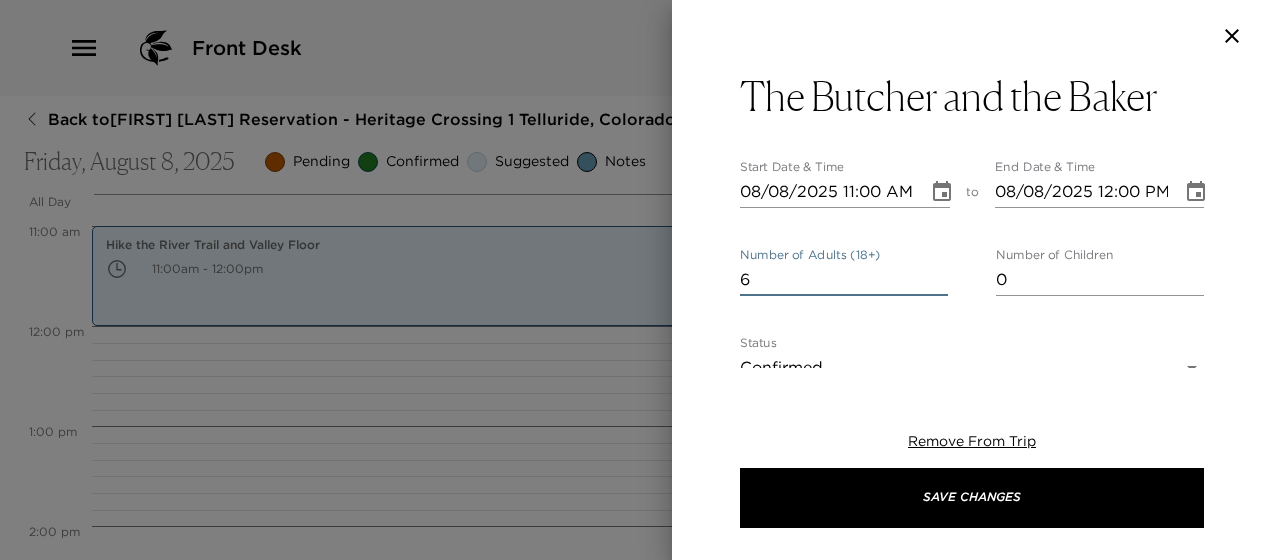 click on "6" at bounding box center [844, 280] 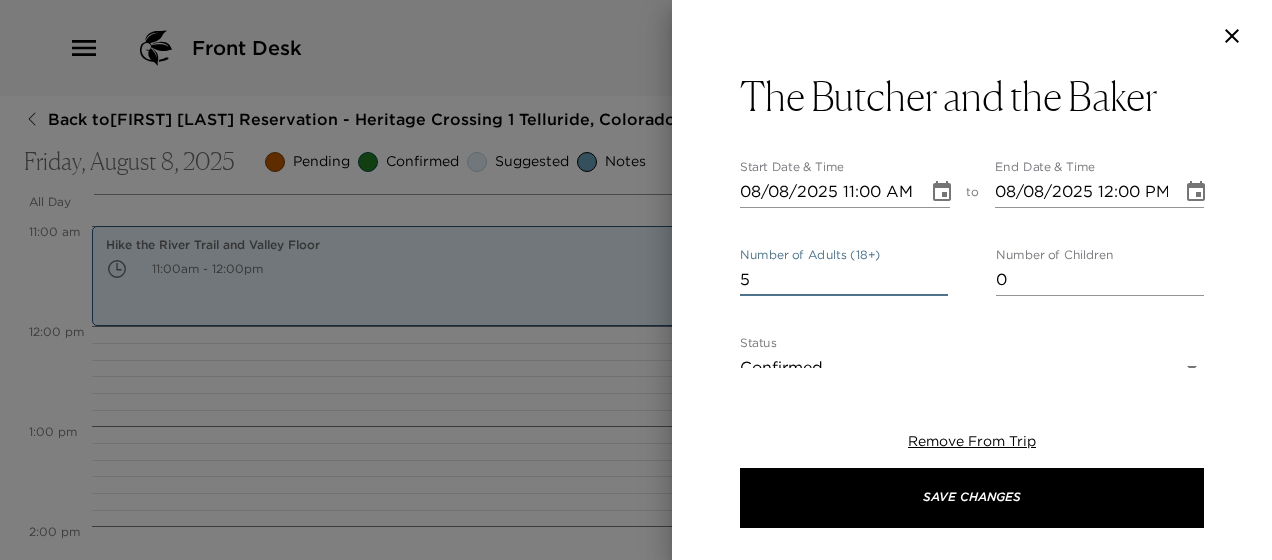 type on "5" 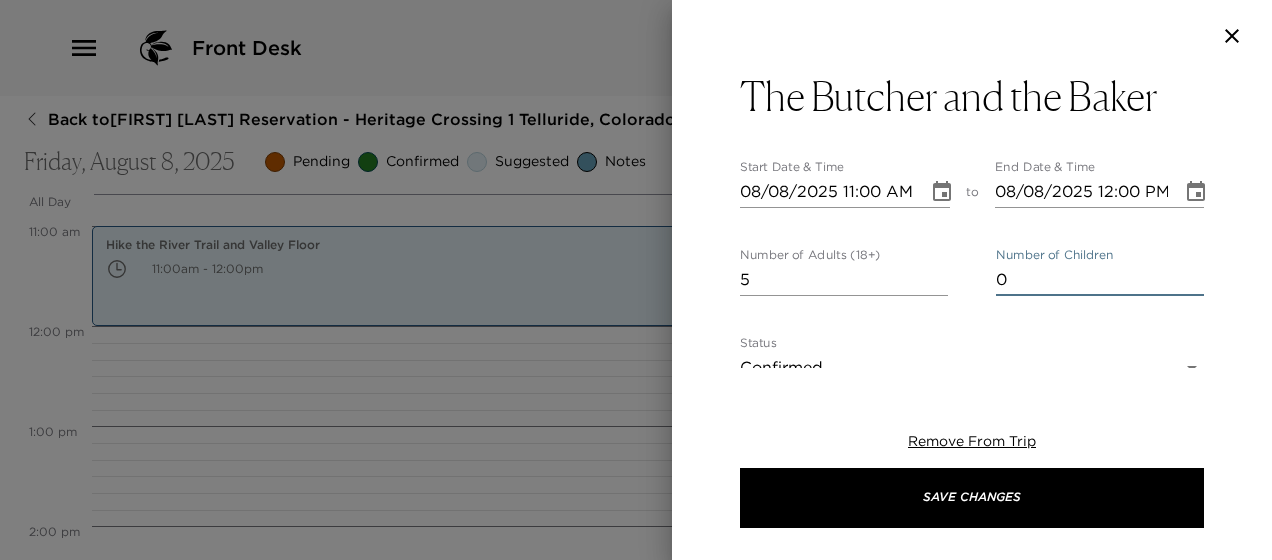 click on "0" at bounding box center (1100, 280) 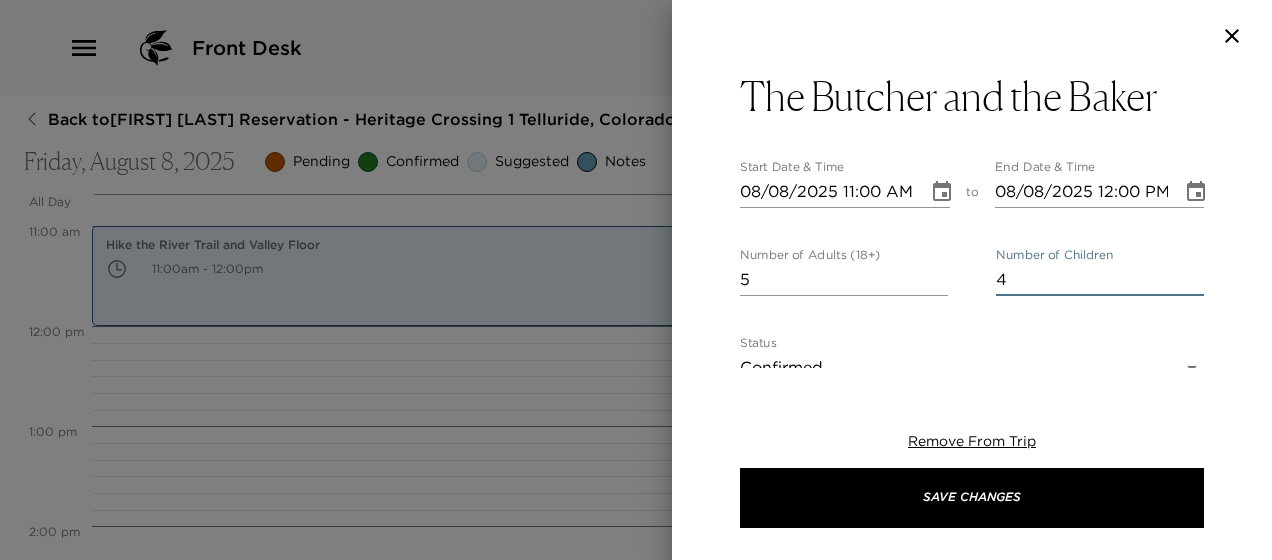 type on "4" 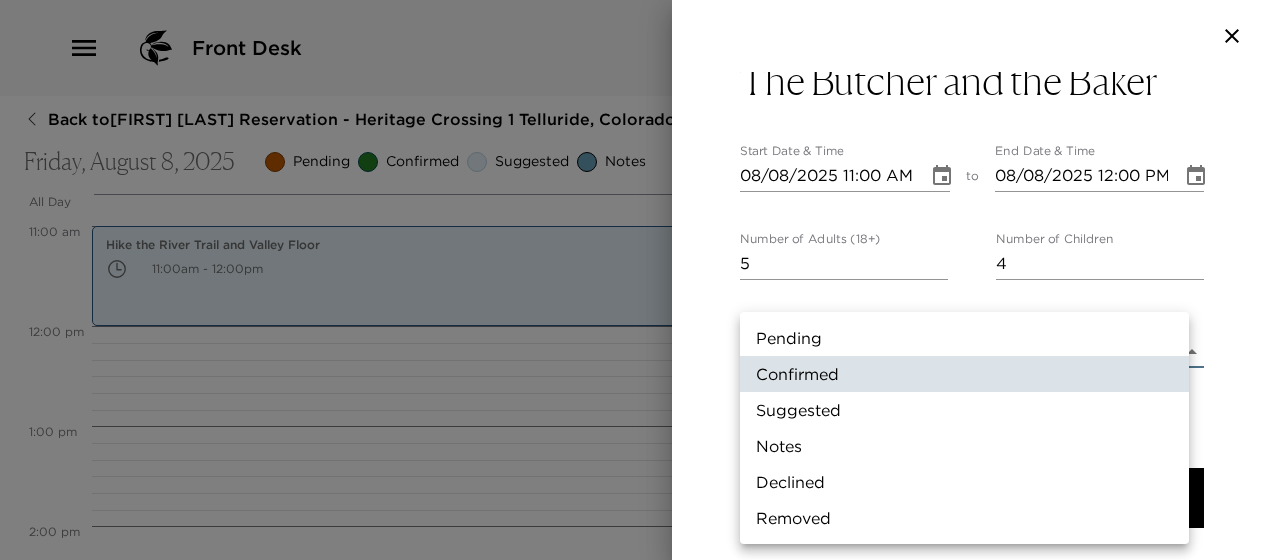 click on "Suggested" at bounding box center (964, 410) 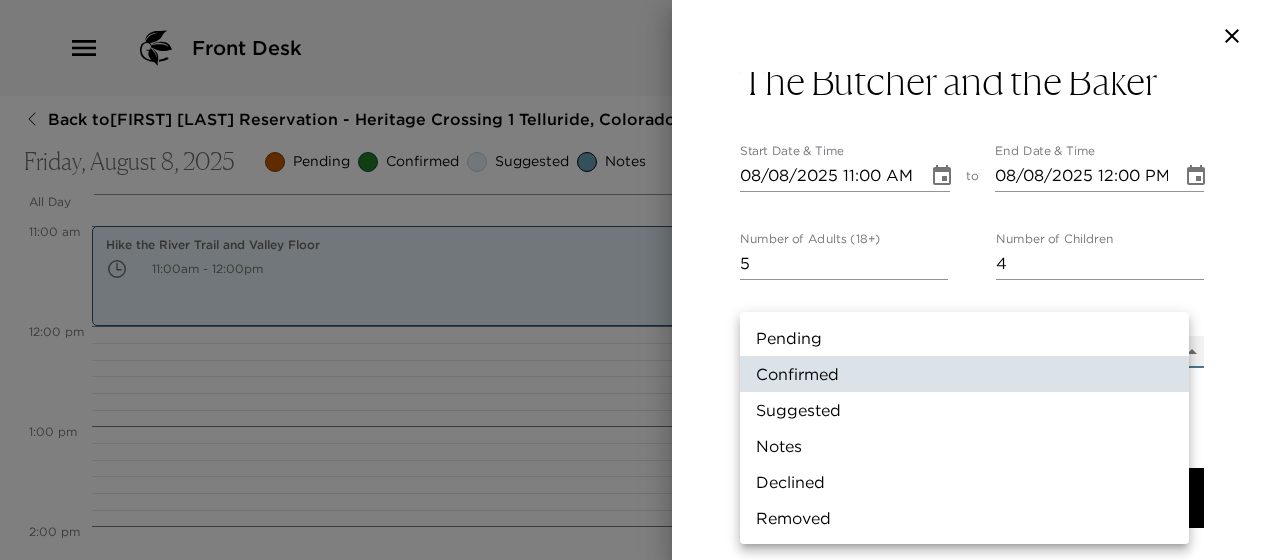 type on "Suggestion" 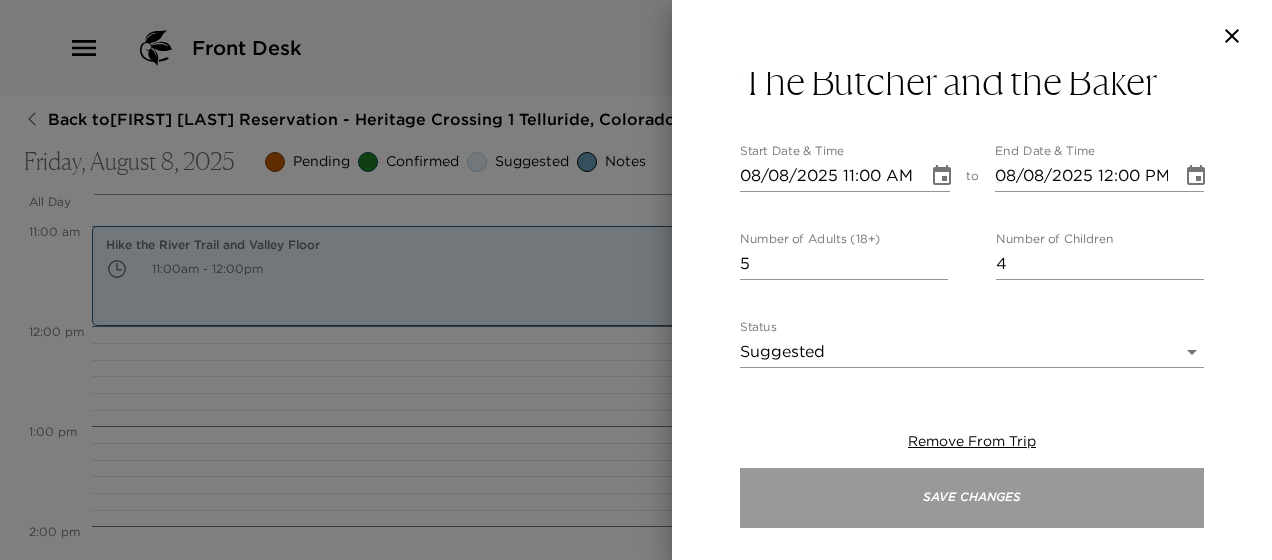 click on "Save Changes" at bounding box center [972, 498] 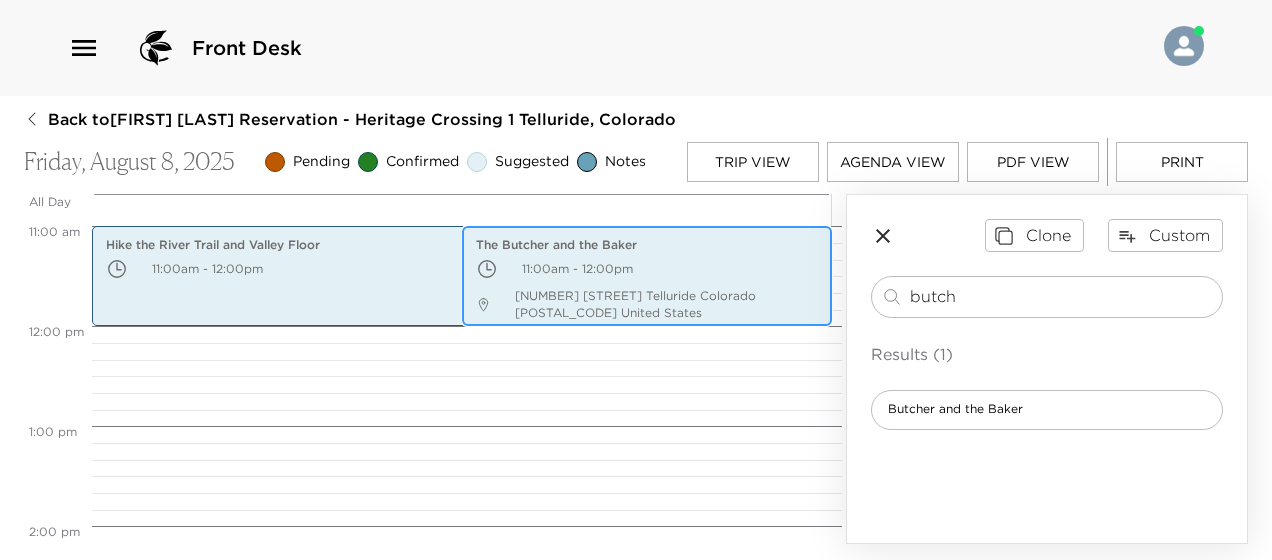 click on "11:00am - 12:00pm" at bounding box center [647, 269] 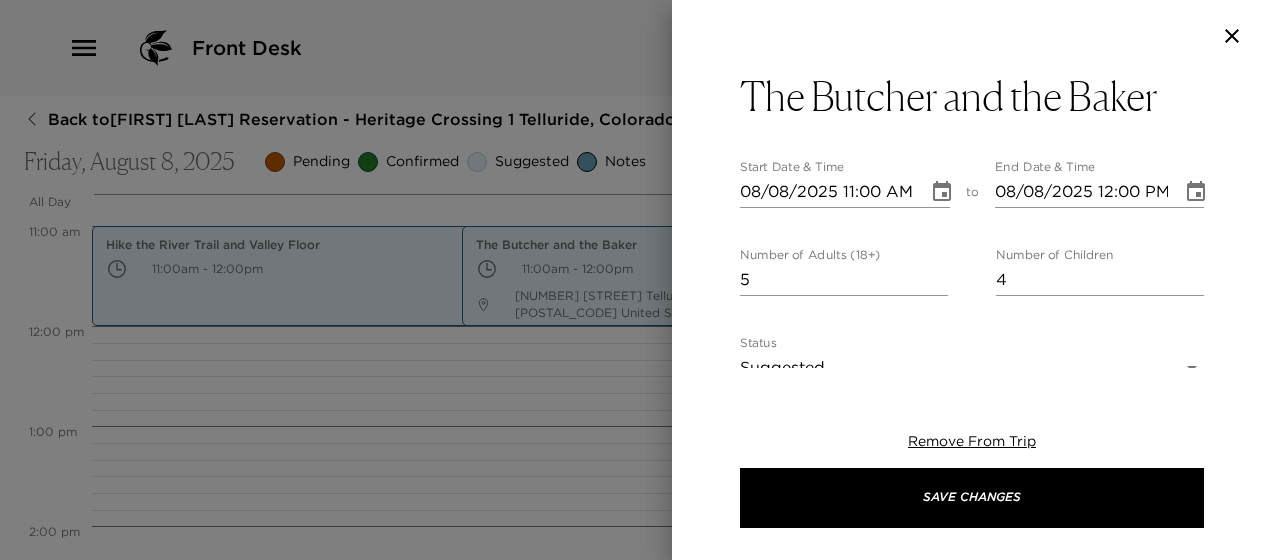 click 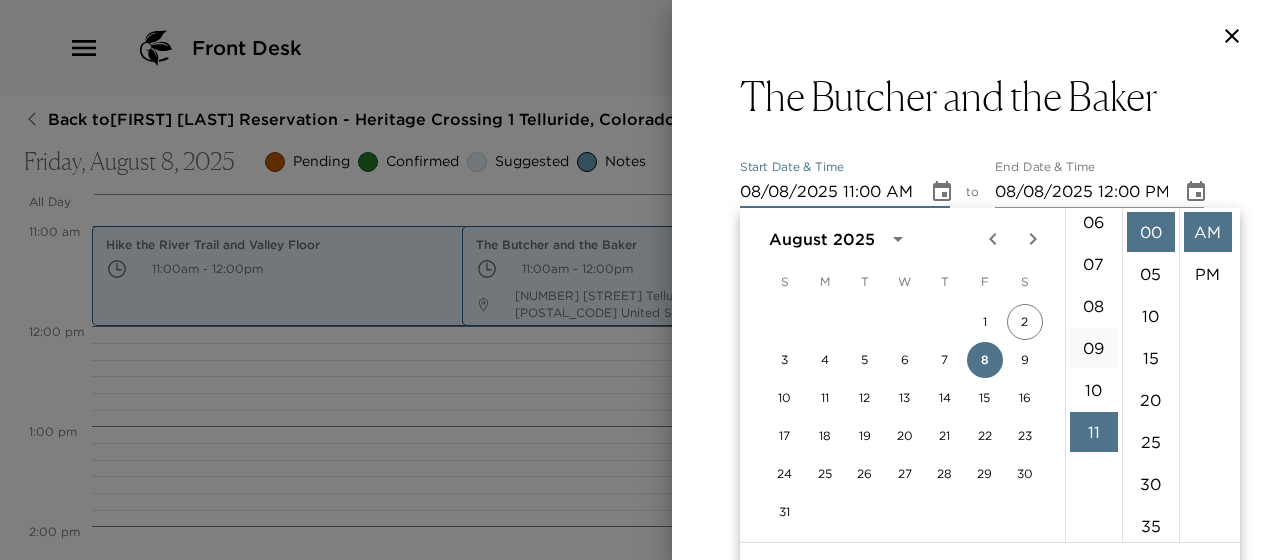 click on "09" at bounding box center [1094, 348] 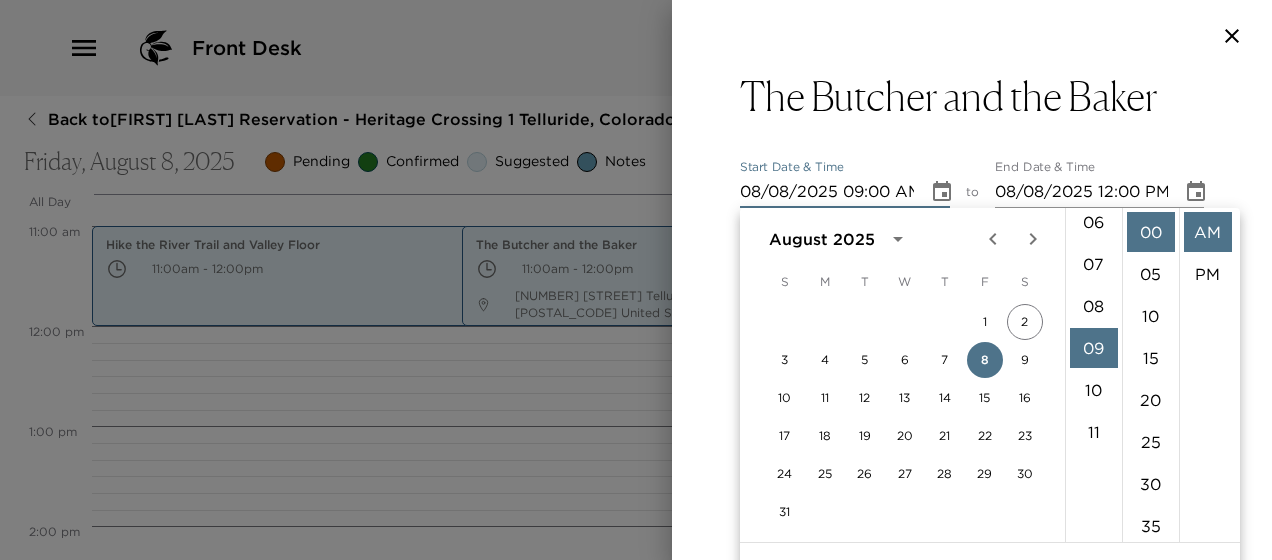 scroll, scrollTop: 378, scrollLeft: 0, axis: vertical 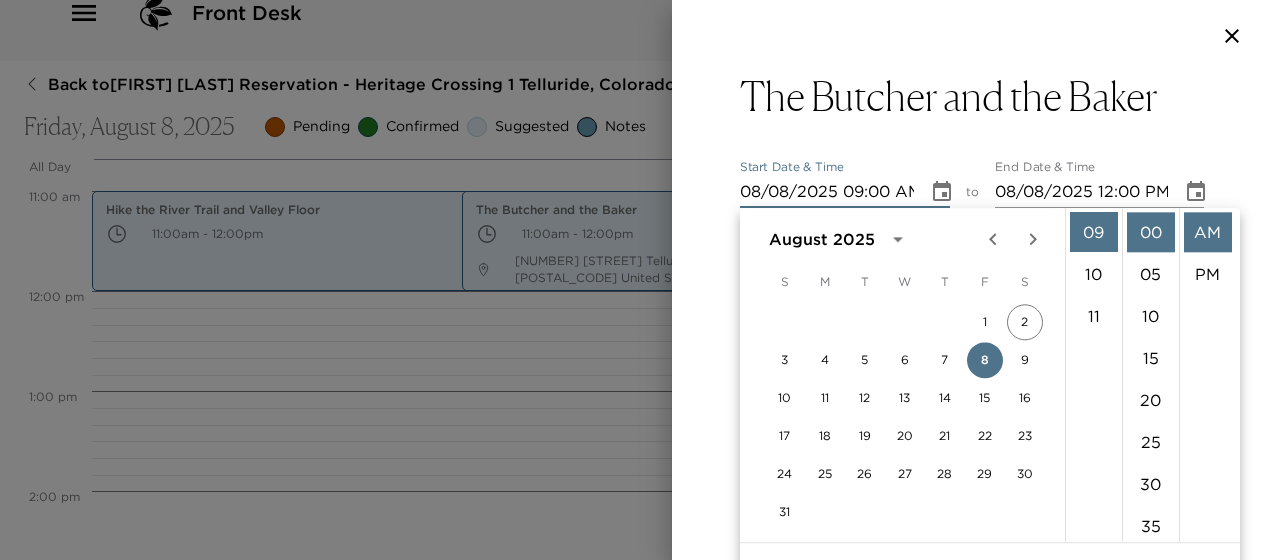 click on "to" at bounding box center [972, 196] 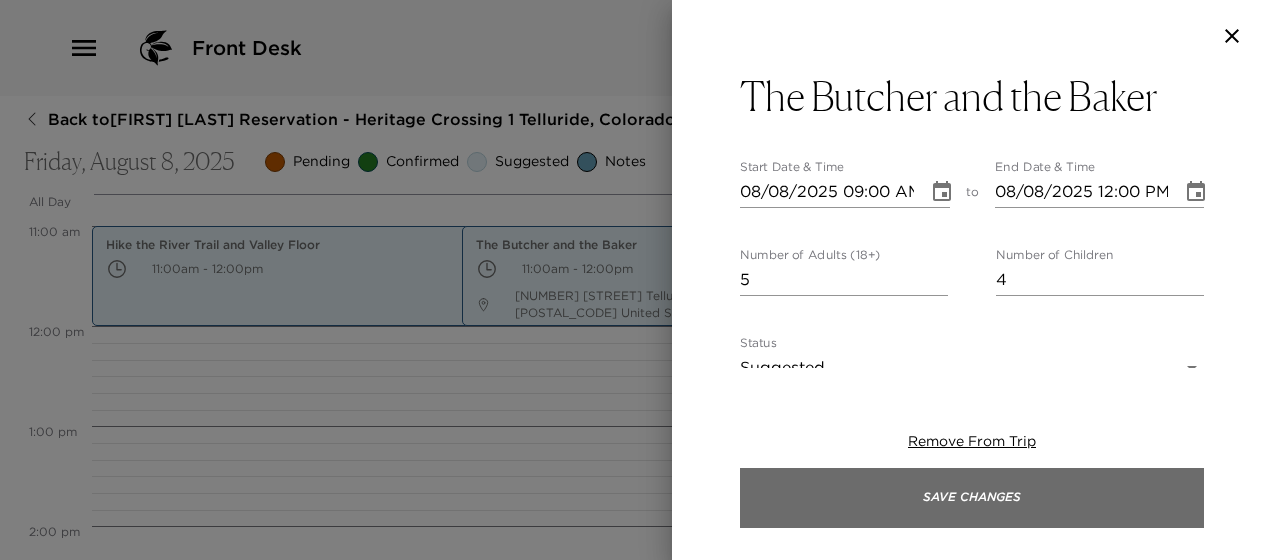 scroll, scrollTop: 0, scrollLeft: 0, axis: both 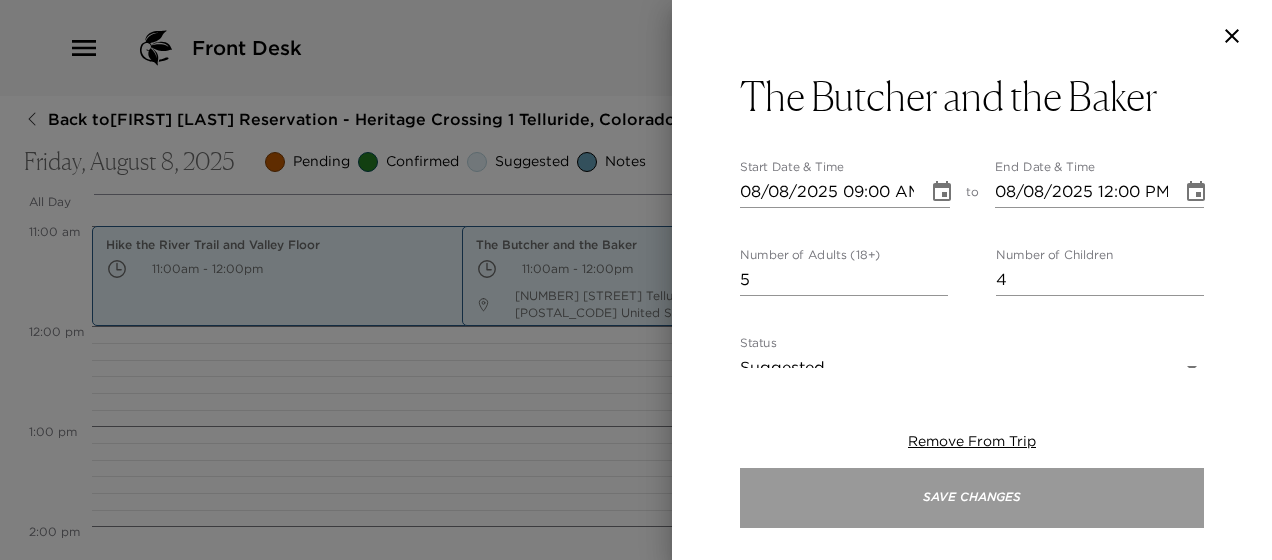 click on "Save Changes" at bounding box center (972, 498) 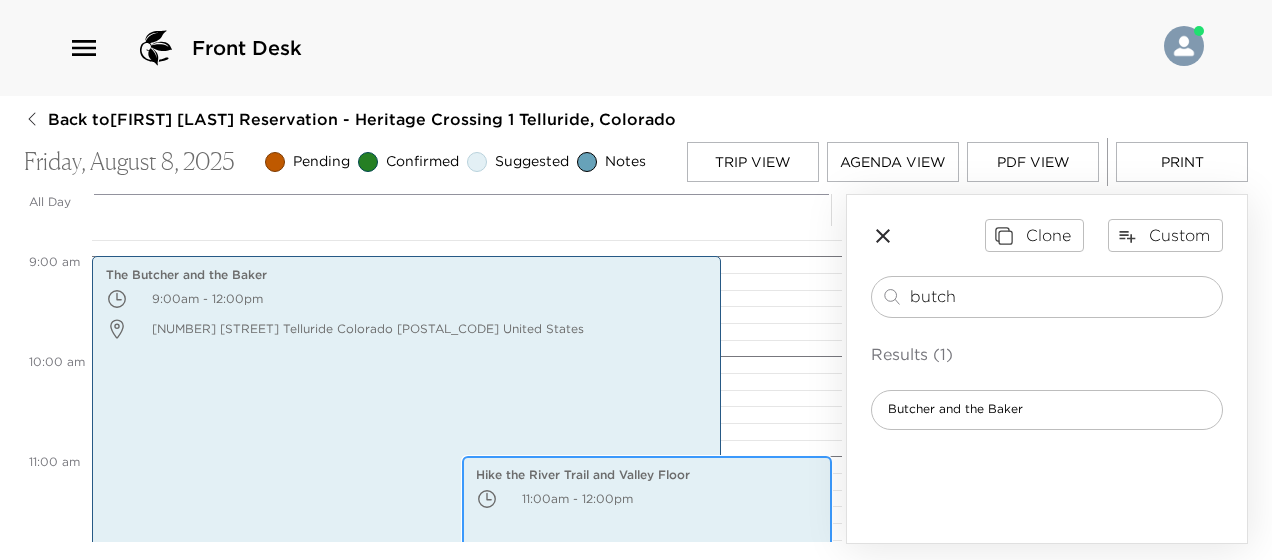 scroll, scrollTop: 900, scrollLeft: 0, axis: vertical 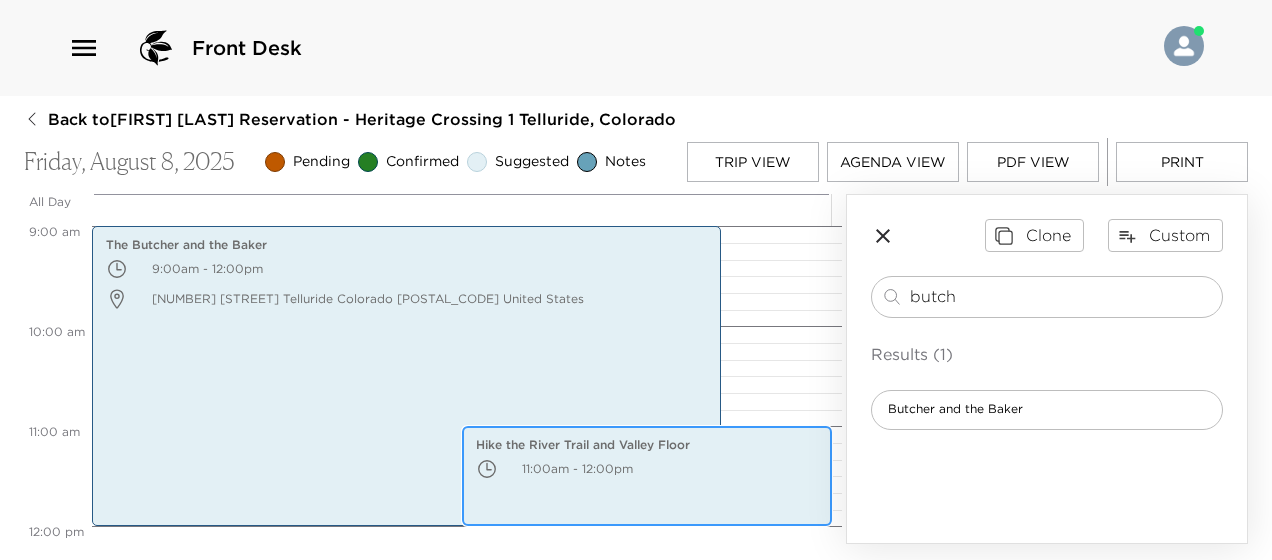 click on "11:00am - 12:00pm" at bounding box center [647, 469] 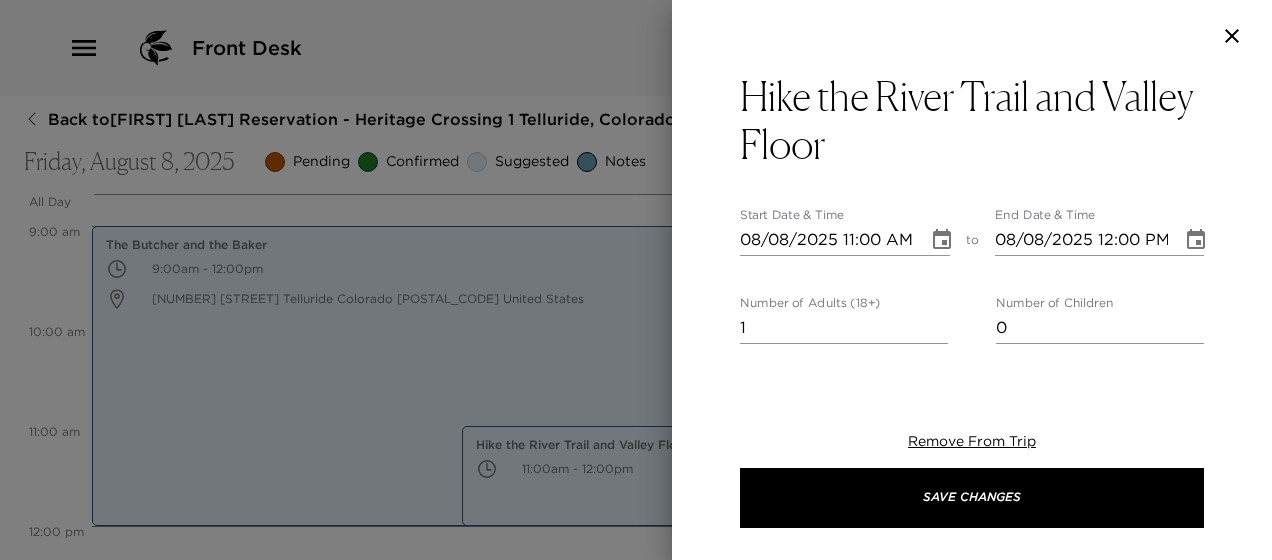 click at bounding box center (636, 280) 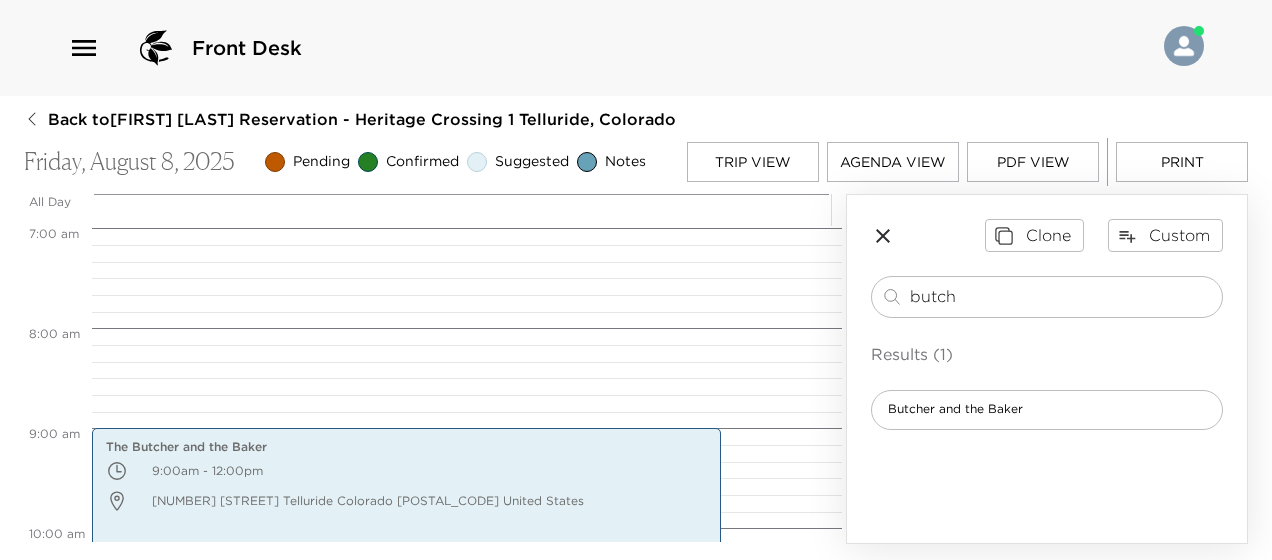 scroll, scrollTop: 700, scrollLeft: 0, axis: vertical 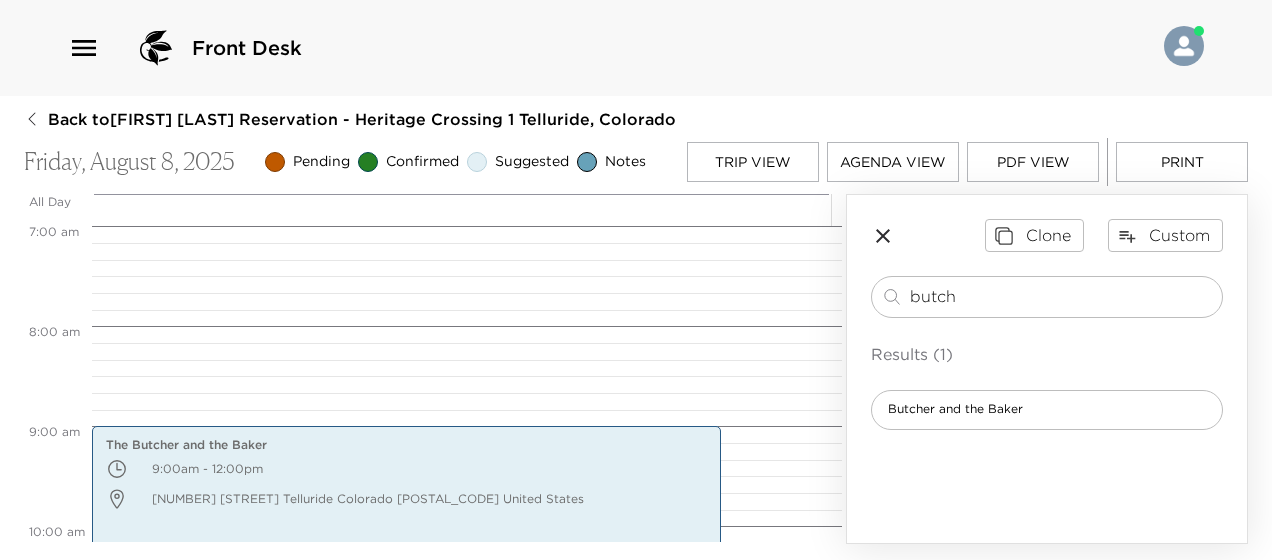 click 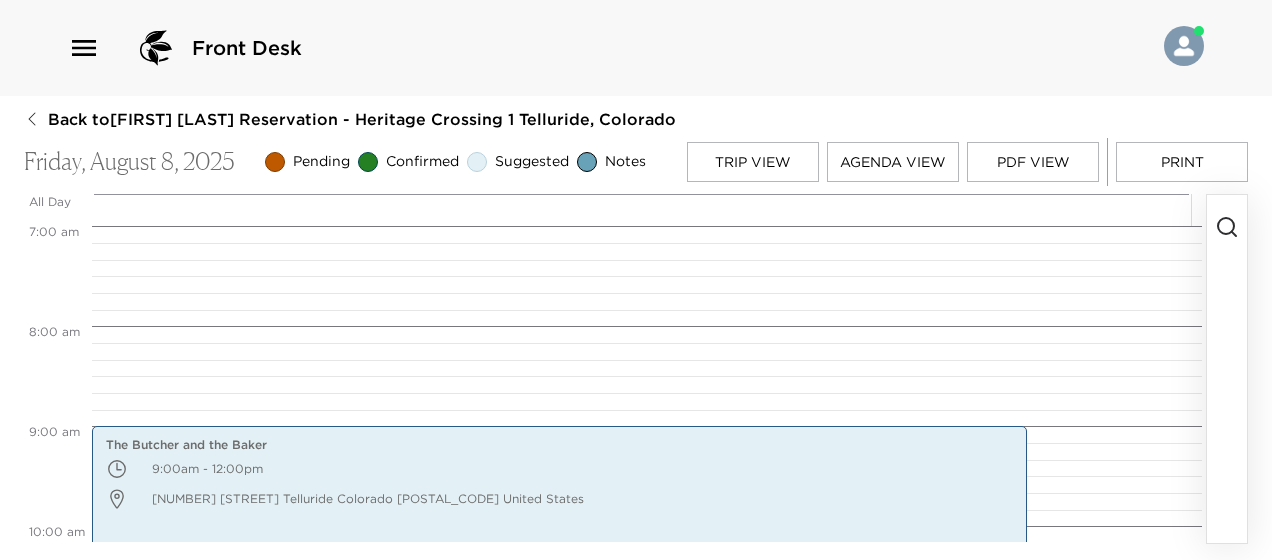 click on "Trip View" at bounding box center [753, 162] 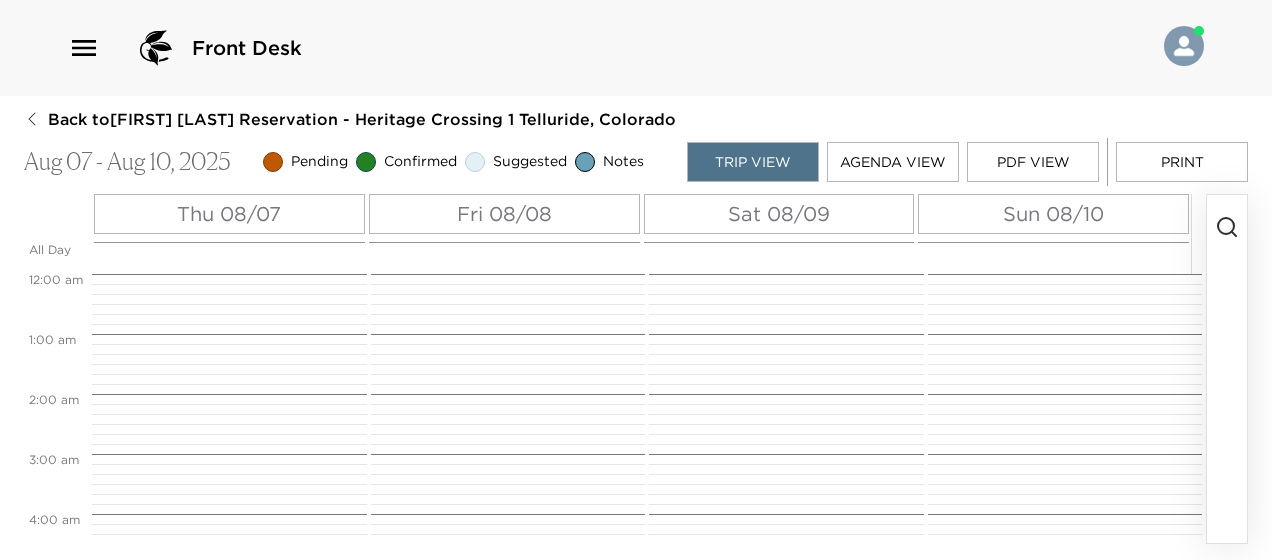 scroll, scrollTop: 540, scrollLeft: 0, axis: vertical 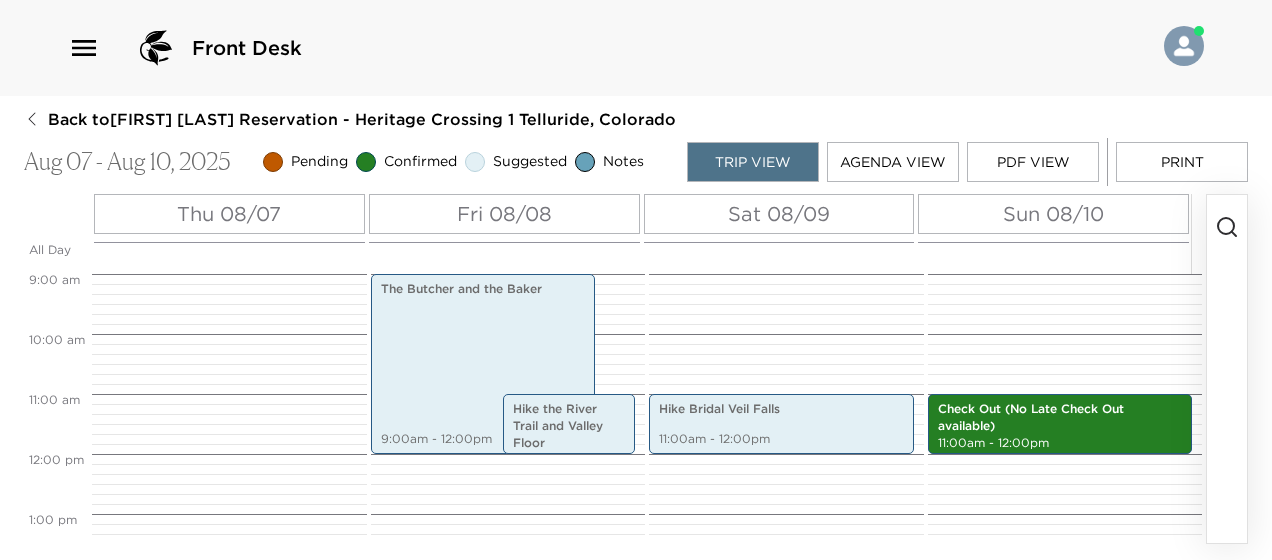 click on "Sat 08/09" at bounding box center (779, 214) 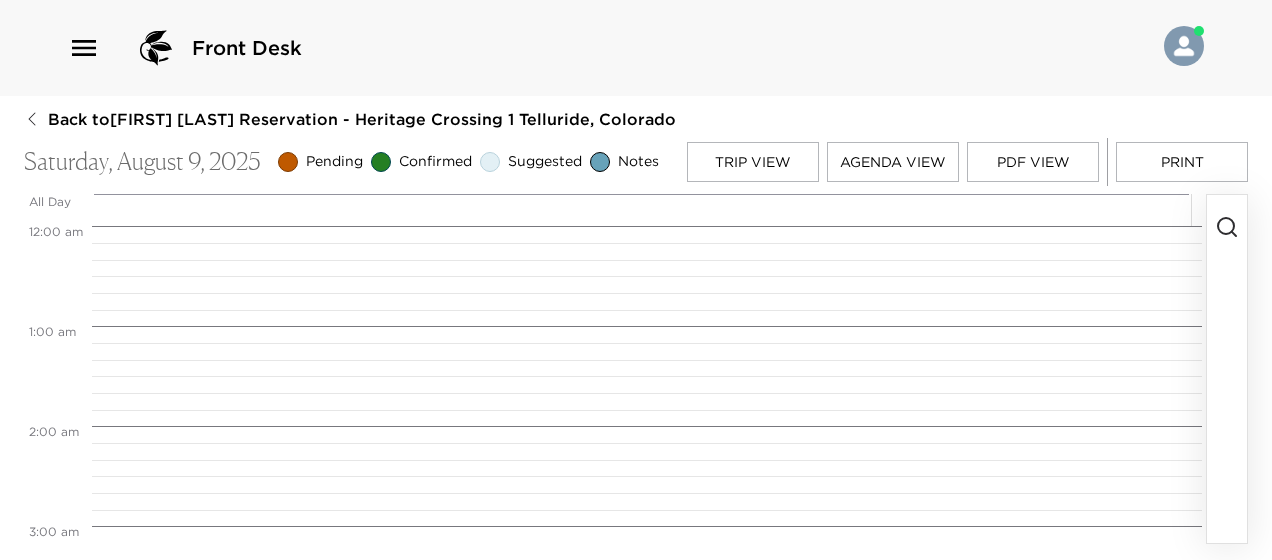 scroll, scrollTop: 1100, scrollLeft: 0, axis: vertical 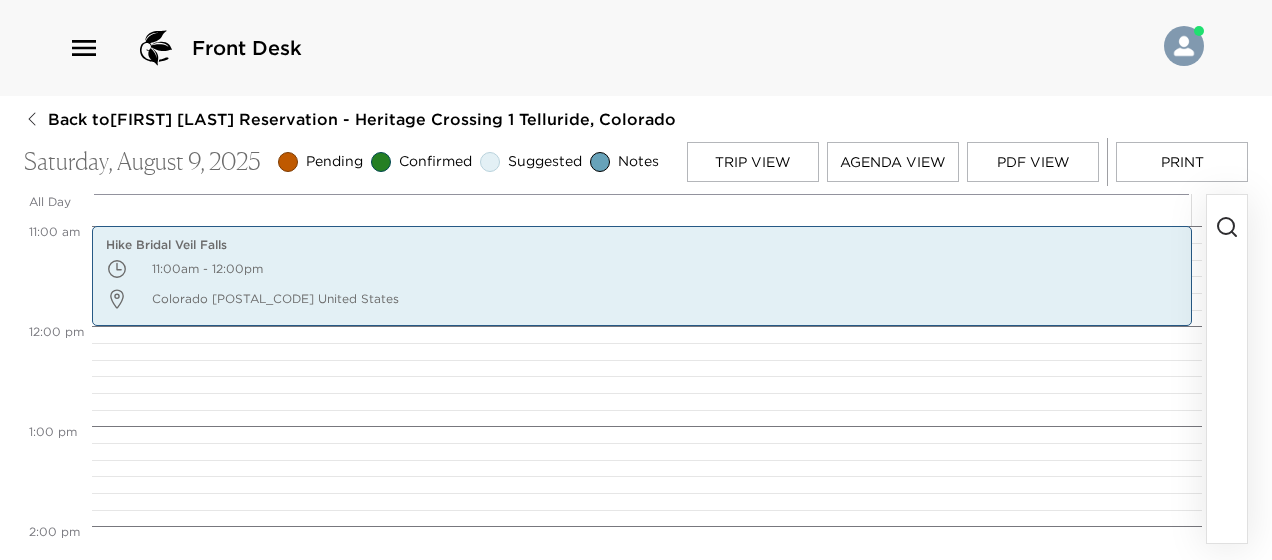 click at bounding box center (641, 210) 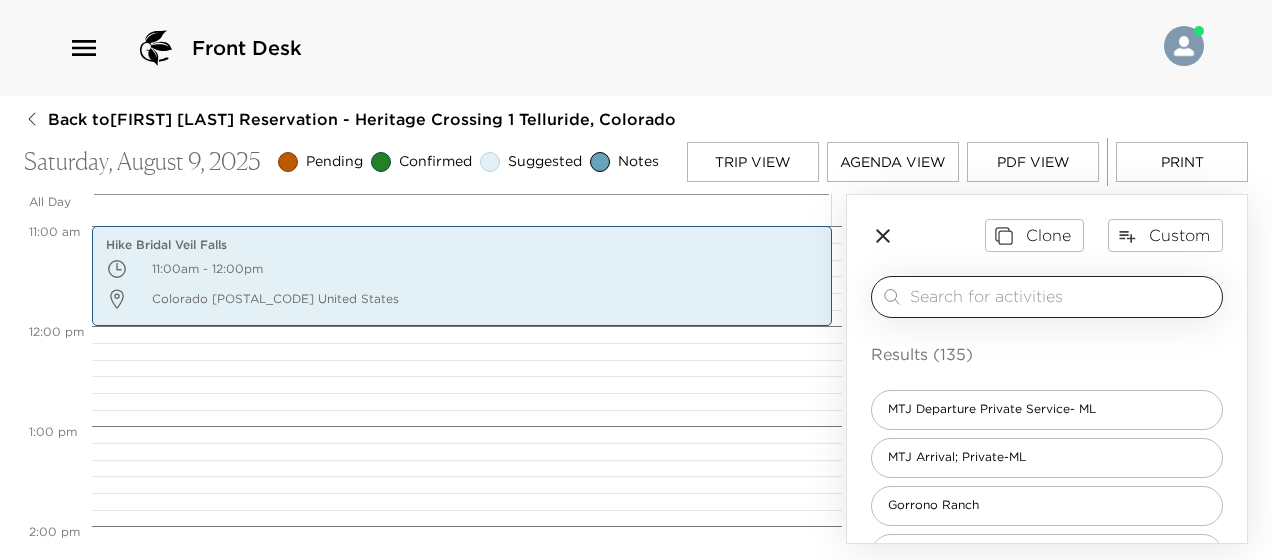 click on "​" at bounding box center (1047, 297) 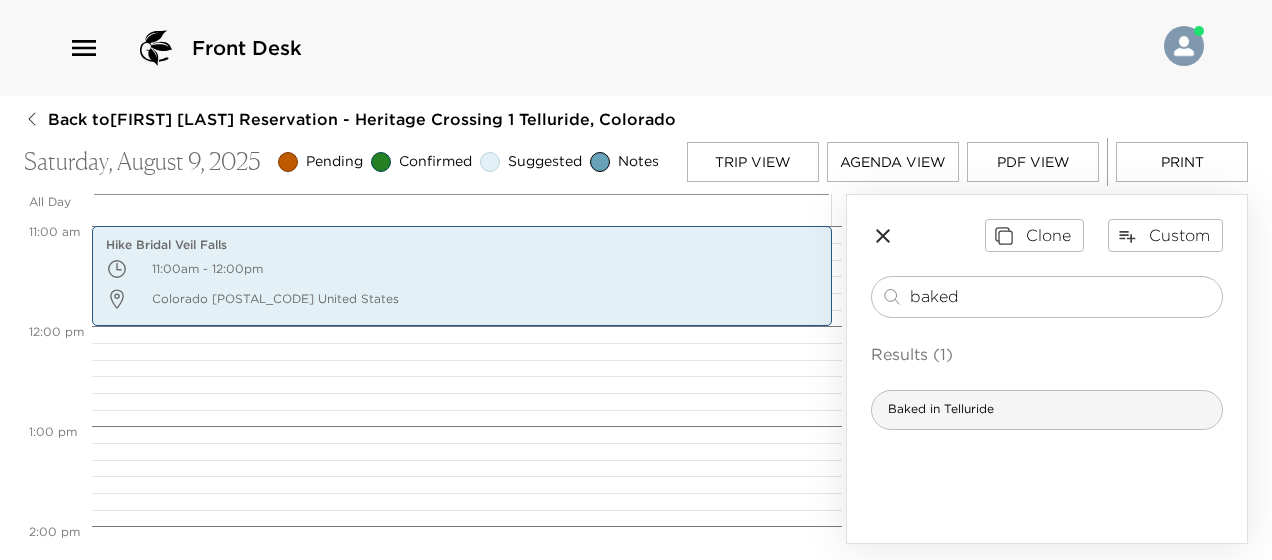 type on "baked" 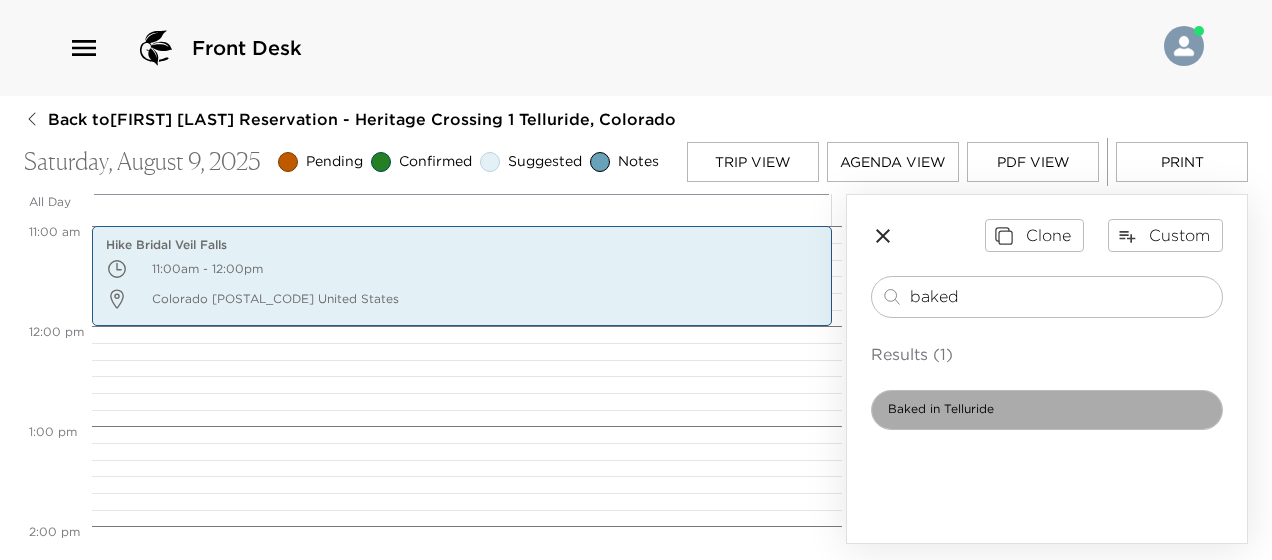 click on "Baked in Telluride" at bounding box center [941, 409] 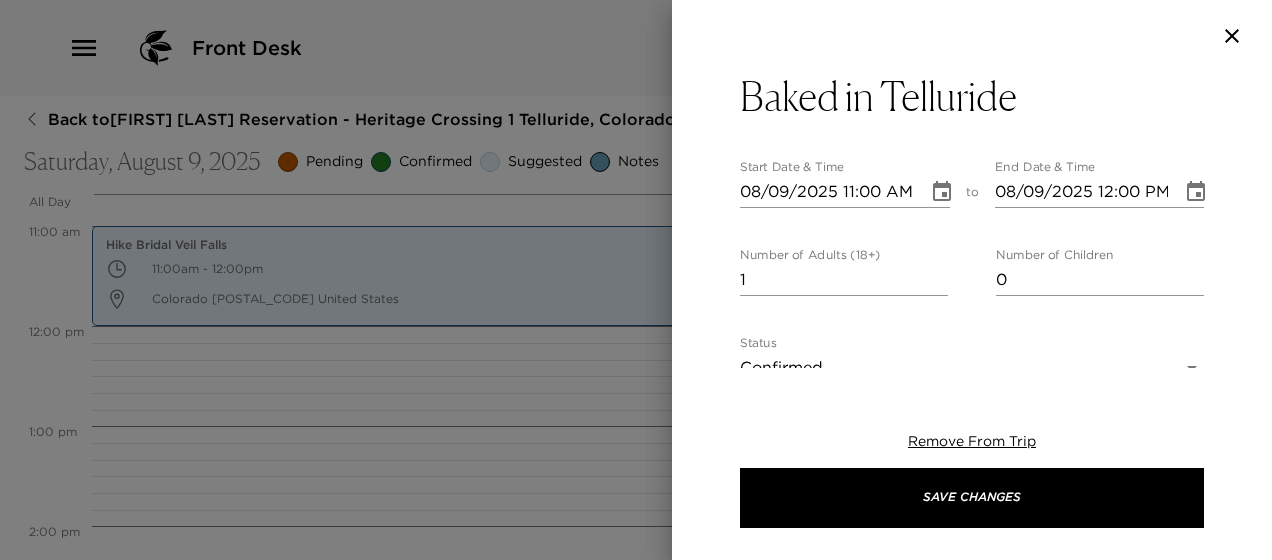 type on "B-I-T (local nickname) offers modestly priced, hearty fare with an eclectic menu and fast casual food to-go.  Grab a breakfast bagel, burritos, savory croissants, the classic knish or treat yourself to a sweet delight from the baked goods display case.  B-I-T also features soups, sandwiches, salads, pastas and a fun Mexican menu." 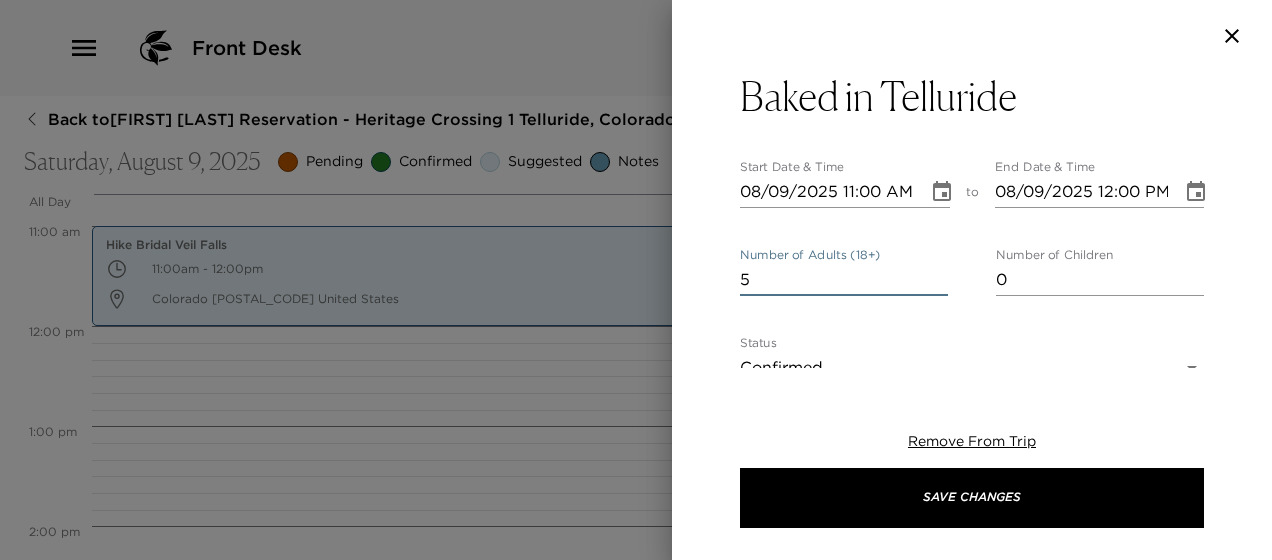 type on "5" 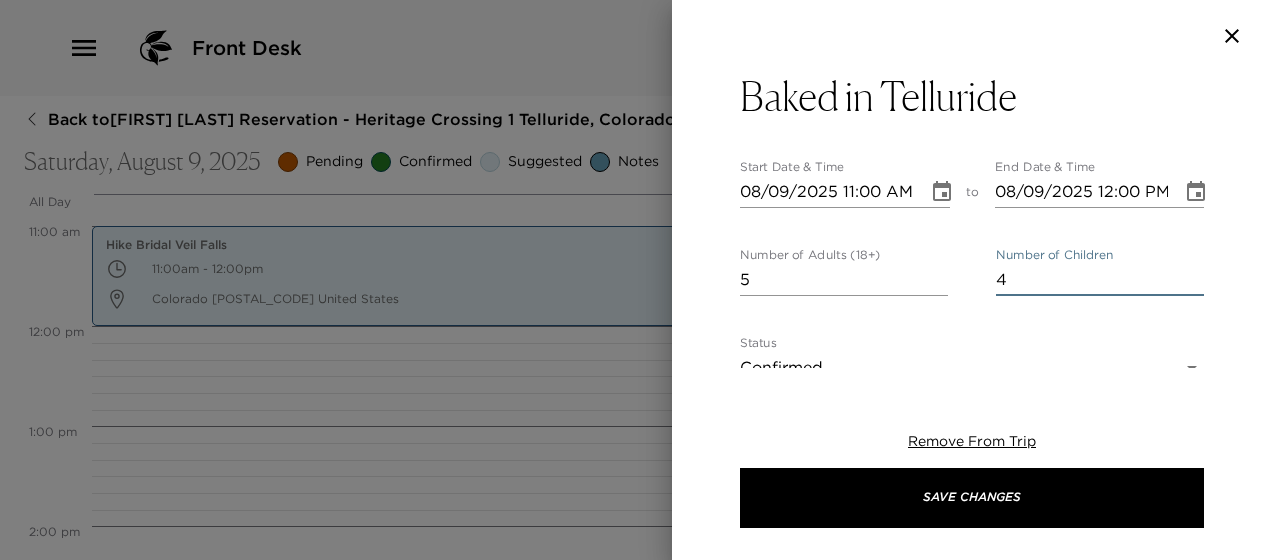 type on "4" 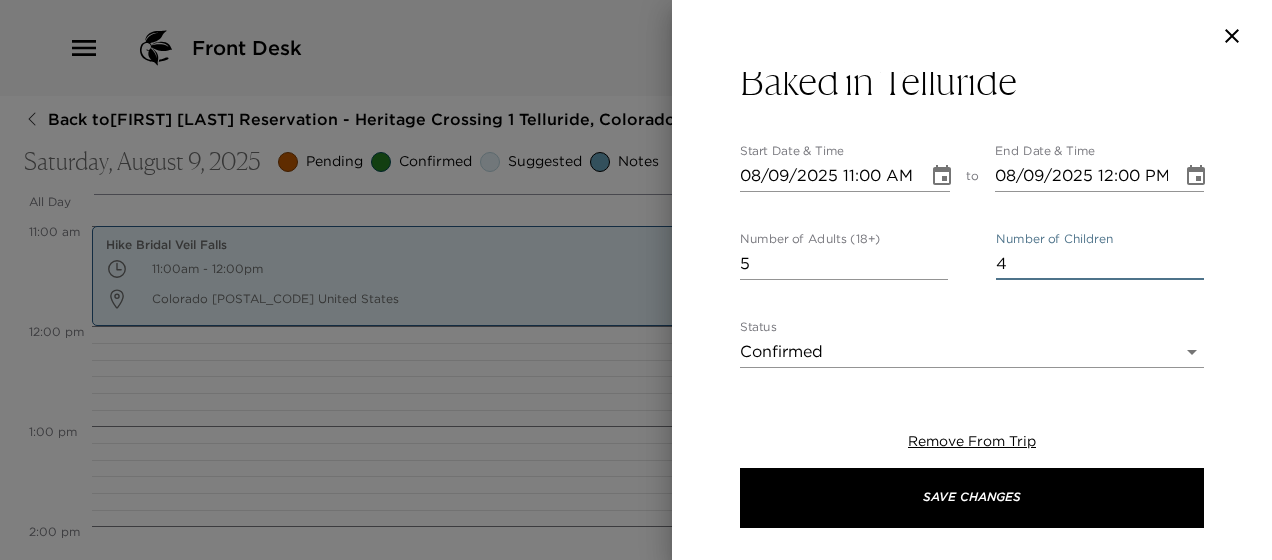 click on "Front Desk Back to  [FIRST] [LAST] Reservation - Heritage Crossing 1 Telluride, Colorado Saturday, August 9, 2025 Pending Confirmed Suggested Notes Trip View Agenda View PDF View Print All Day Sat 08/09 12:00 AM 1:00 AM 2:00 AM 3:00 AM 4:00 AM 5:00 AM 6:00 AM 7:00 AM 8:00 AM 9:00 AM 10:00 AM 11:00 AM 12:00 PM 1:00 PM 2:00 PM 3:00 PM 4:00 PM 5:00 PM 6:00 PM 7:00 PM 8:00 PM 9:00 PM 10:00 PM 11:00 PM Hike Bridal Veil Falls 11:00am - 12:00pm Colorado [POSTAL_CODE] United States The Grand  (reservations recommended) 6:00pm - 7:00pm [NUMBER] [STREET] Telluride Colorado [POSTAL_CODE] United States Clone Custom baked ​ Results (1) Baked in Telluride Baked in Telluride Start Date & Time 08/09/2025 11:00 AM to End Date & Time 08/09/2025 12:00 PM Number of Adults (18+) 5 Number of Children 4 Status Confirmed Confirmed Hide From Member Request Transportation Concierge Notes x Cost ​ x Address ​ [NUMBER] [STREET] Telluride Colorado [POSTAL_CODE] United States x Phone Number ​ +1 [PHONE] Email ​ Website ​ ​ undefined" at bounding box center [636, 280] 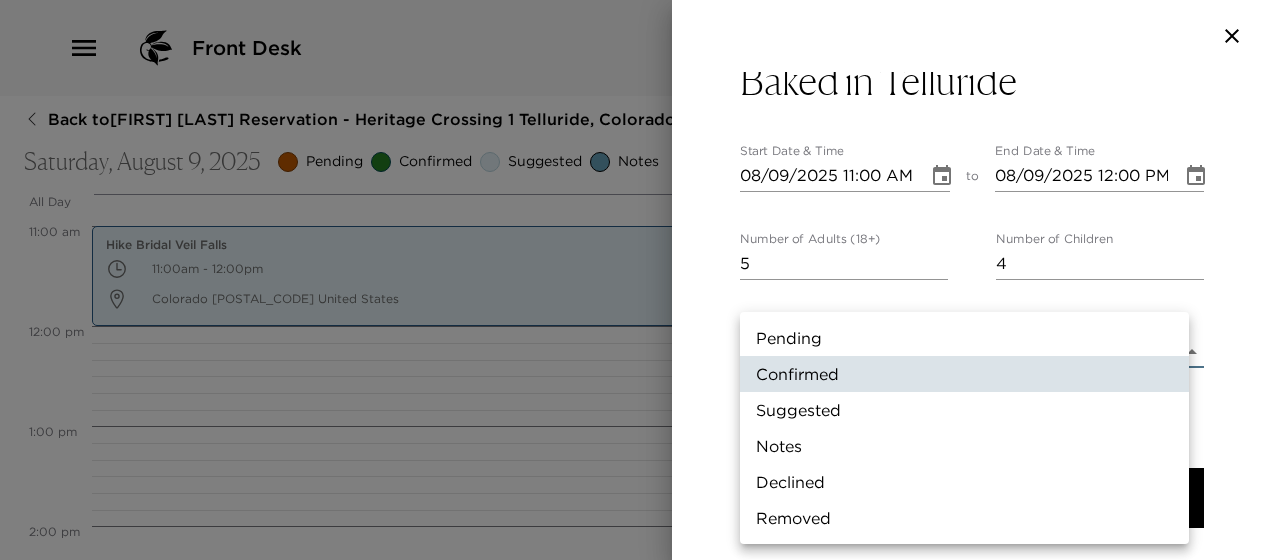 click on "Suggested" at bounding box center (964, 410) 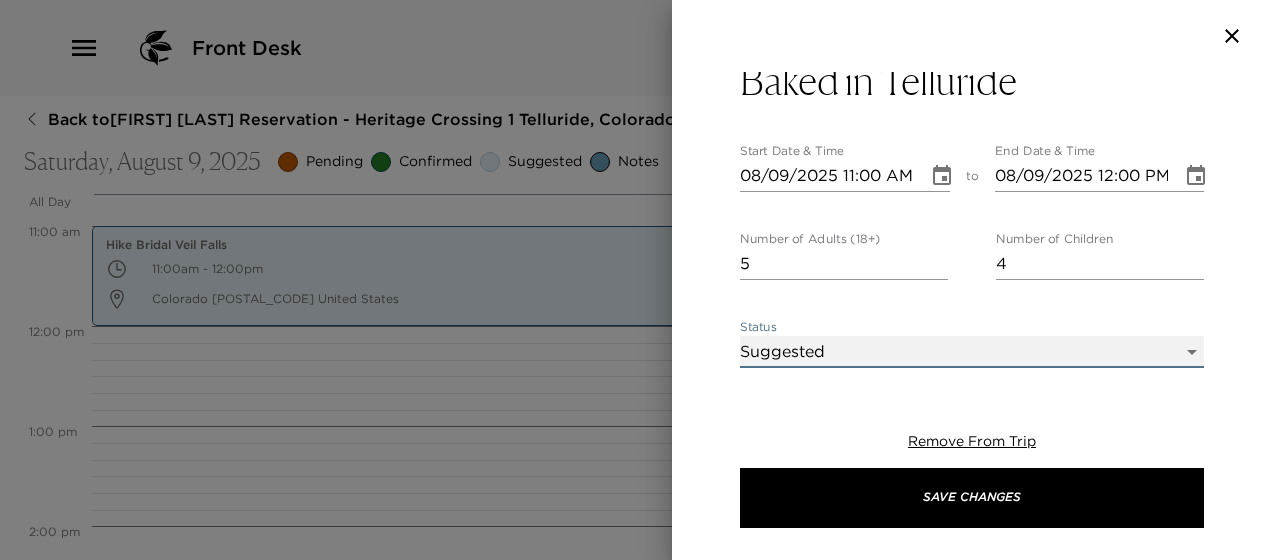 type on "Suggestion" 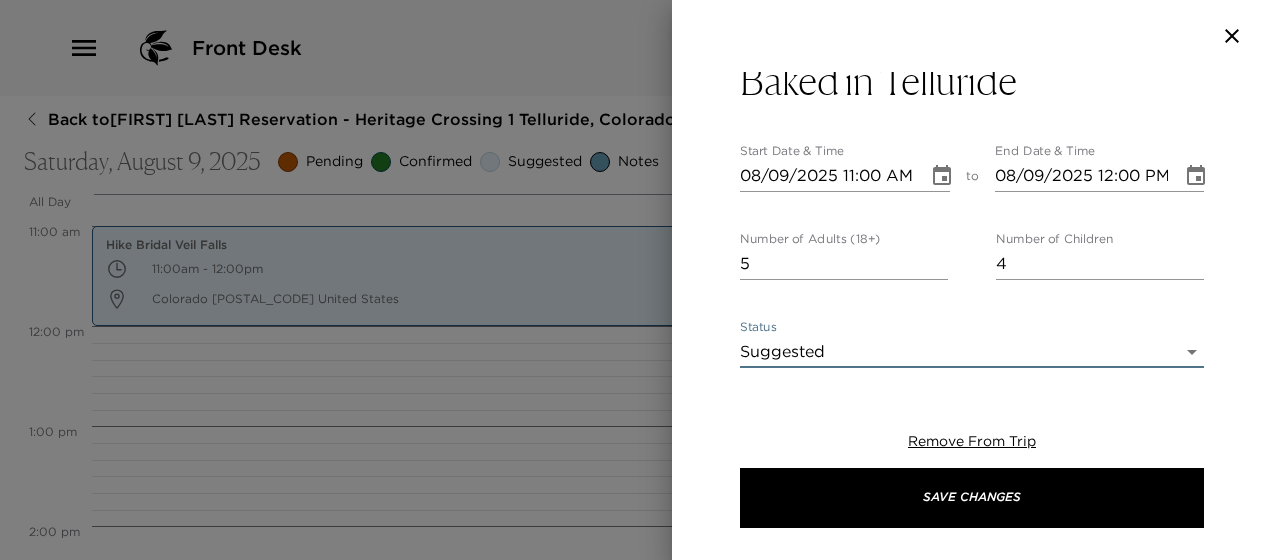 click 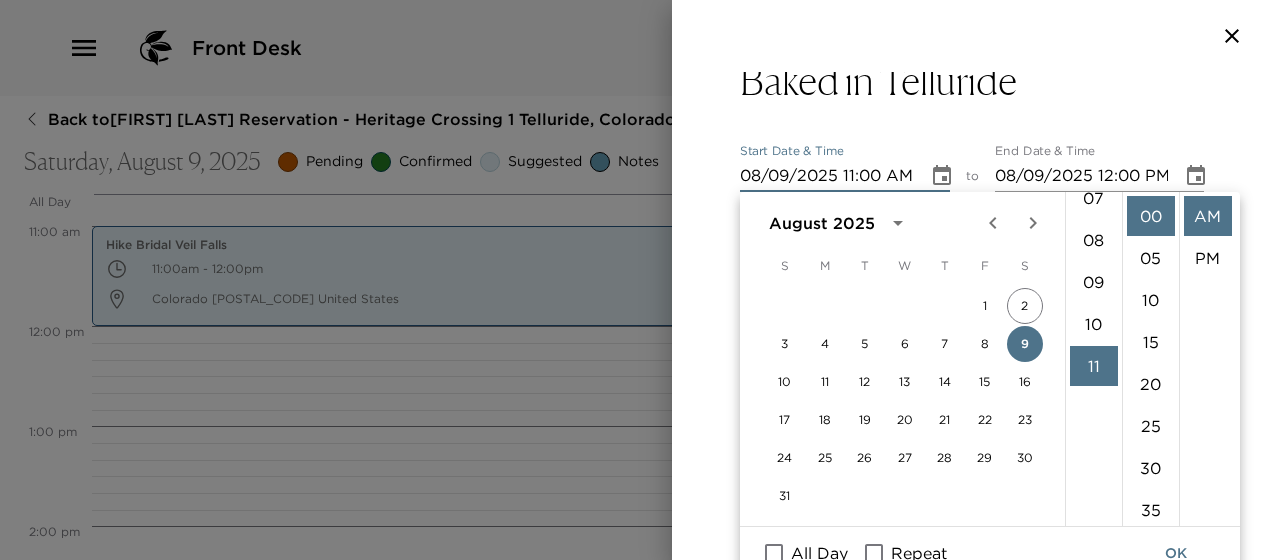 scroll, scrollTop: 262, scrollLeft: 0, axis: vertical 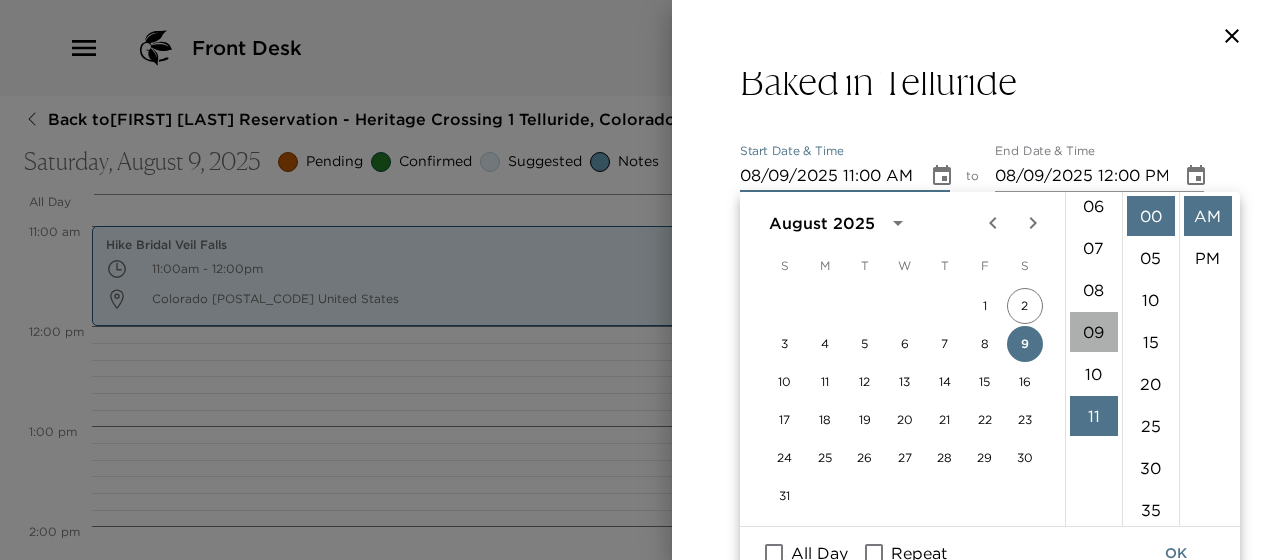 click on "09" at bounding box center (1094, 332) 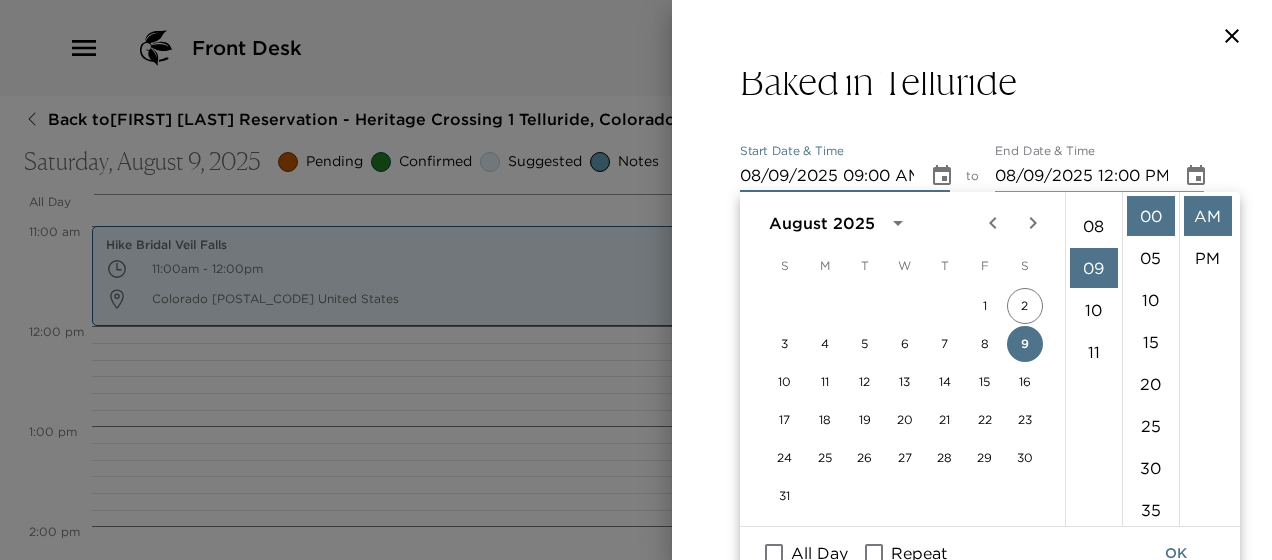 scroll, scrollTop: 378, scrollLeft: 0, axis: vertical 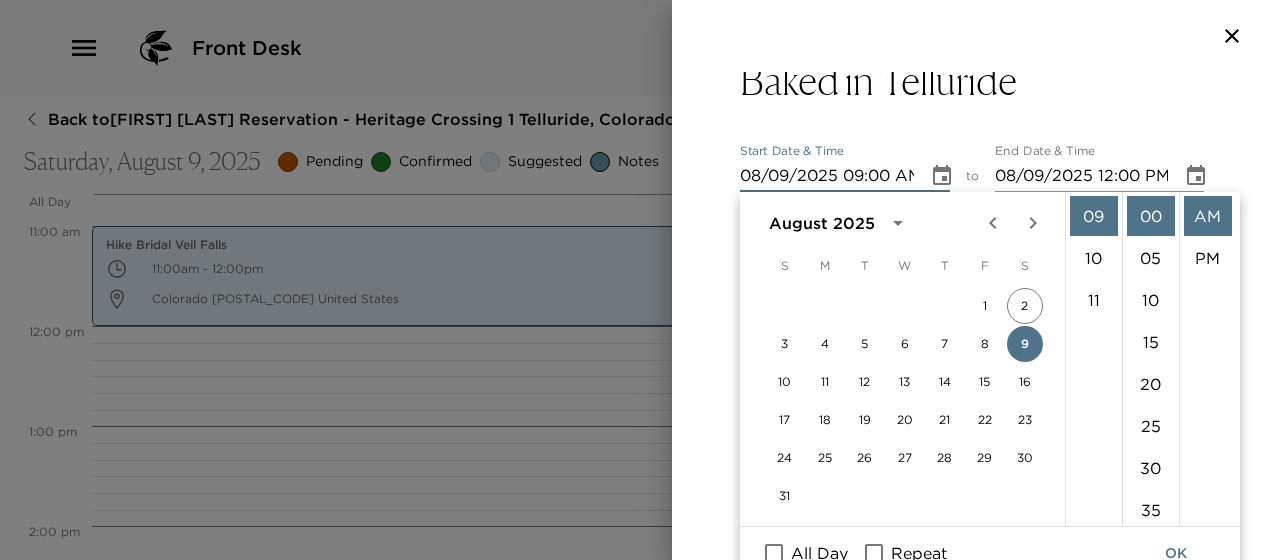 click on "Start Date & Time 08/09/2025 09:00 AM to End Date & Time 08/09/2025 12:00 PM" at bounding box center [972, 168] 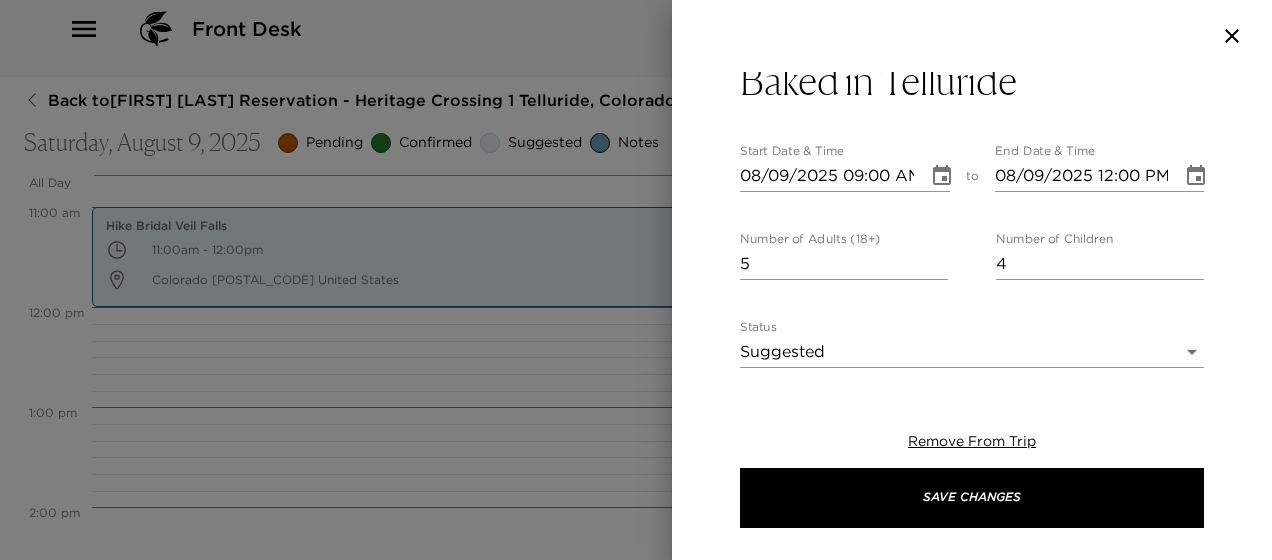 scroll, scrollTop: 0, scrollLeft: 0, axis: both 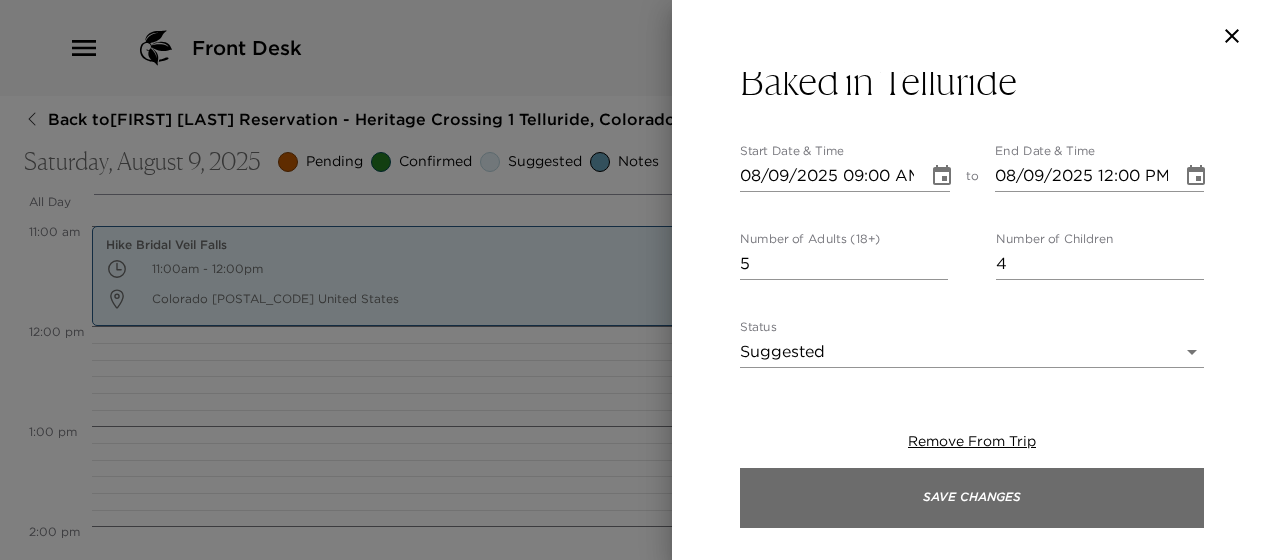 click on "Save Changes" at bounding box center (972, 498) 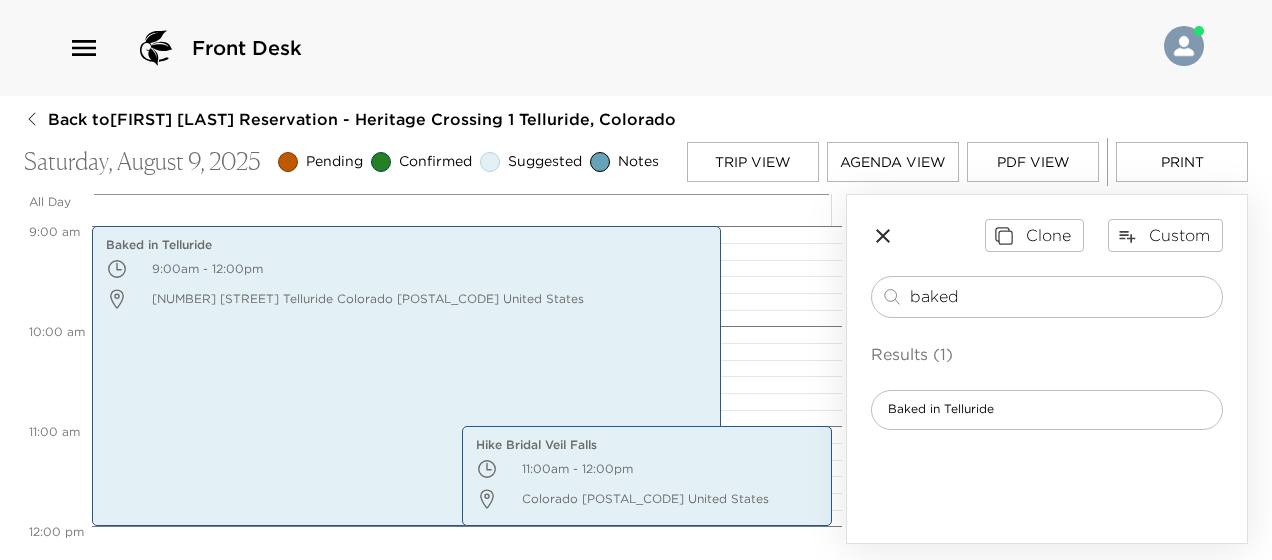 scroll, scrollTop: 900, scrollLeft: 0, axis: vertical 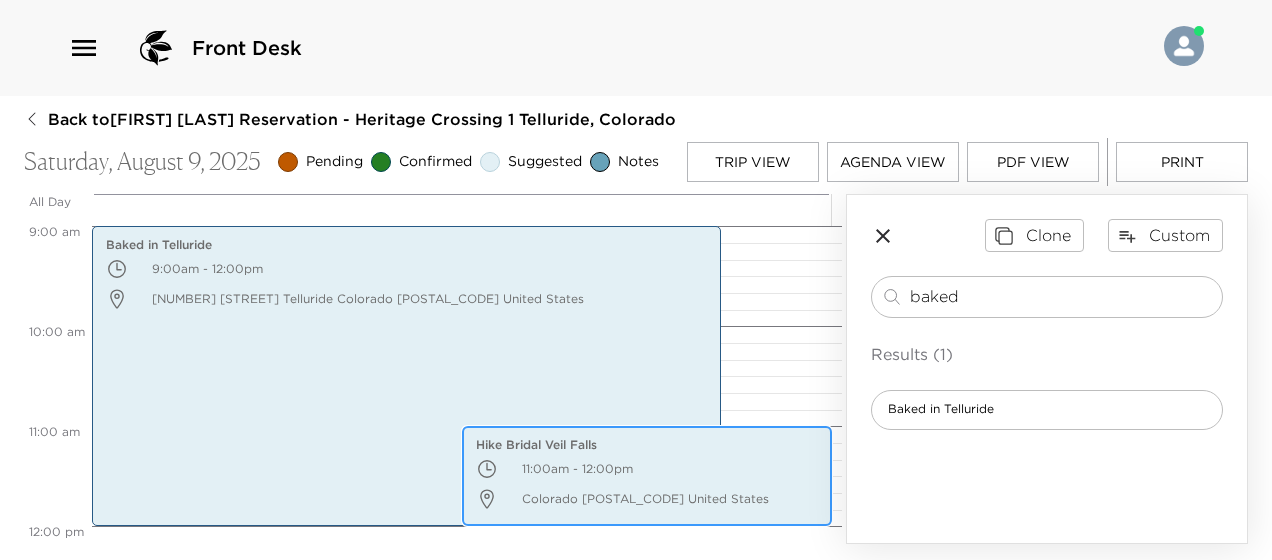 click on "11:00am - 12:00pm" at bounding box center (647, 469) 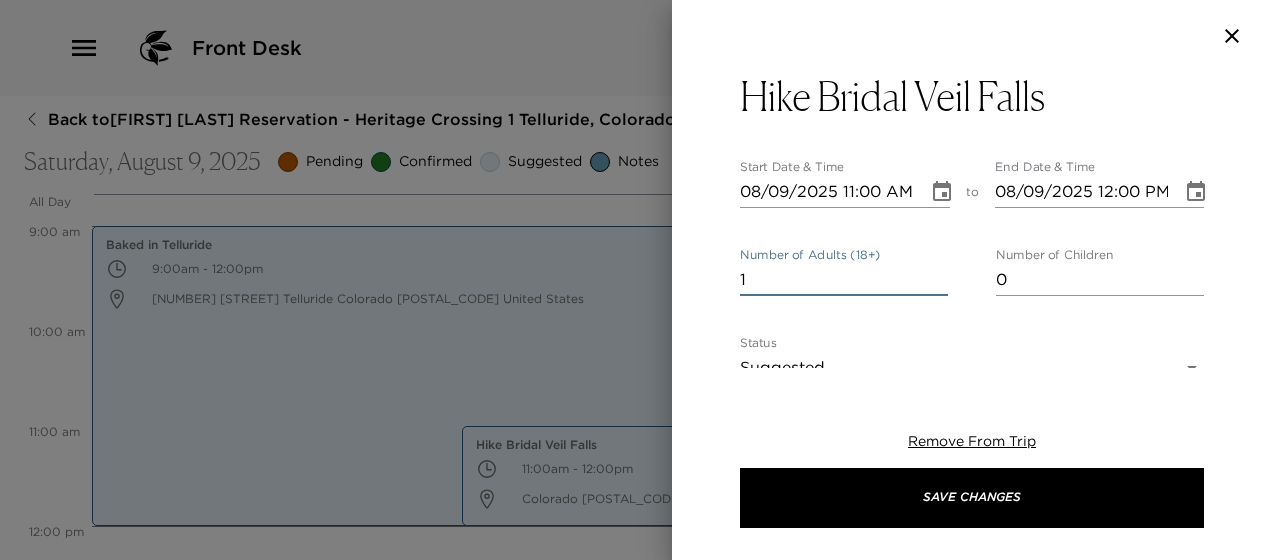 click on "1" at bounding box center (844, 280) 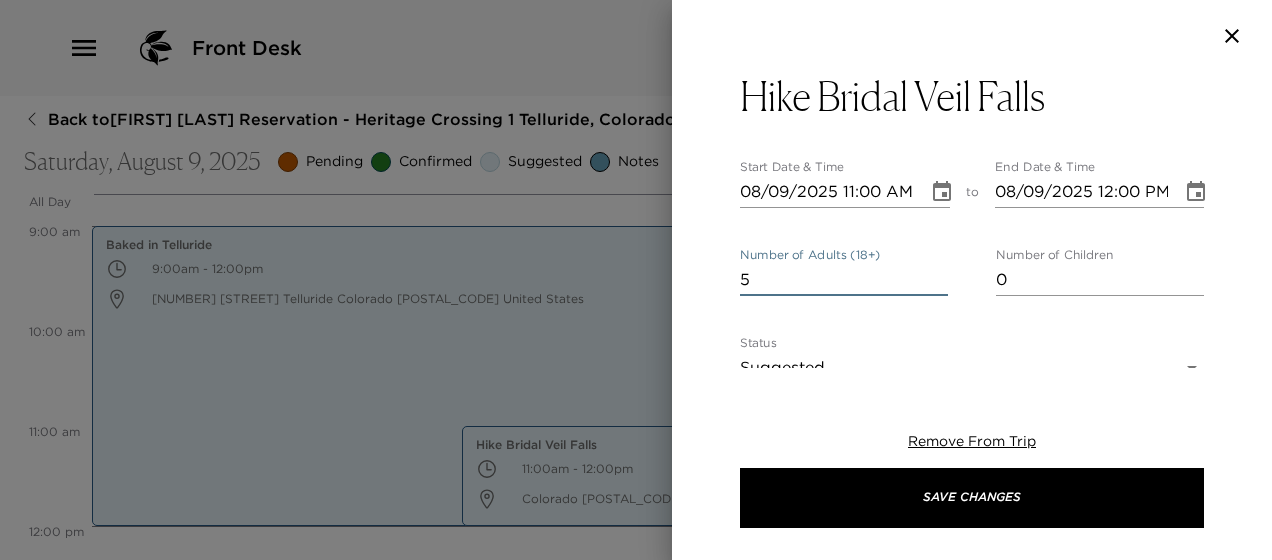 type on "5" 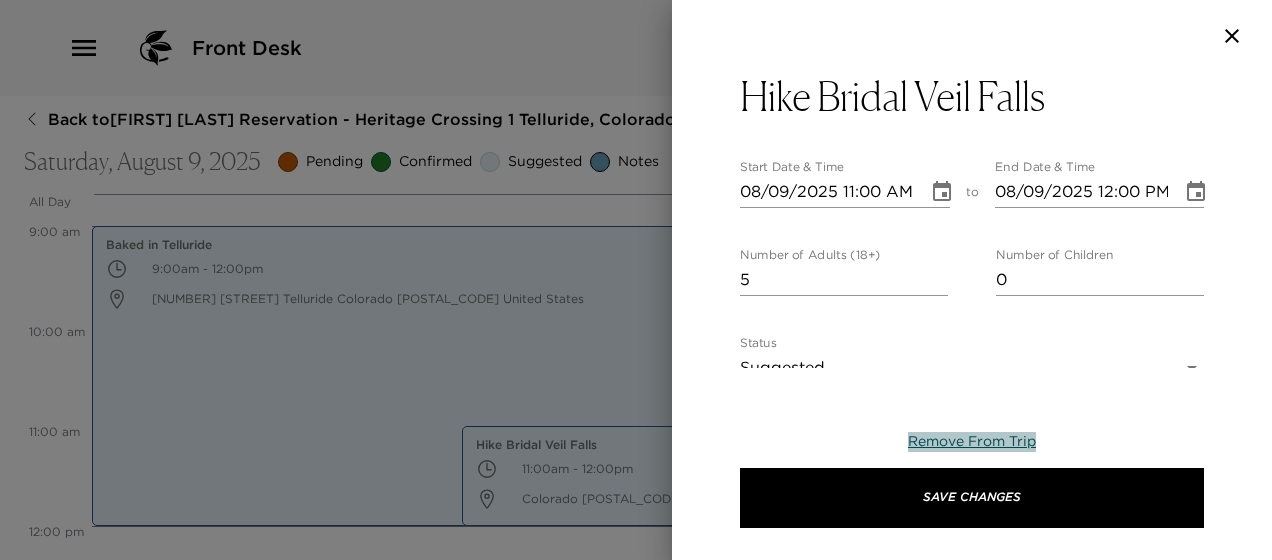 click on "Remove From Trip" at bounding box center (972, 441) 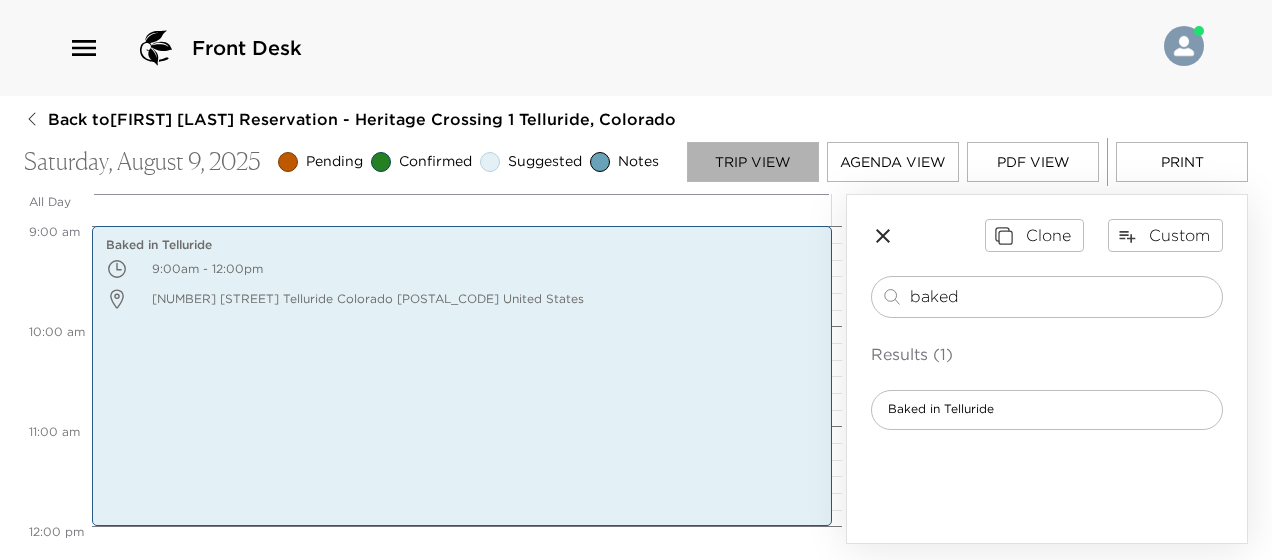 click on "Trip View" at bounding box center [753, 162] 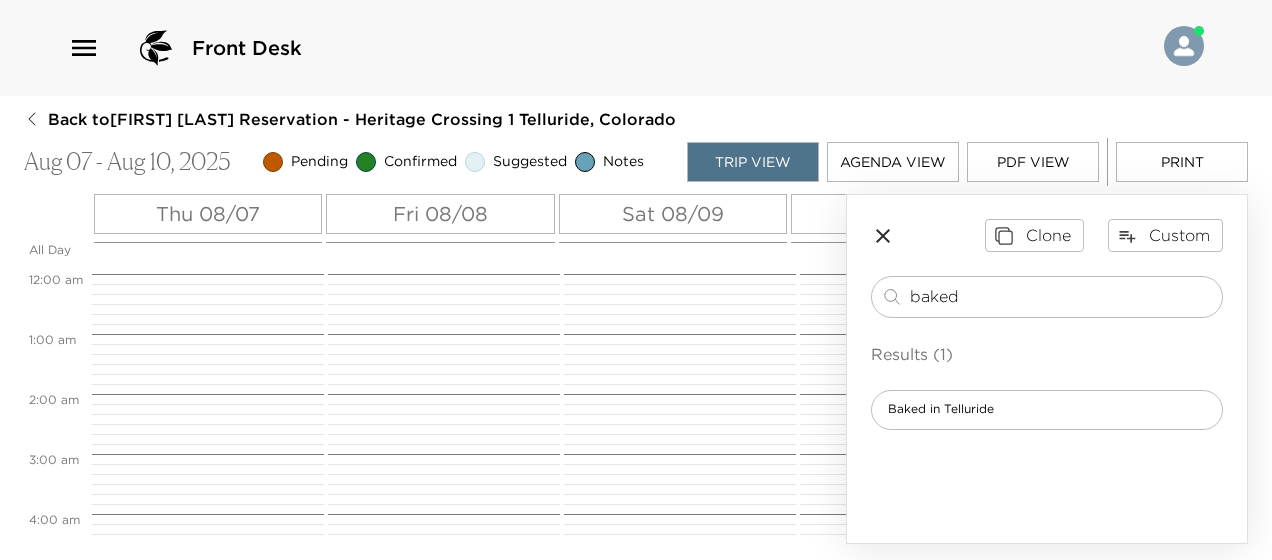 scroll, scrollTop: 540, scrollLeft: 0, axis: vertical 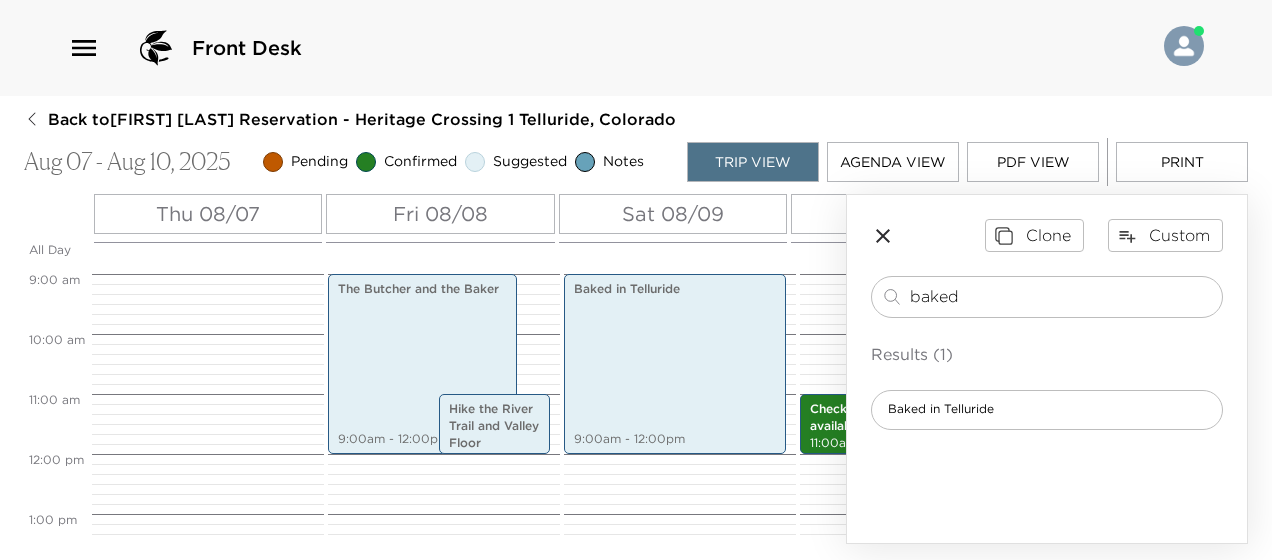 click on "Sat 08/09" at bounding box center [673, 214] 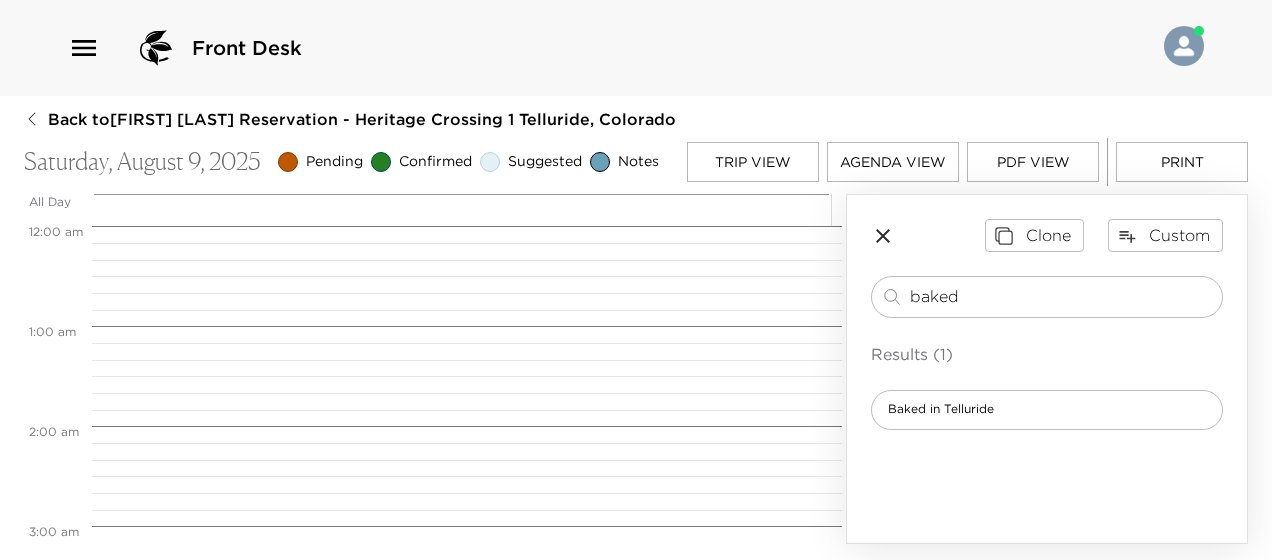 scroll, scrollTop: 900, scrollLeft: 0, axis: vertical 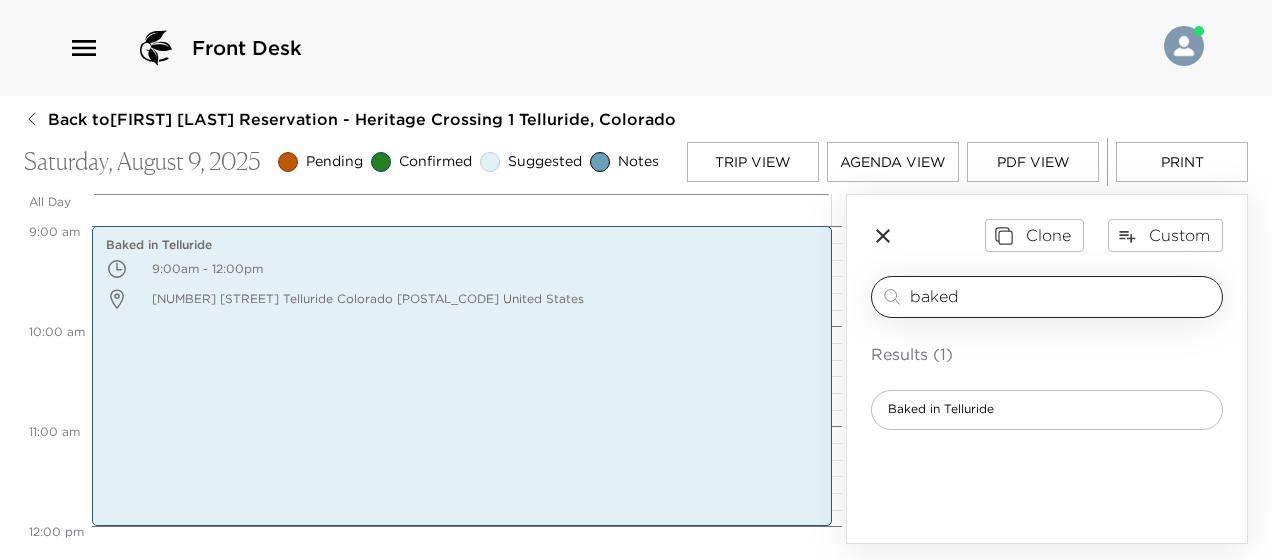 click on "baked" at bounding box center [1062, 296] 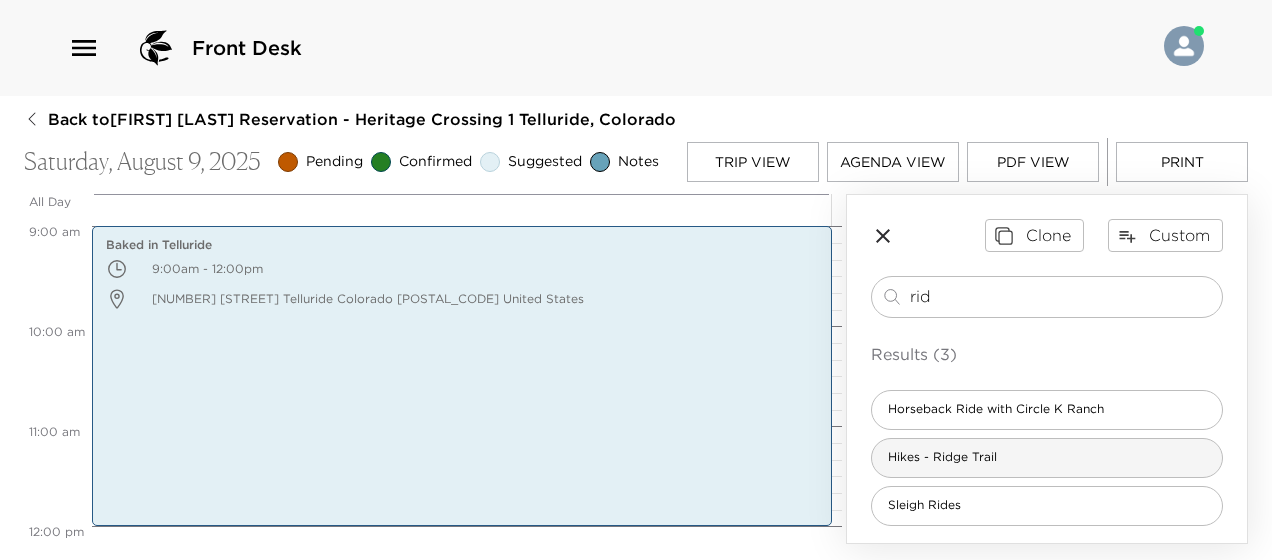 type on "rid" 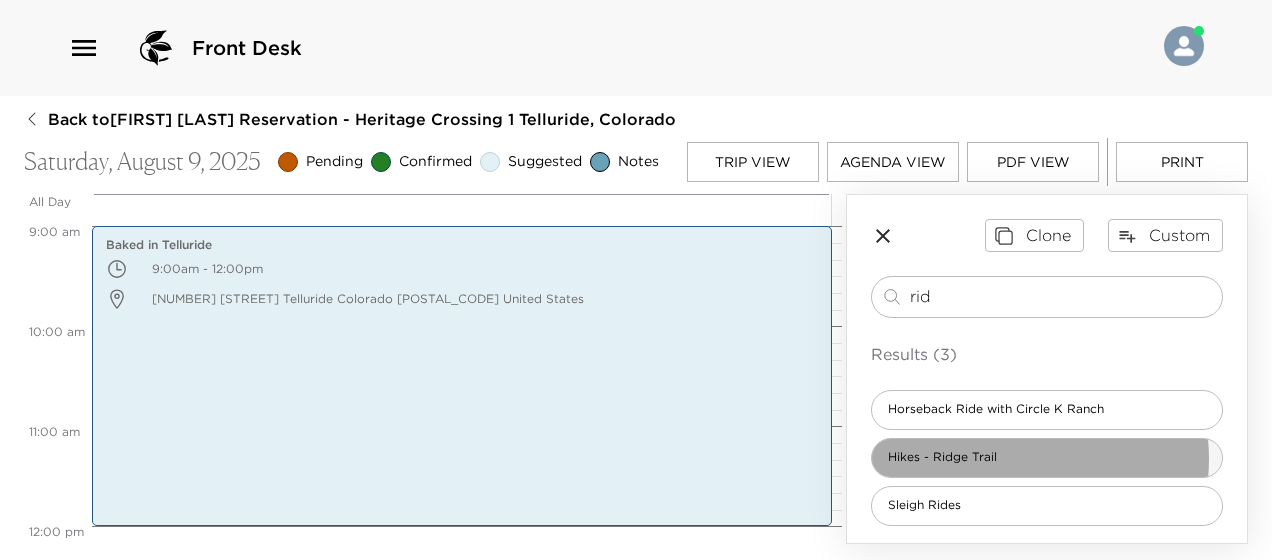 click on "Hikes - Ridge Trail" at bounding box center (1047, 458) 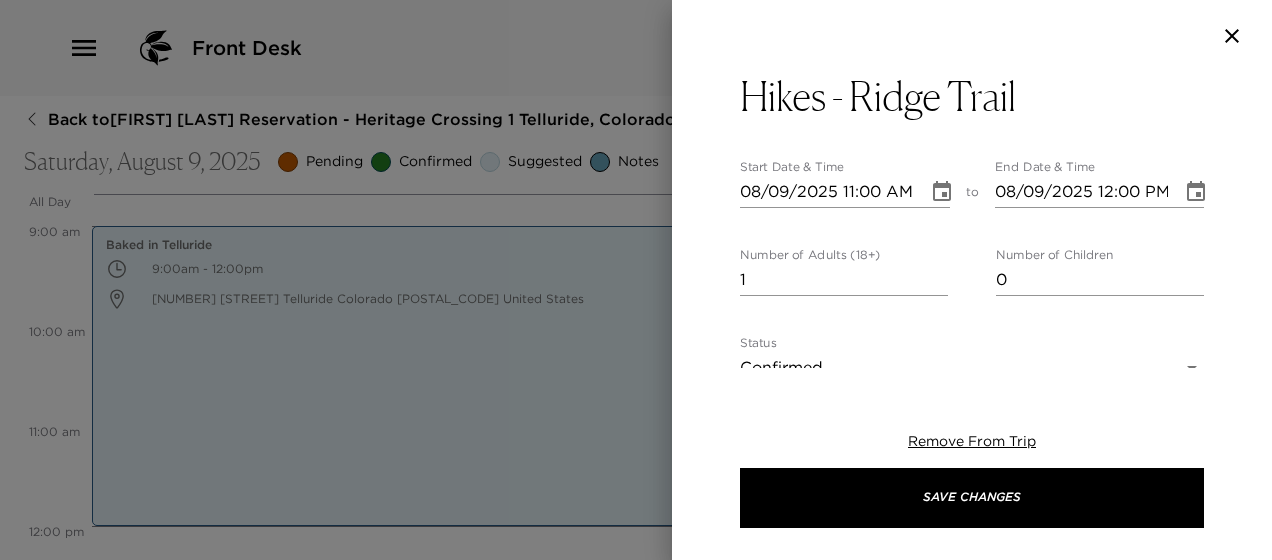 type on "This hiking-only trail begins at Station San Sophia, dropping over 1,000 feet over the course of 2 miles down to Station Mountain Village and Mountain Village Center. With its valley views and peaceful switchbacks throughout the aspen forest, this trail is a local favorite. Do watch for a fork in the trail about 0.2 miles below the radio tower as the route to the right is more rocky and steep." 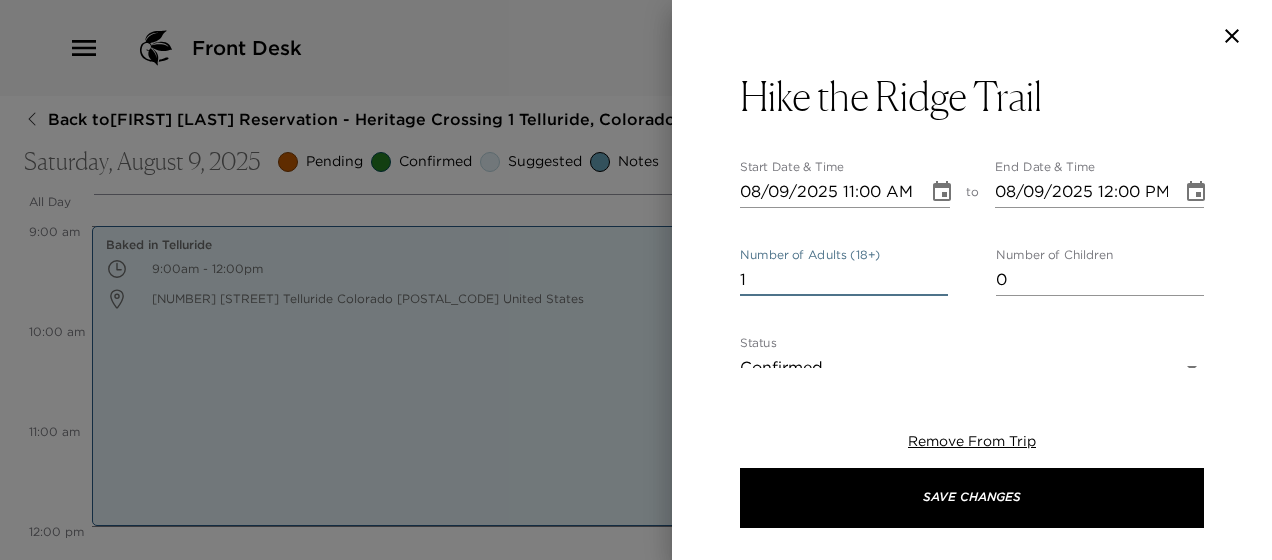 click on "1" at bounding box center (844, 280) 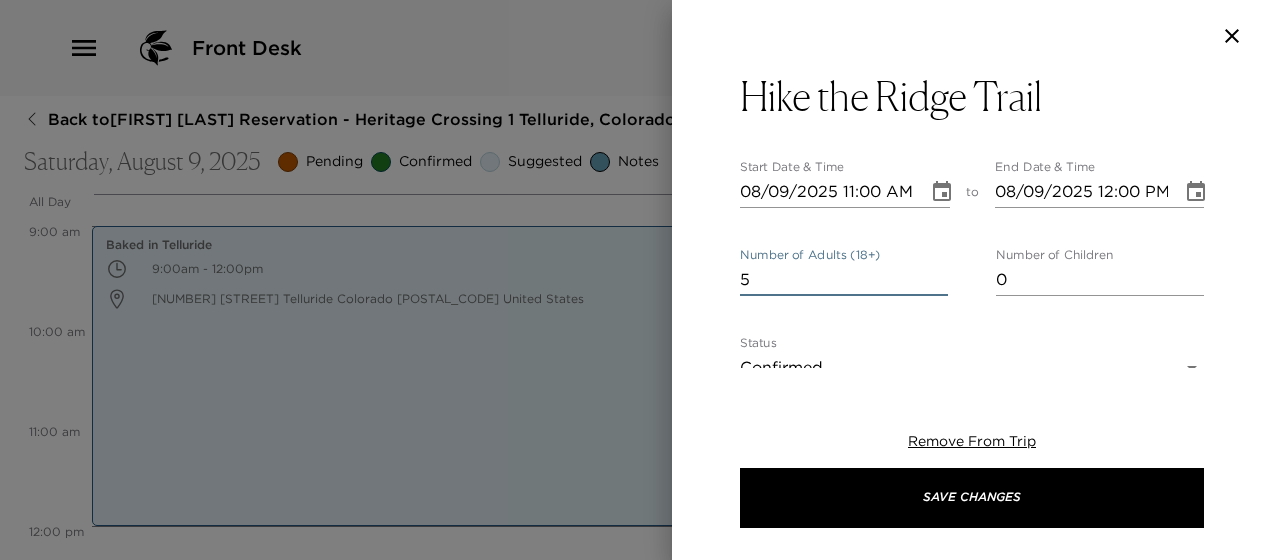 type on "5" 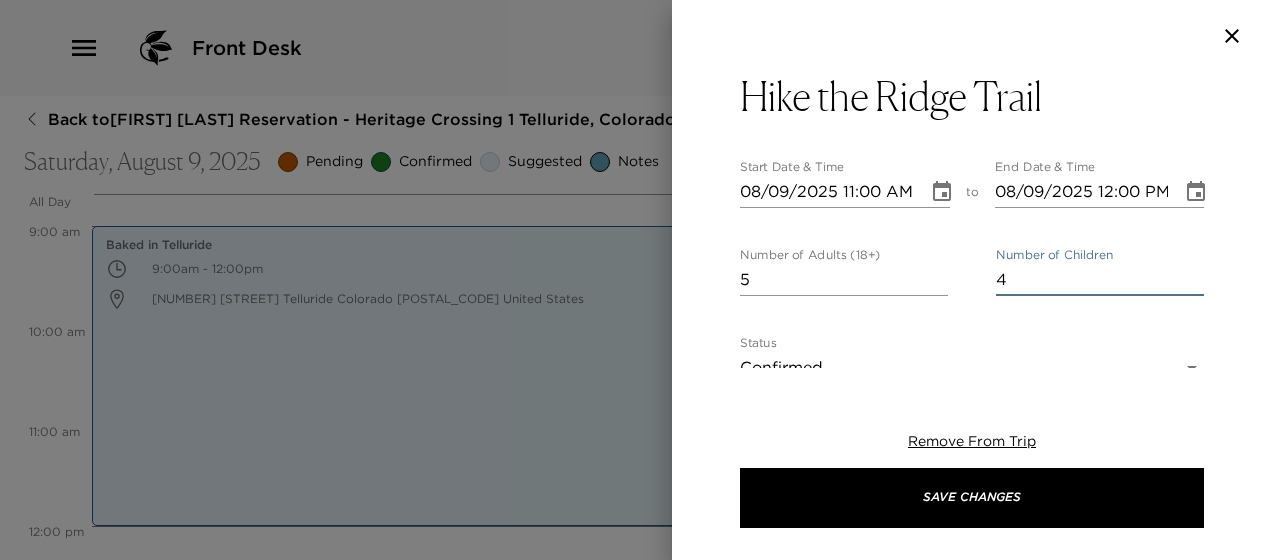 type on "4" 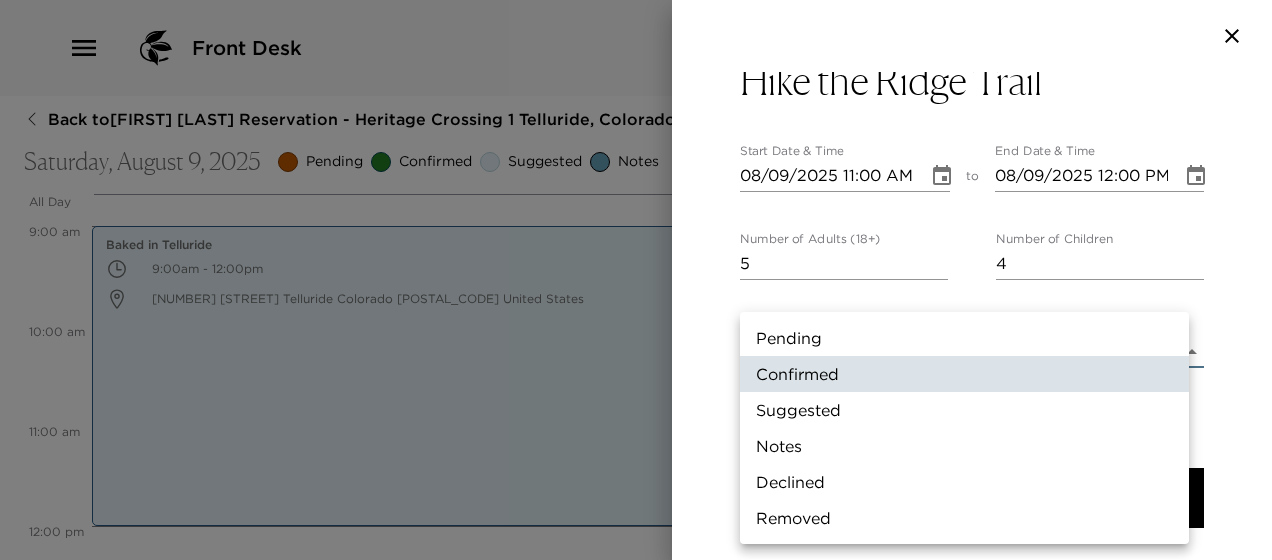 click on "Suggested" at bounding box center (964, 410) 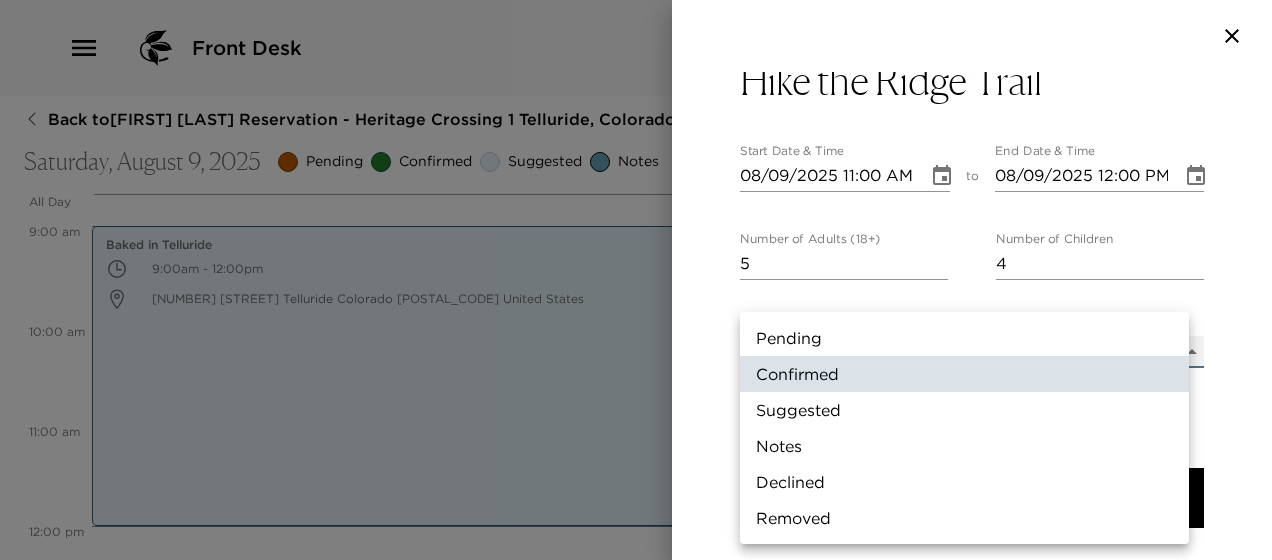 type on "Suggestion" 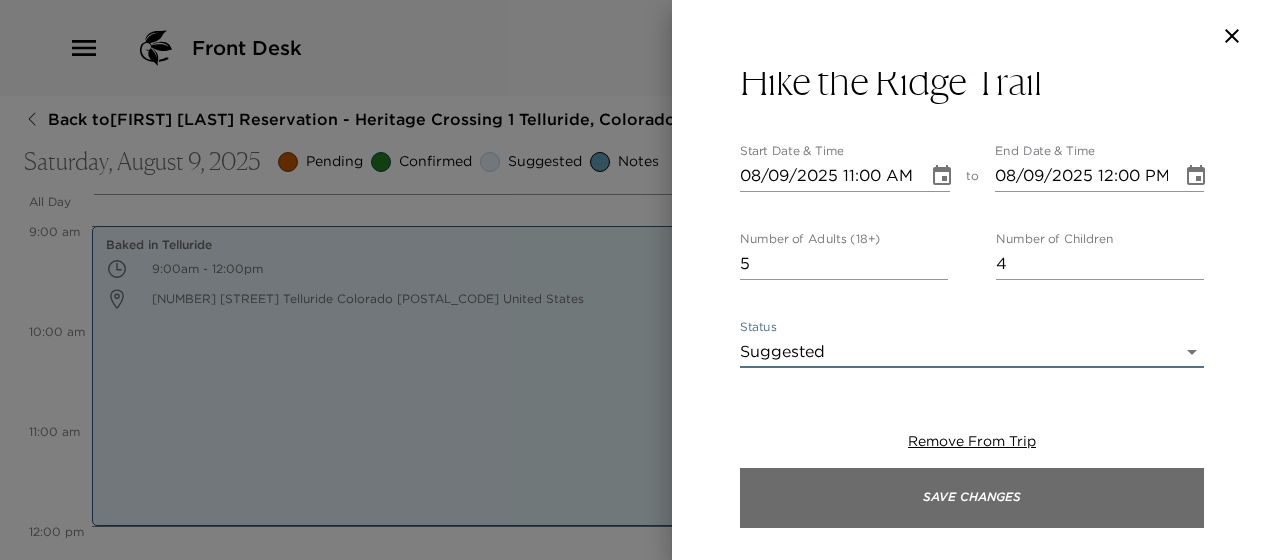 click on "Save Changes" at bounding box center [972, 498] 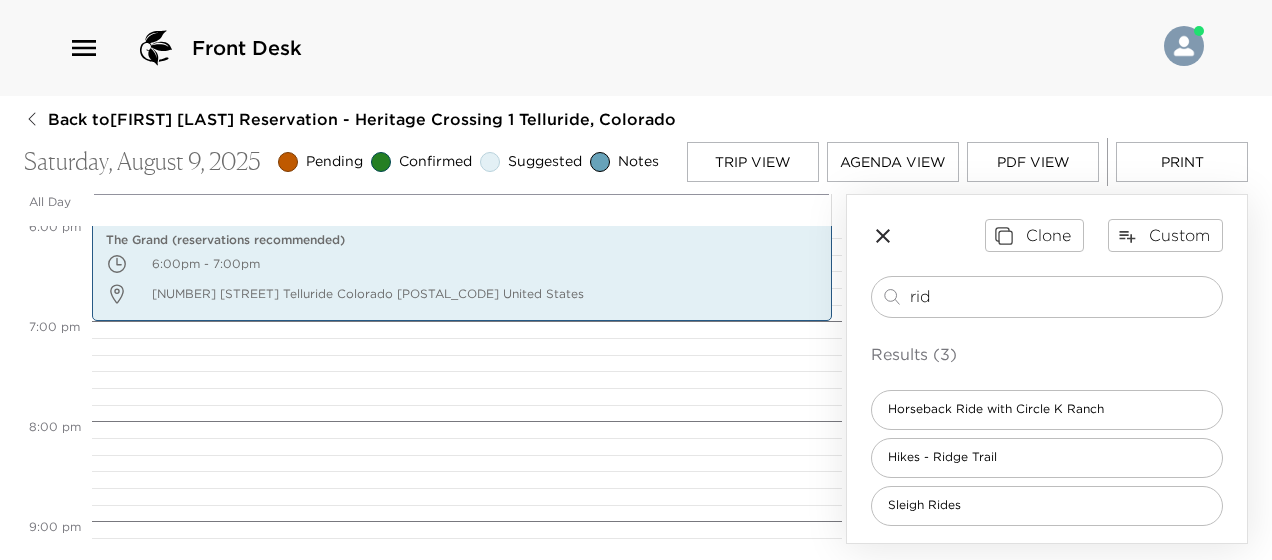 scroll, scrollTop: 1700, scrollLeft: 0, axis: vertical 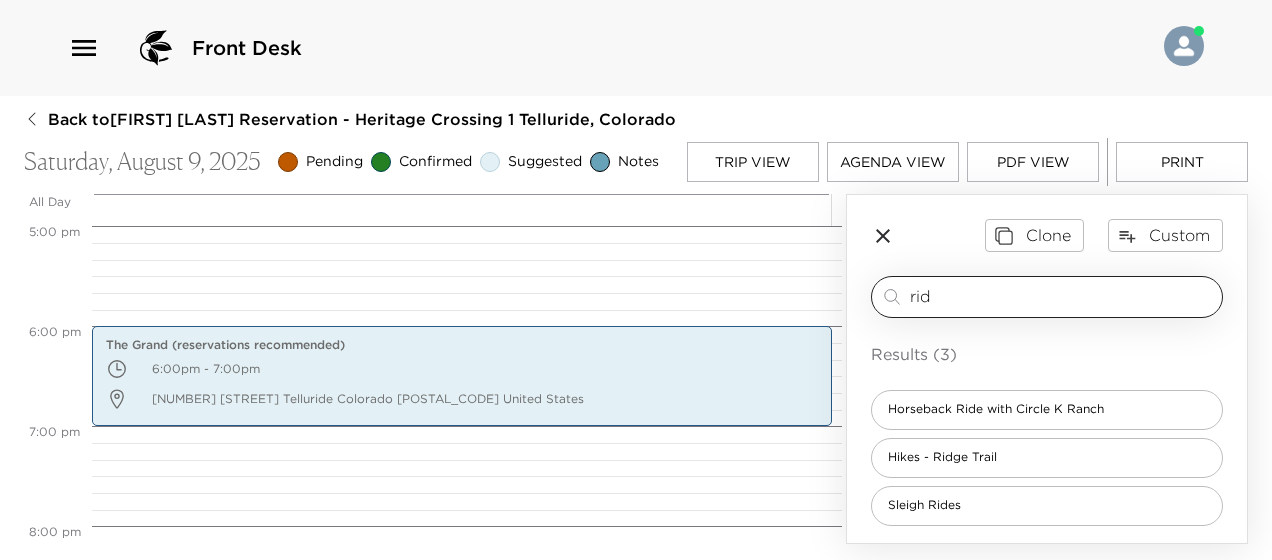 click on "rid" at bounding box center (1062, 296) 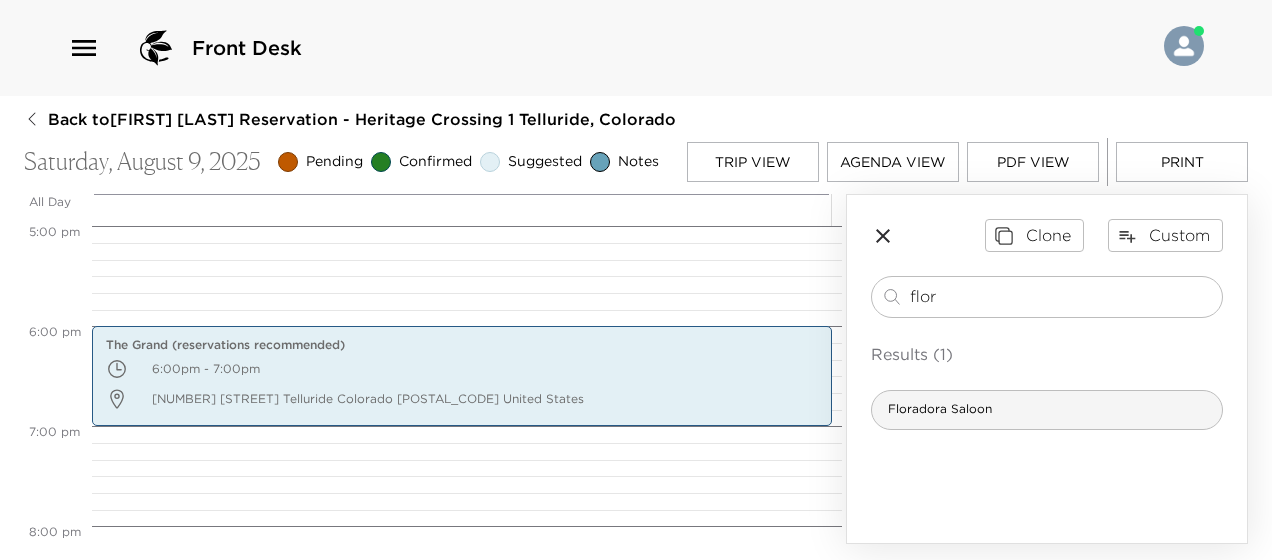 type on "flor" 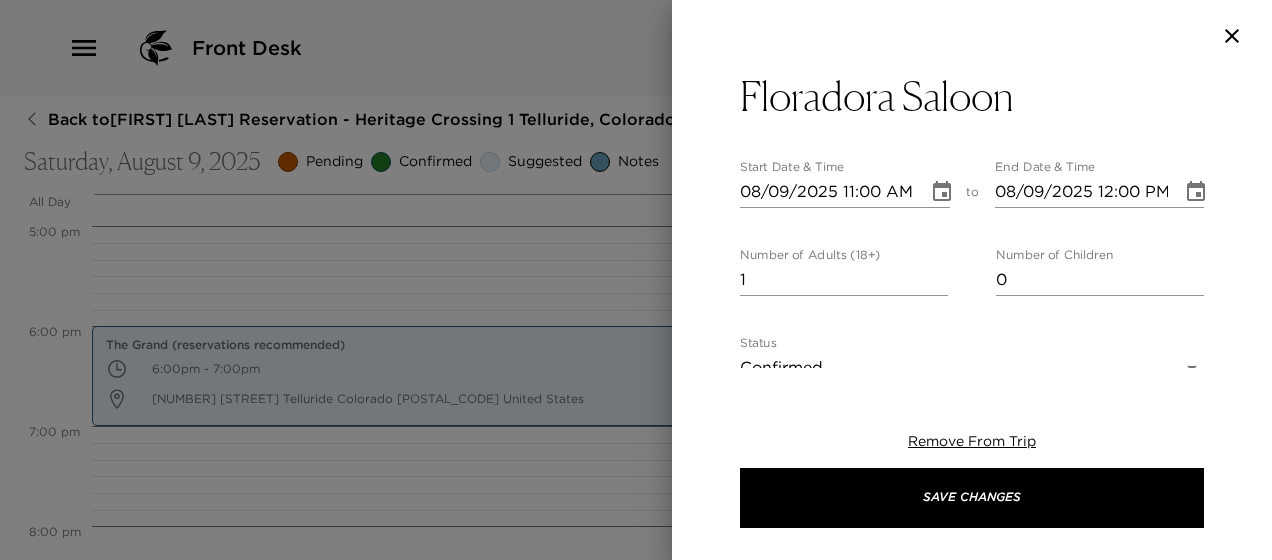 type on "Floradora Saloon The Floradora has been a local favorite for more than 20 years. The menu features fresh, crisp flavors using natural and organic ingredients whenever available. Please allow a 15 minute Gondola ride and a 10 minute walk to the Floradora." 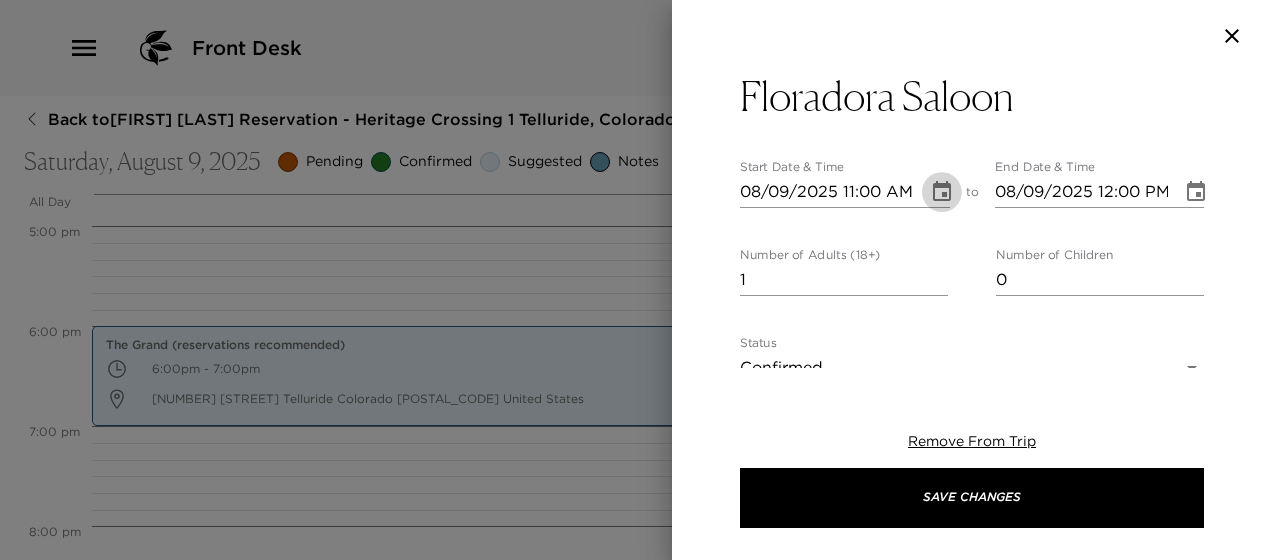 click 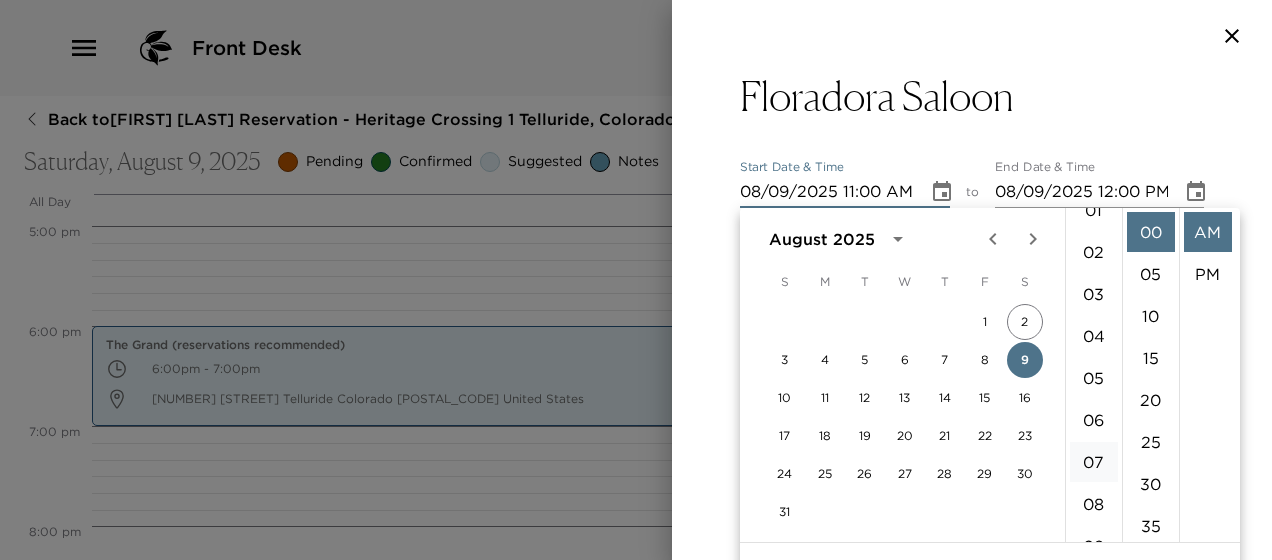 scroll, scrollTop: 62, scrollLeft: 0, axis: vertical 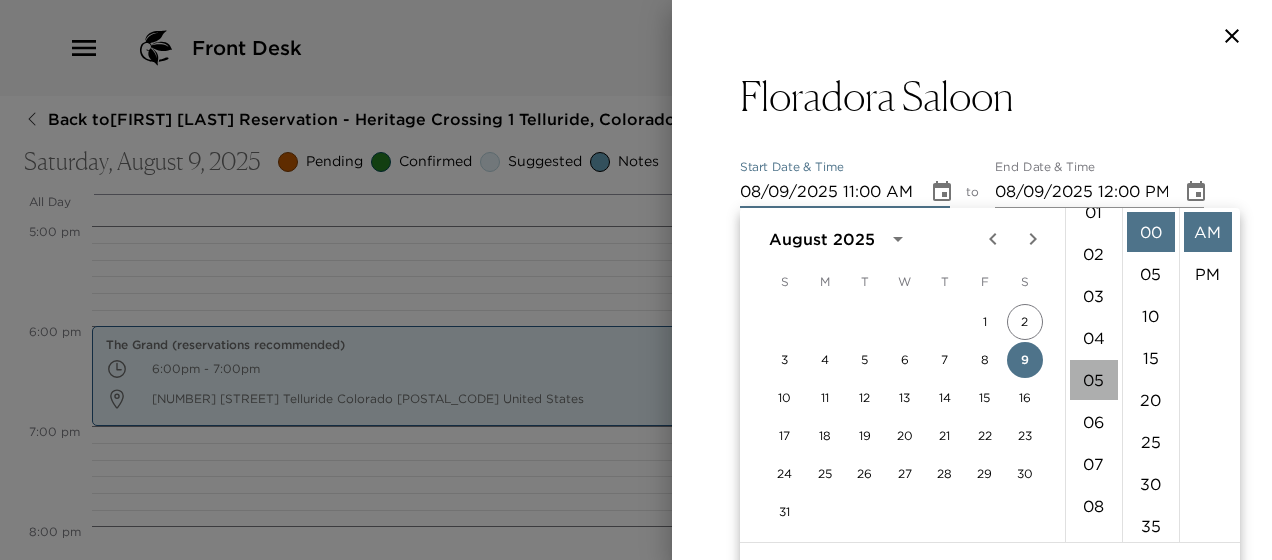 click on "05" at bounding box center [1094, 380] 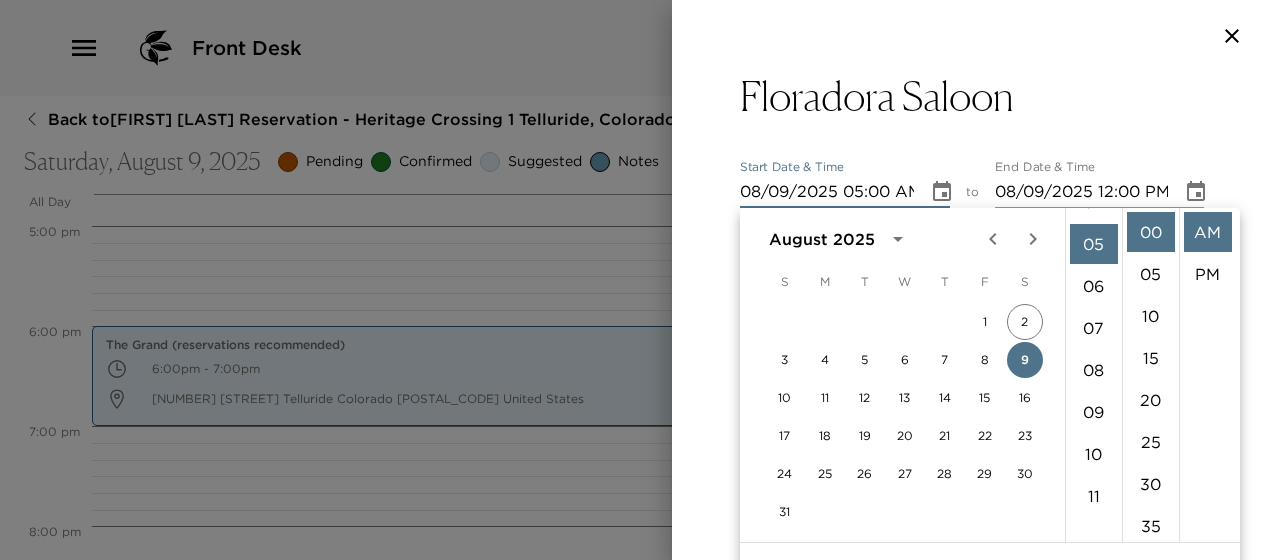 scroll, scrollTop: 210, scrollLeft: 0, axis: vertical 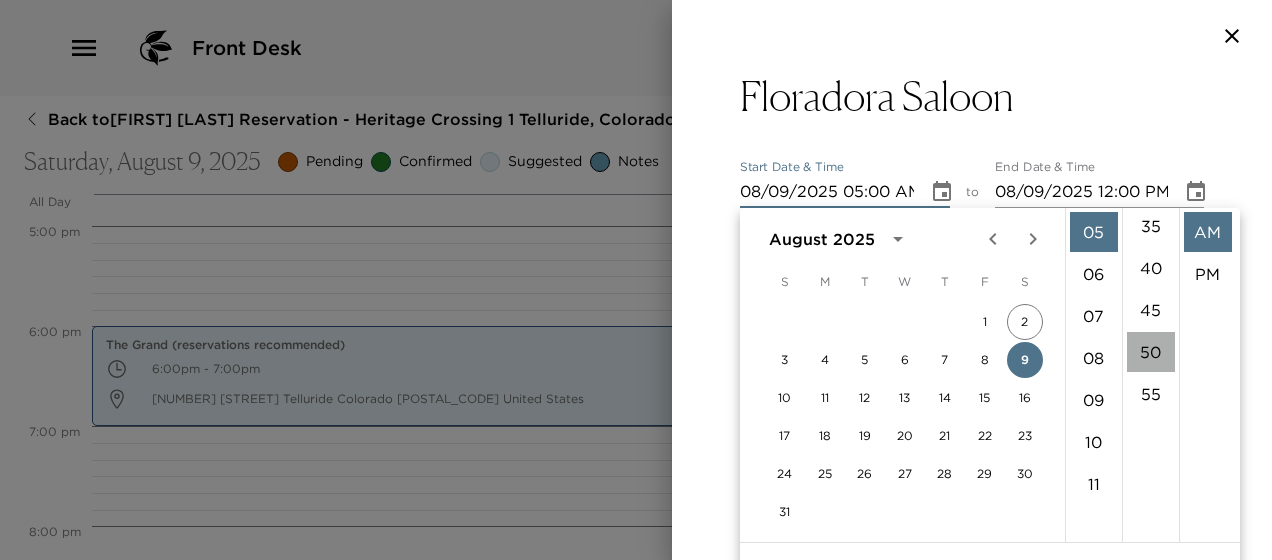 click on "50" at bounding box center [1151, 352] 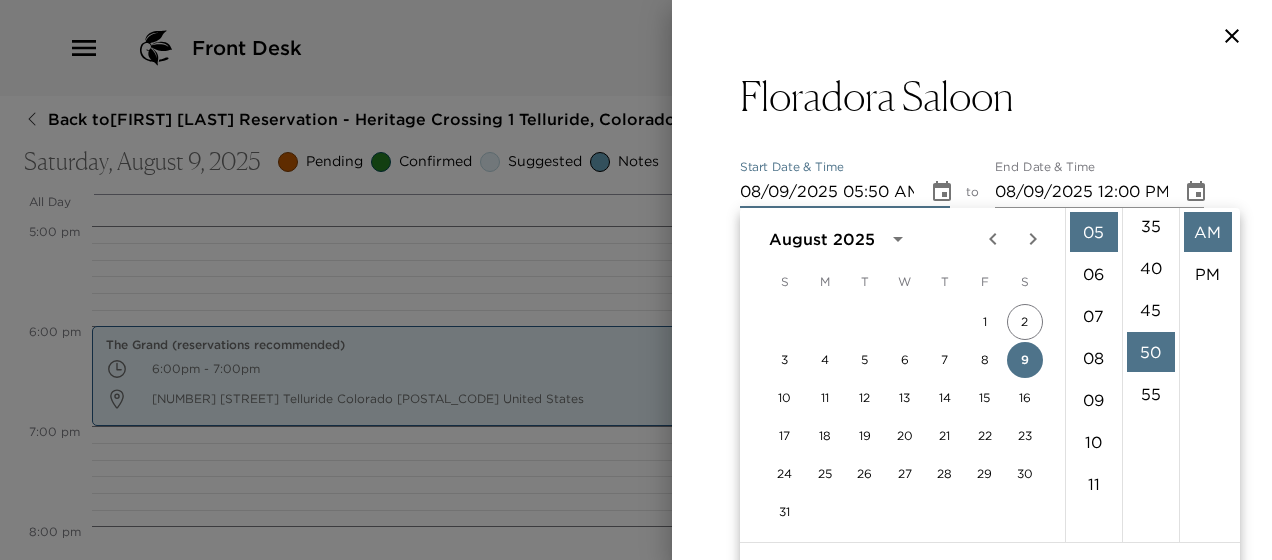 scroll, scrollTop: 420, scrollLeft: 0, axis: vertical 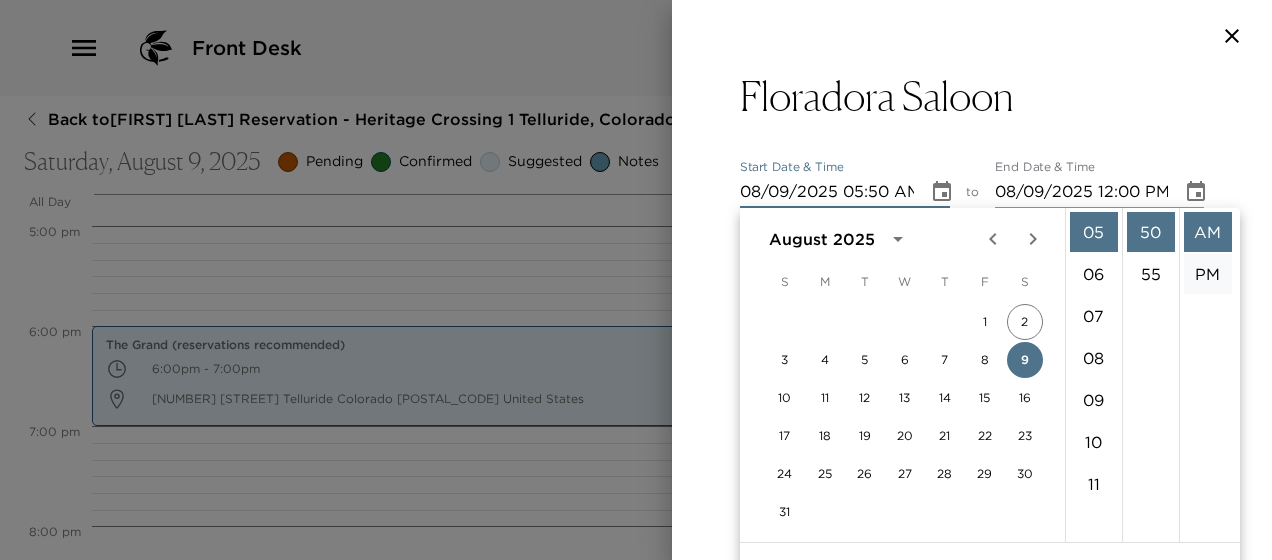 click on "PM" at bounding box center [1208, 274] 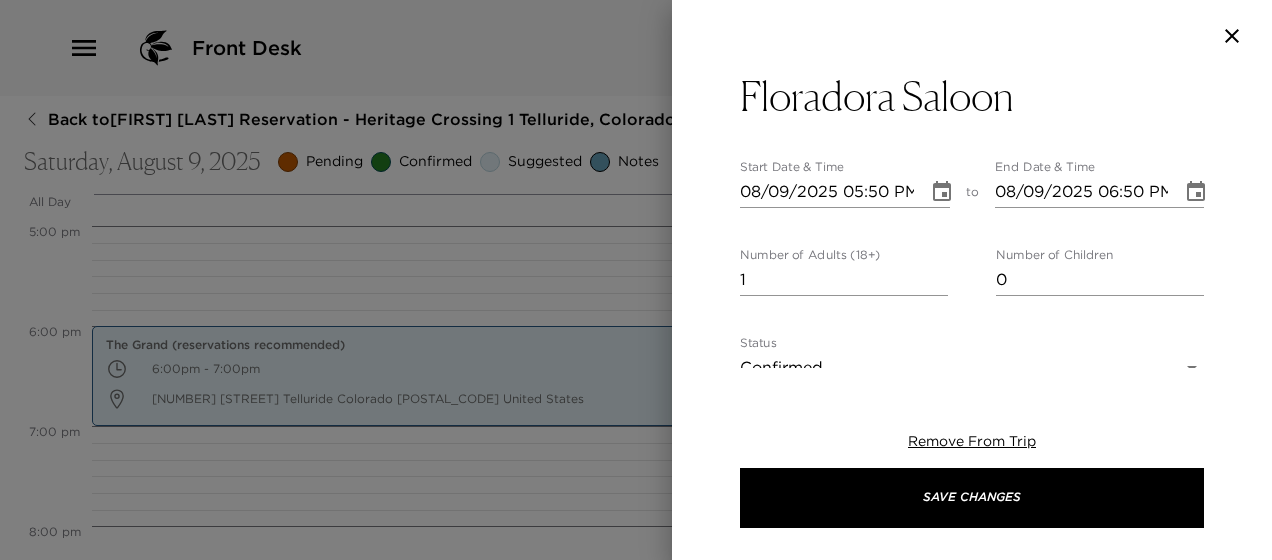 scroll, scrollTop: 42, scrollLeft: 0, axis: vertical 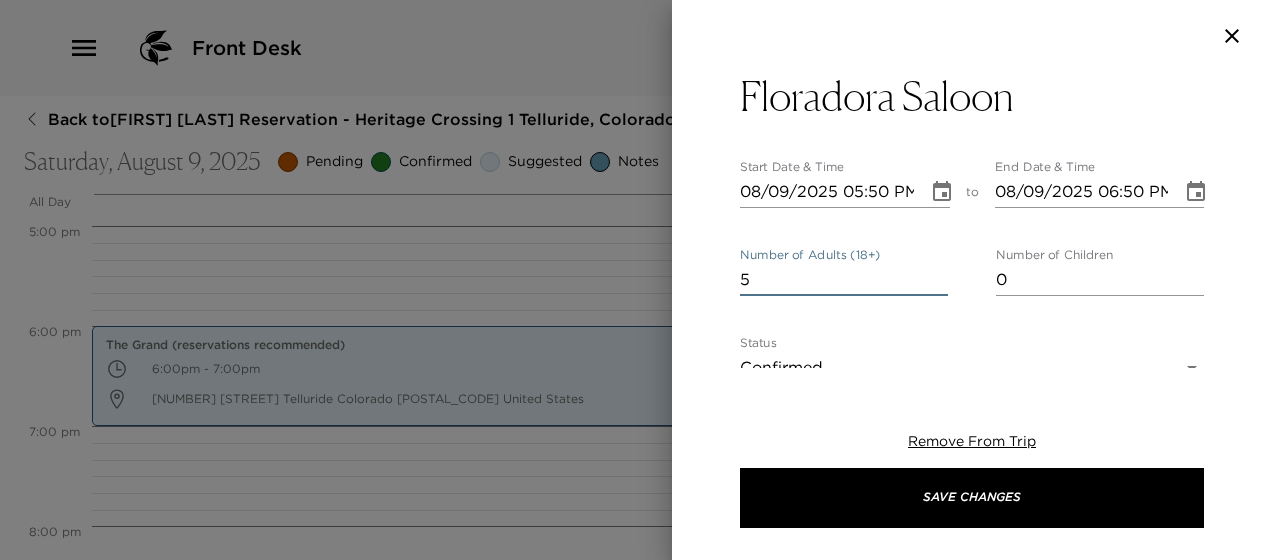 type on "5" 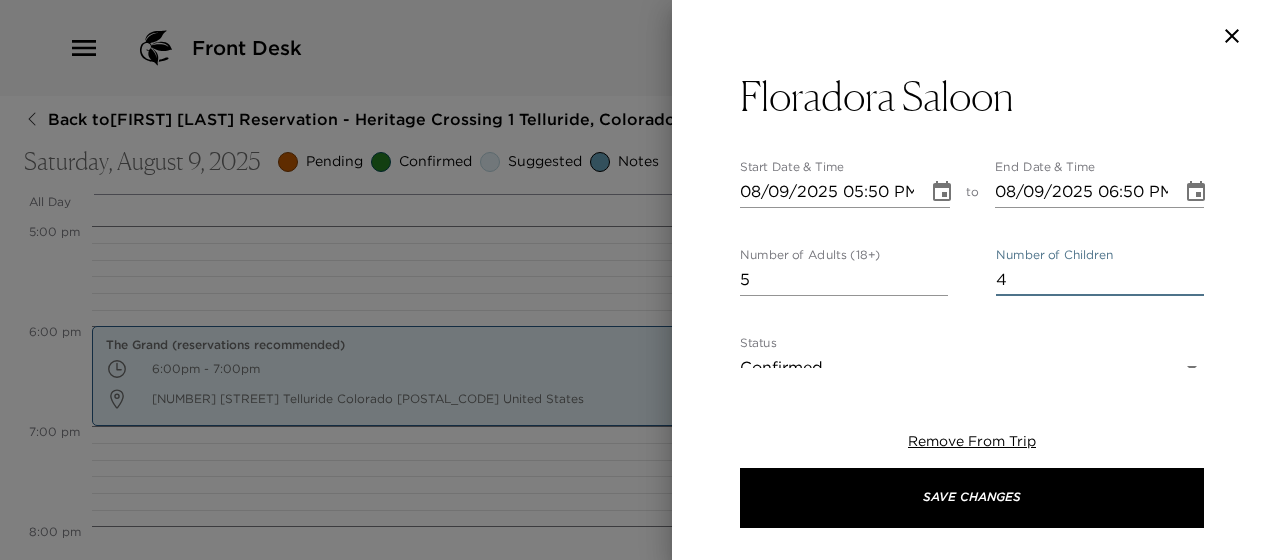 type on "4" 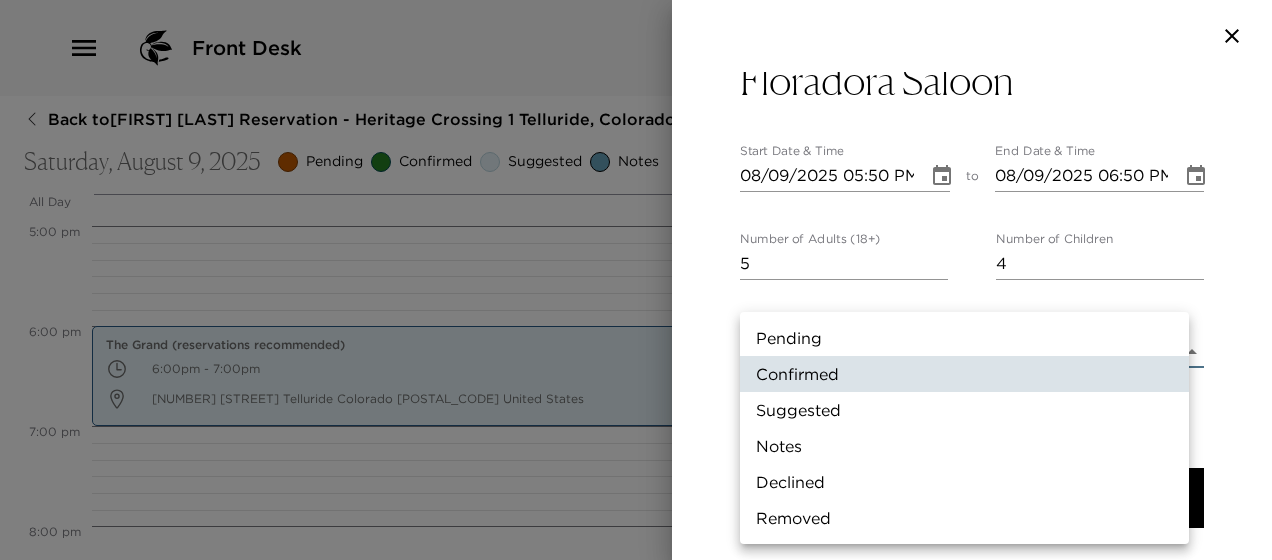 click on "Suggested" at bounding box center (964, 410) 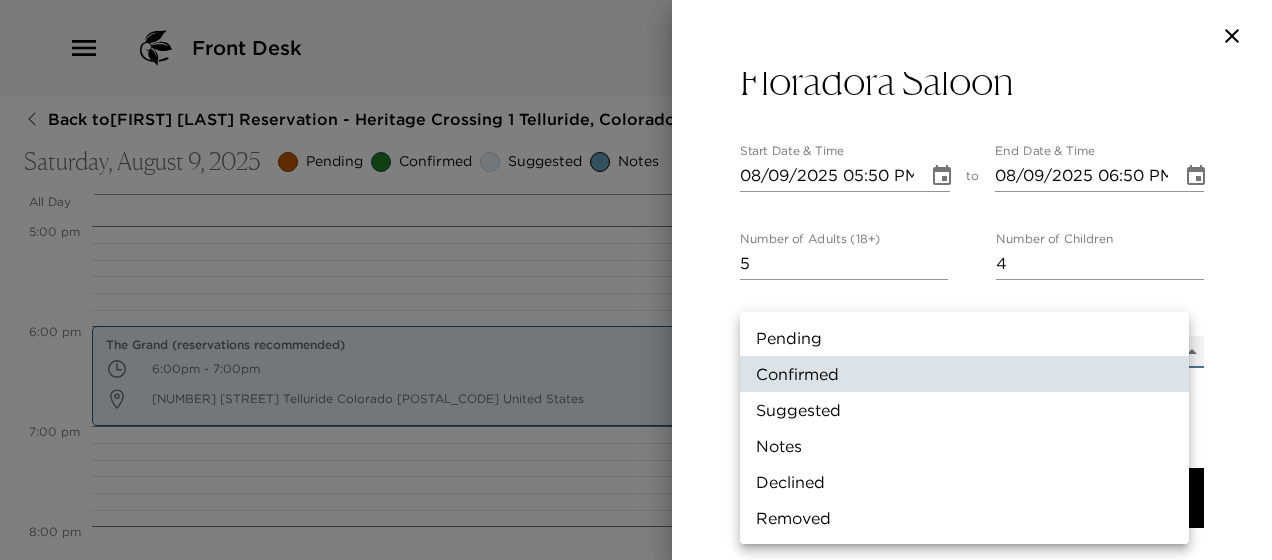type on "Suggestion" 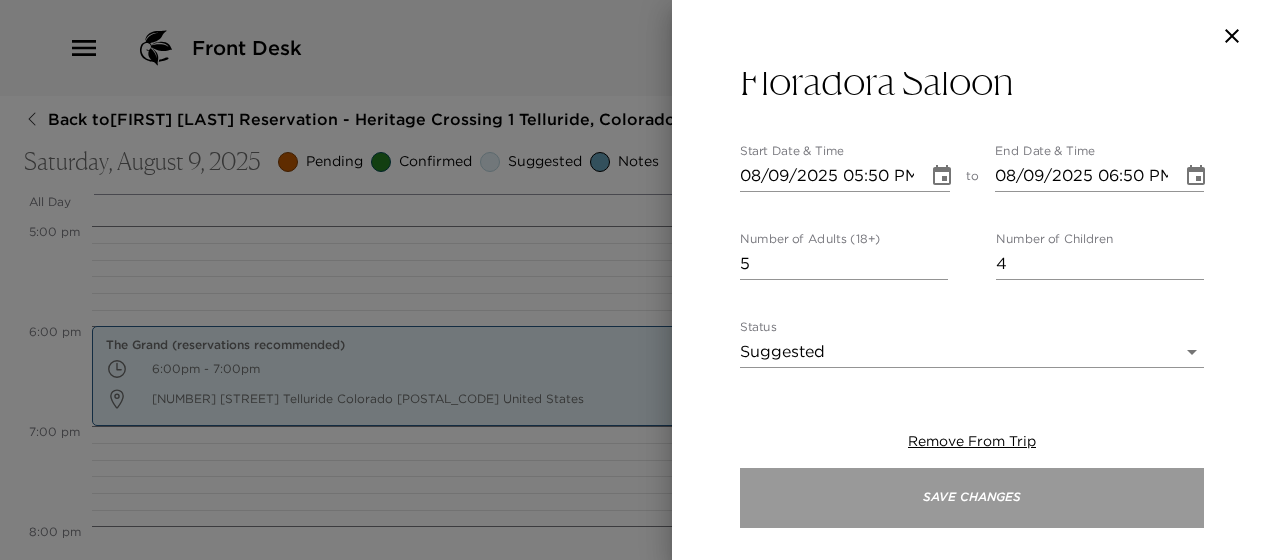 click on "Save Changes" at bounding box center [972, 498] 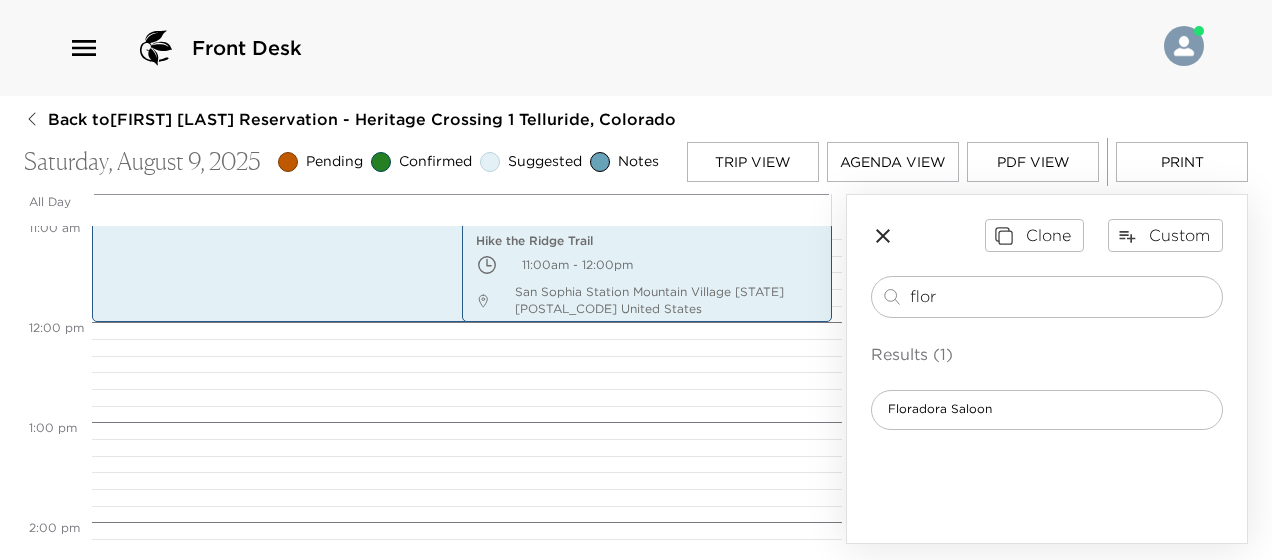 scroll, scrollTop: 1100, scrollLeft: 0, axis: vertical 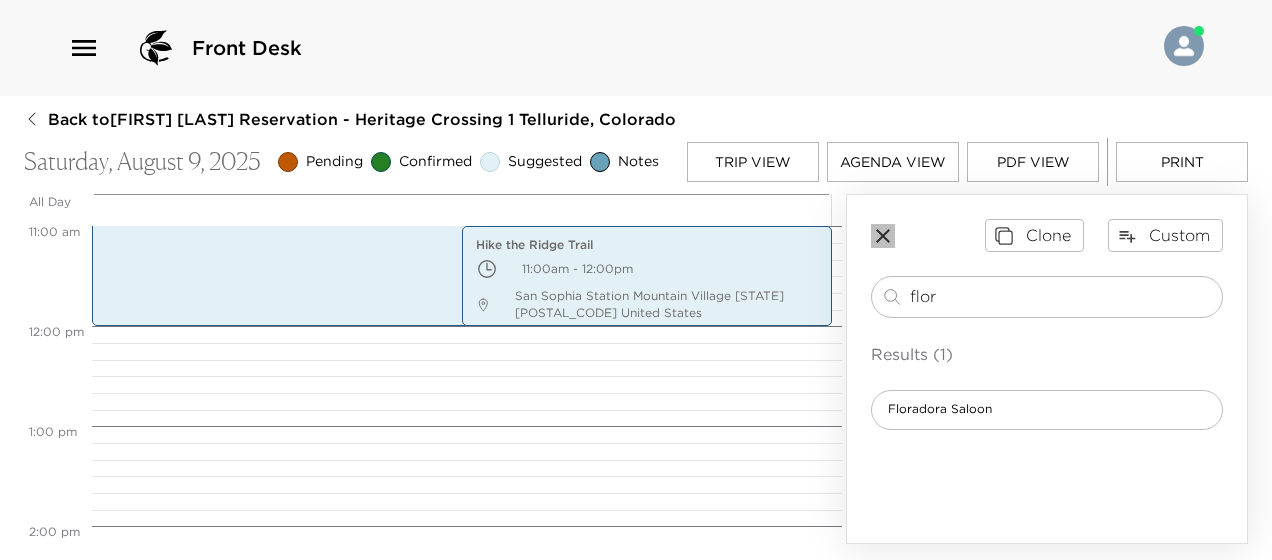 click 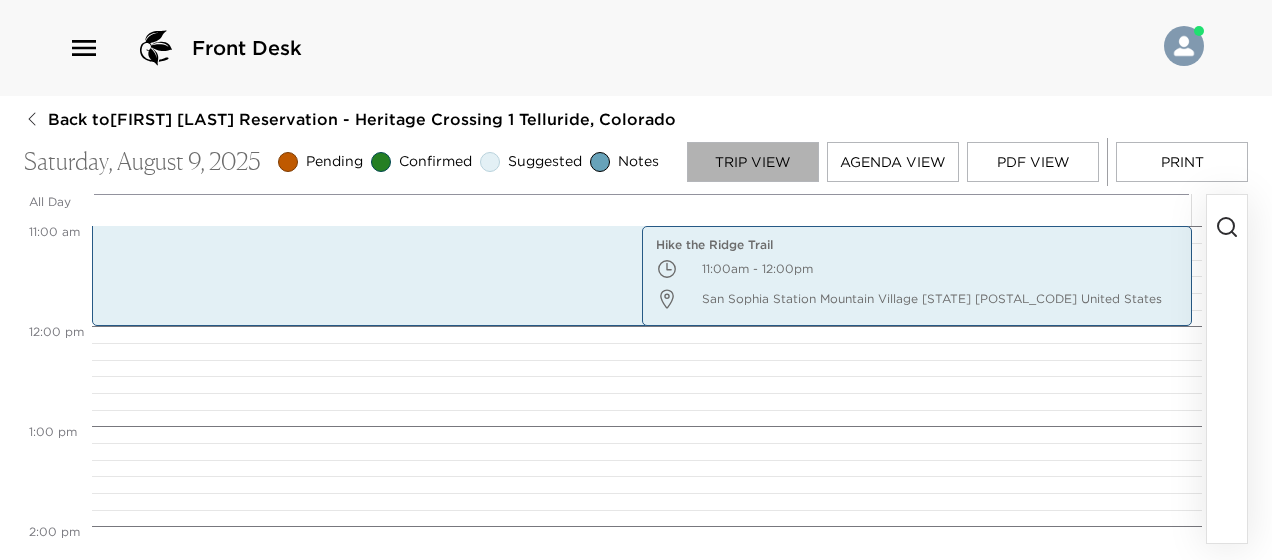 click on "Trip View" at bounding box center (753, 162) 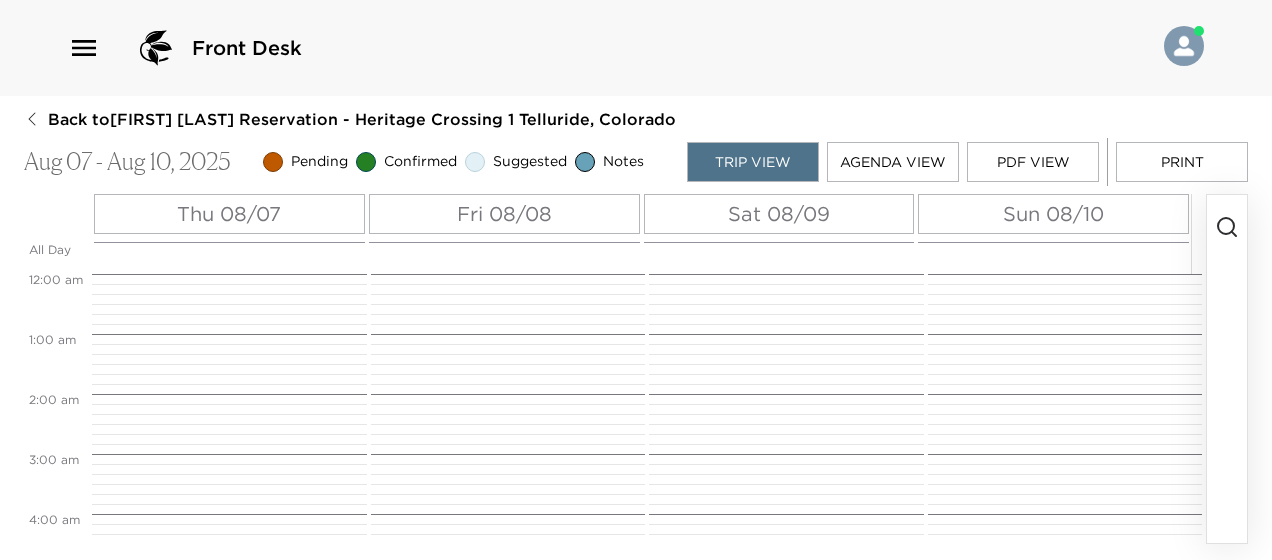 scroll, scrollTop: 540, scrollLeft: 0, axis: vertical 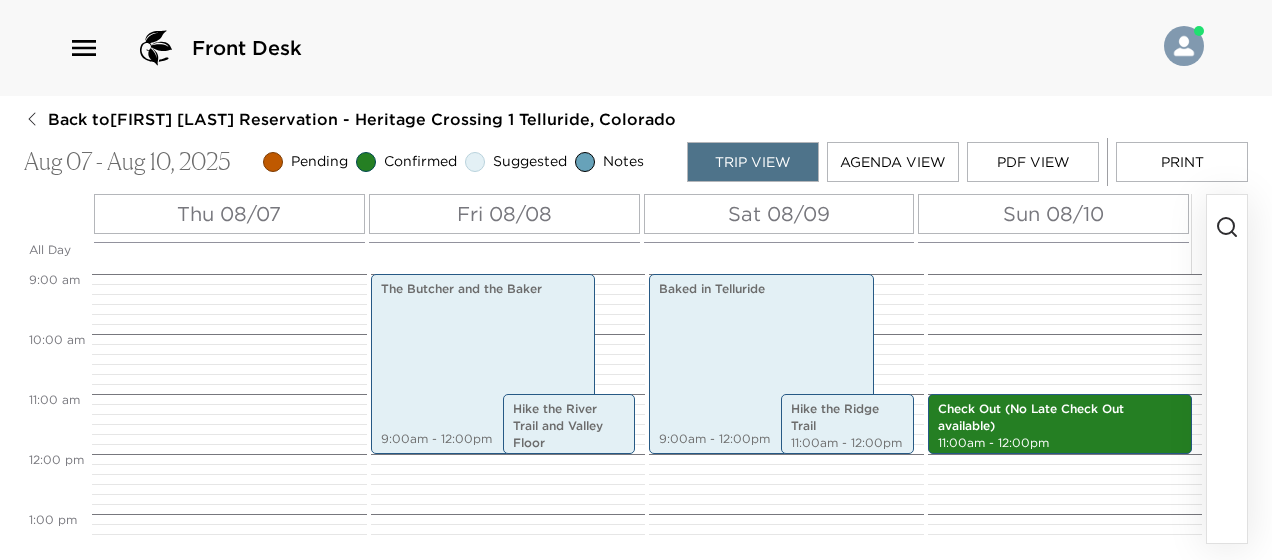 click on "Fri 08/08" at bounding box center (504, 214) 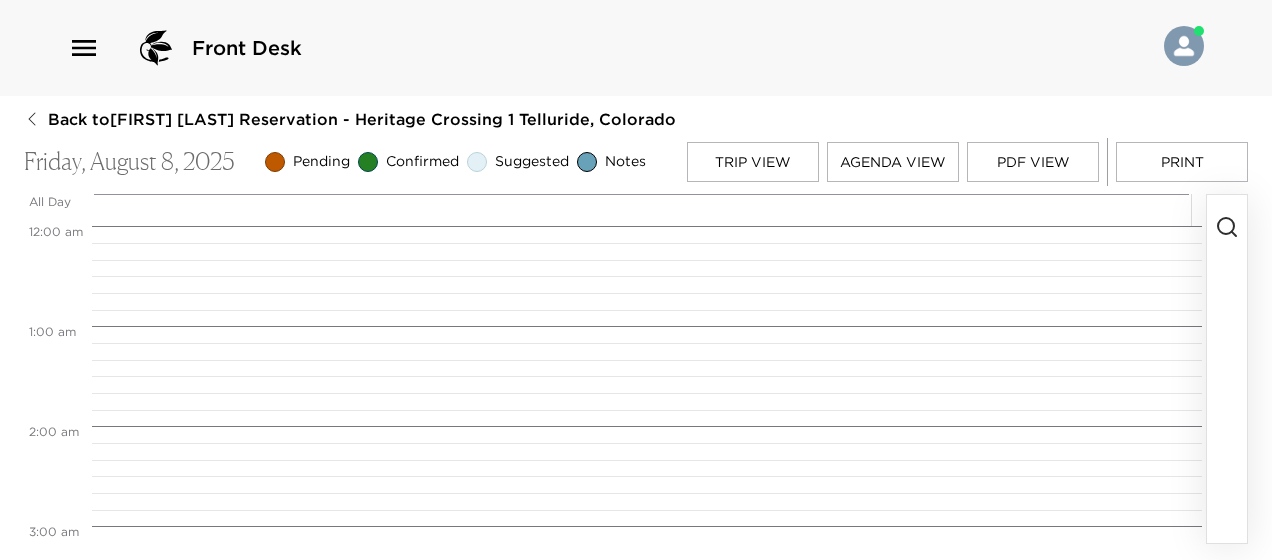 scroll, scrollTop: 900, scrollLeft: 0, axis: vertical 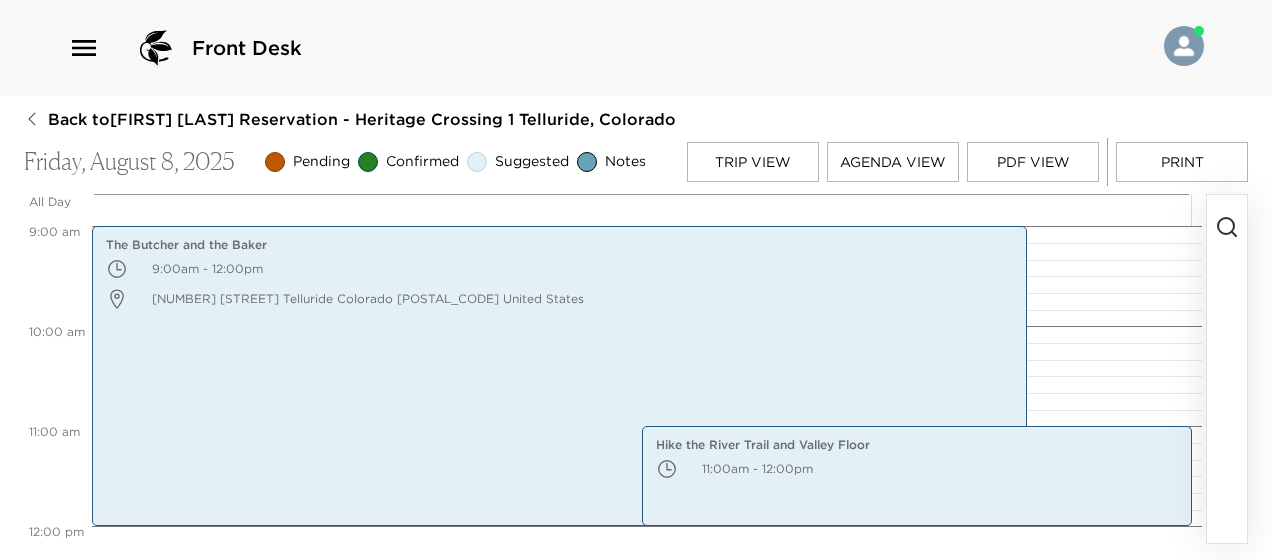 click 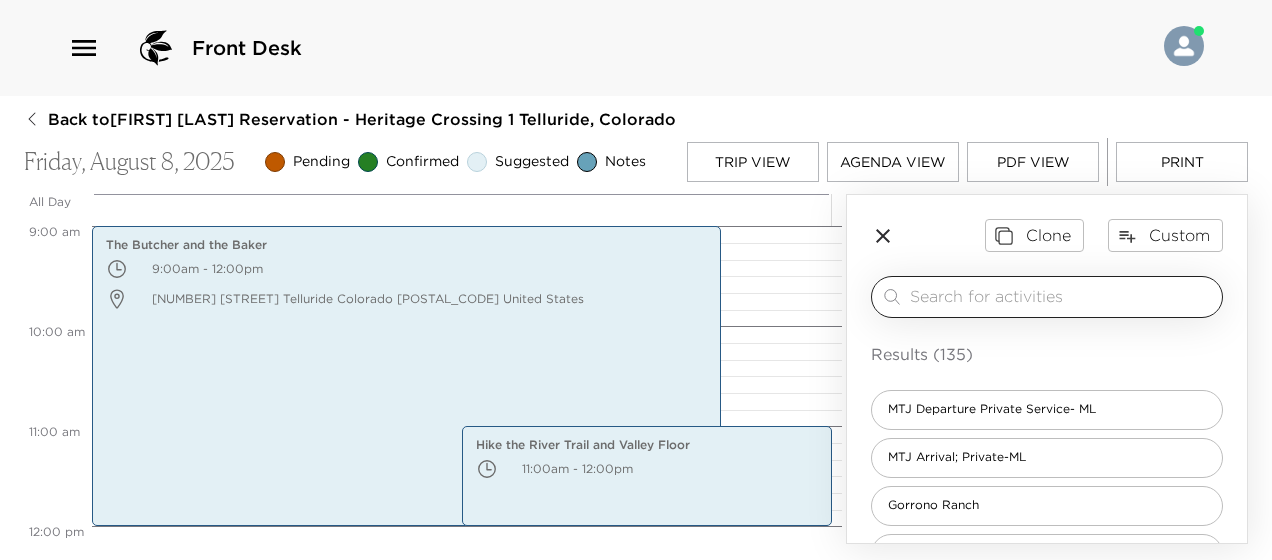 click at bounding box center (1062, 296) 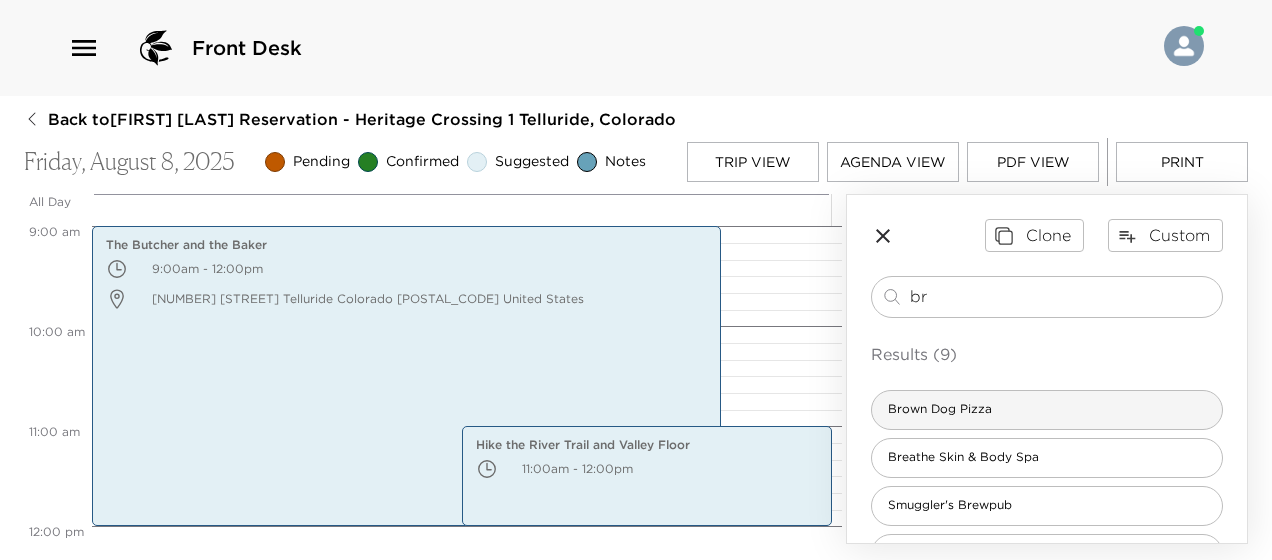 type on "br" 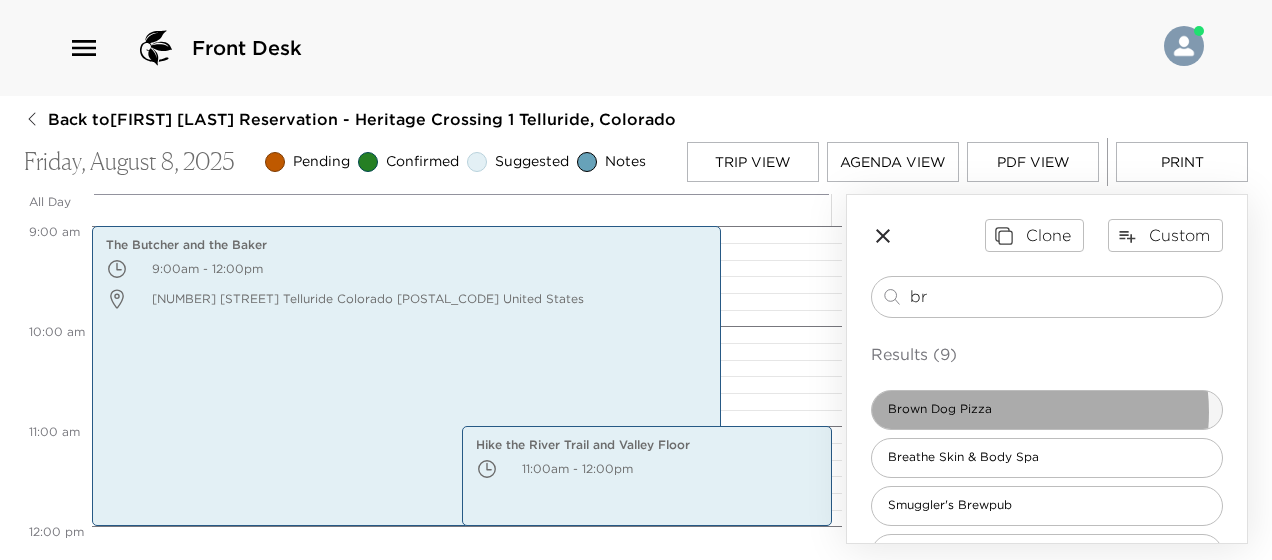 click on "Brown Dog Pizza" at bounding box center [1047, 410] 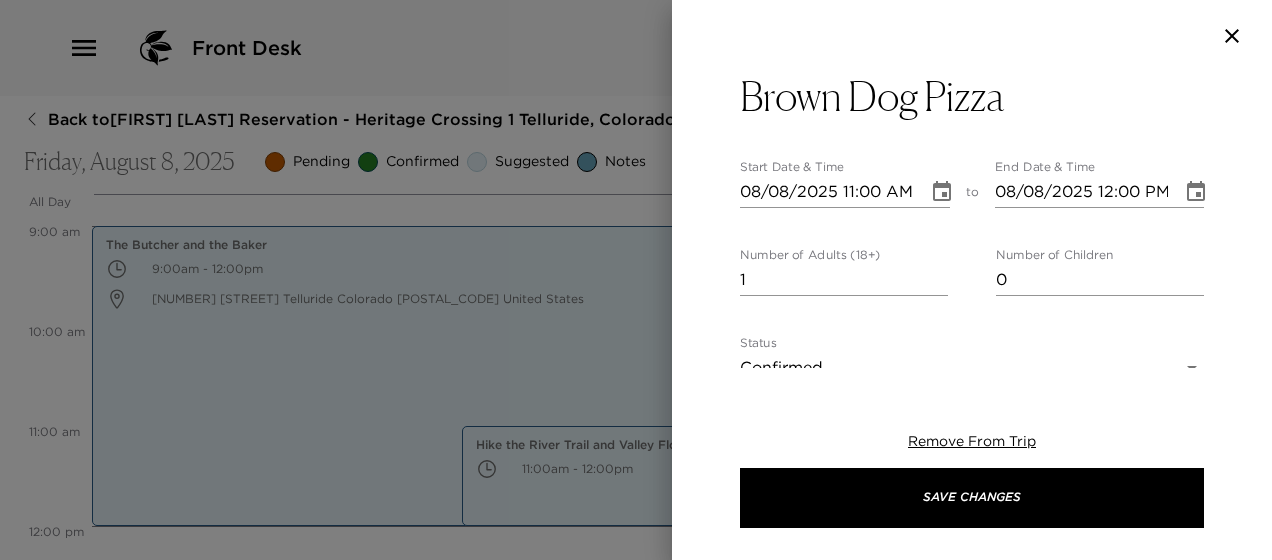 type on "Brown Dog Pizza has award winning pizza as well as burgers and salads. Great for families with TV Screens and video games for the kids. Make sure to try their world famous Detroit Style Pizza. They also have gluten-free pizza. Open for lunch and dinner. Helpful Hint - Go early and put your name in with the host.  Go next door to the Last Dollar Saloon for a cocktail!  The host will text you when your table is ready." 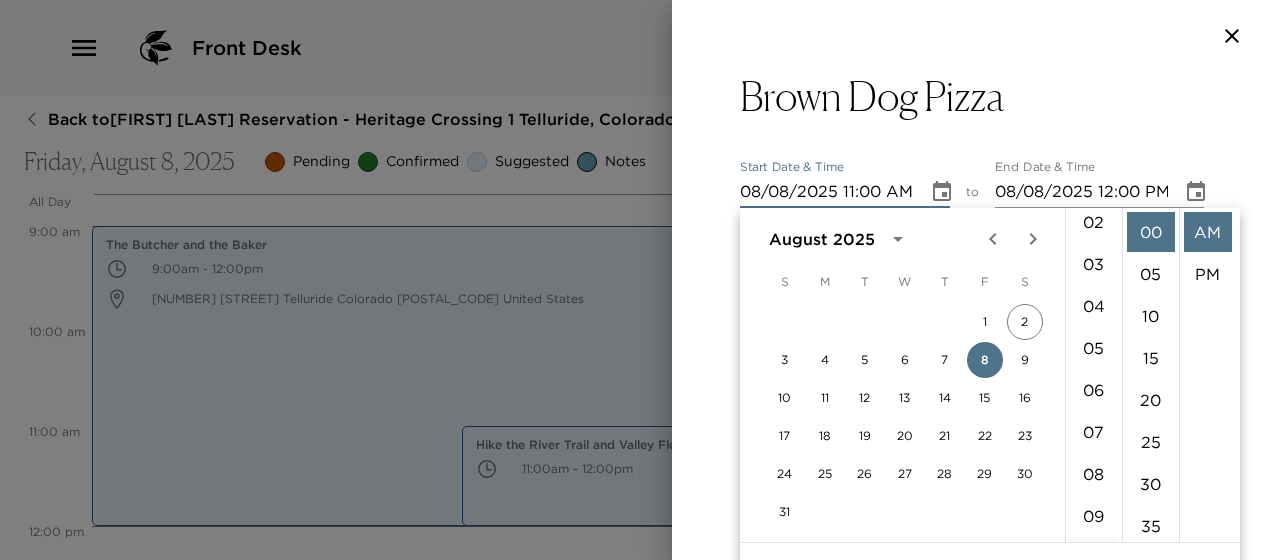 scroll, scrollTop: 62, scrollLeft: 0, axis: vertical 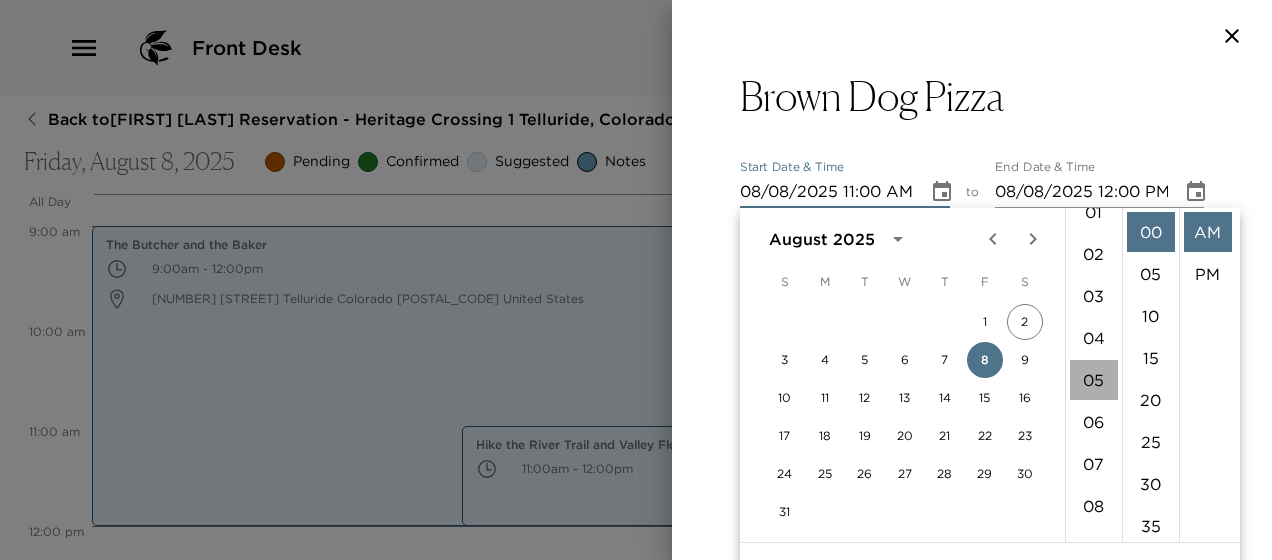 click on "05" at bounding box center [1094, 380] 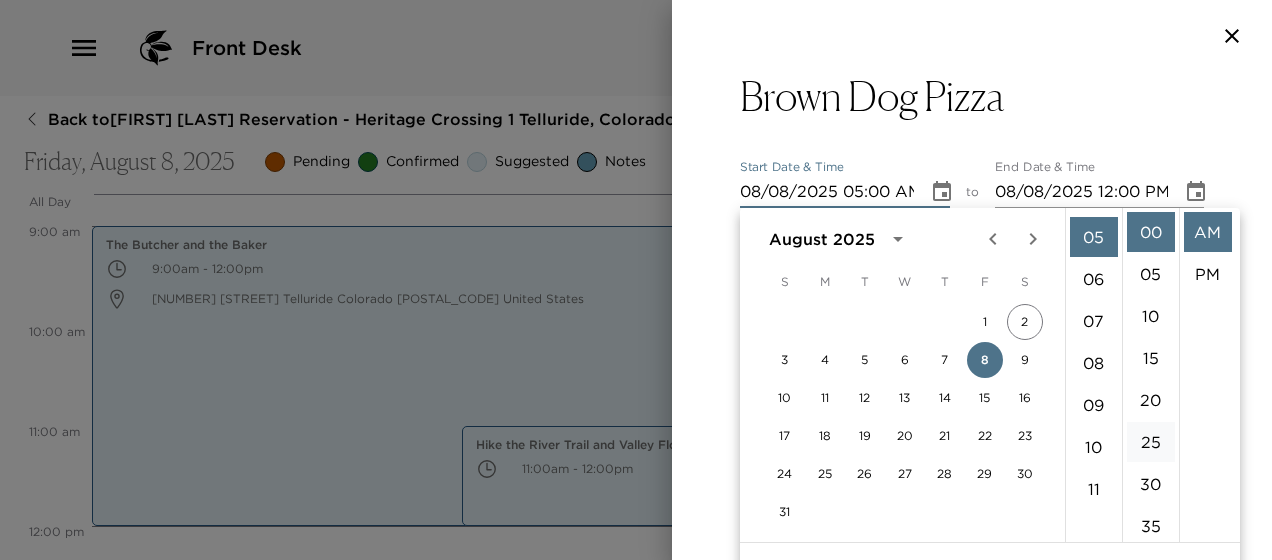 scroll, scrollTop: 210, scrollLeft: 0, axis: vertical 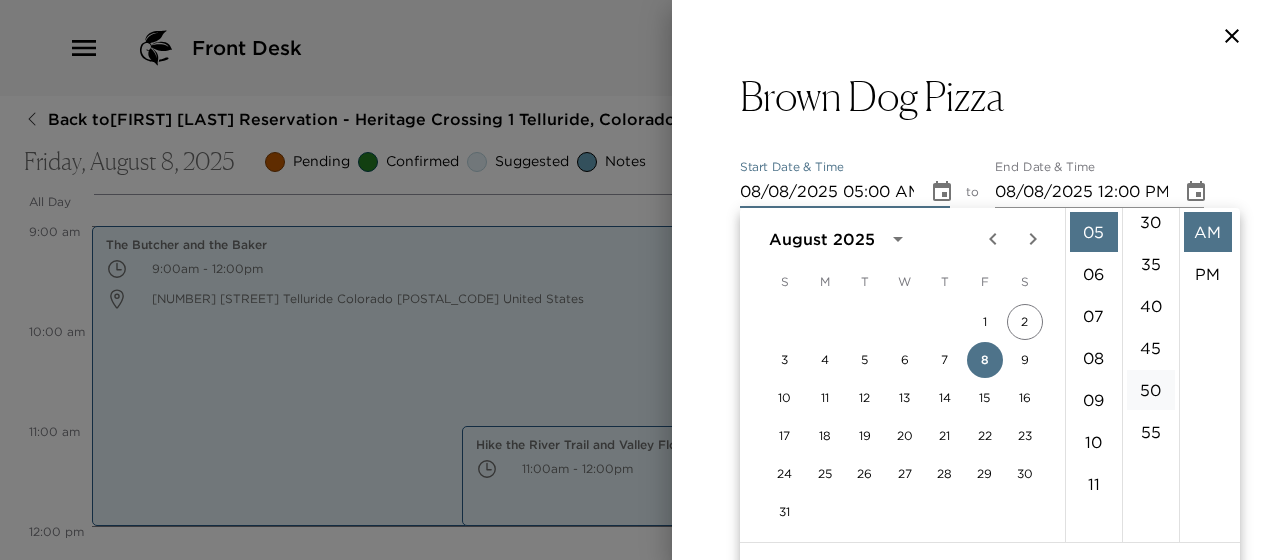 click on "50" at bounding box center (1151, 390) 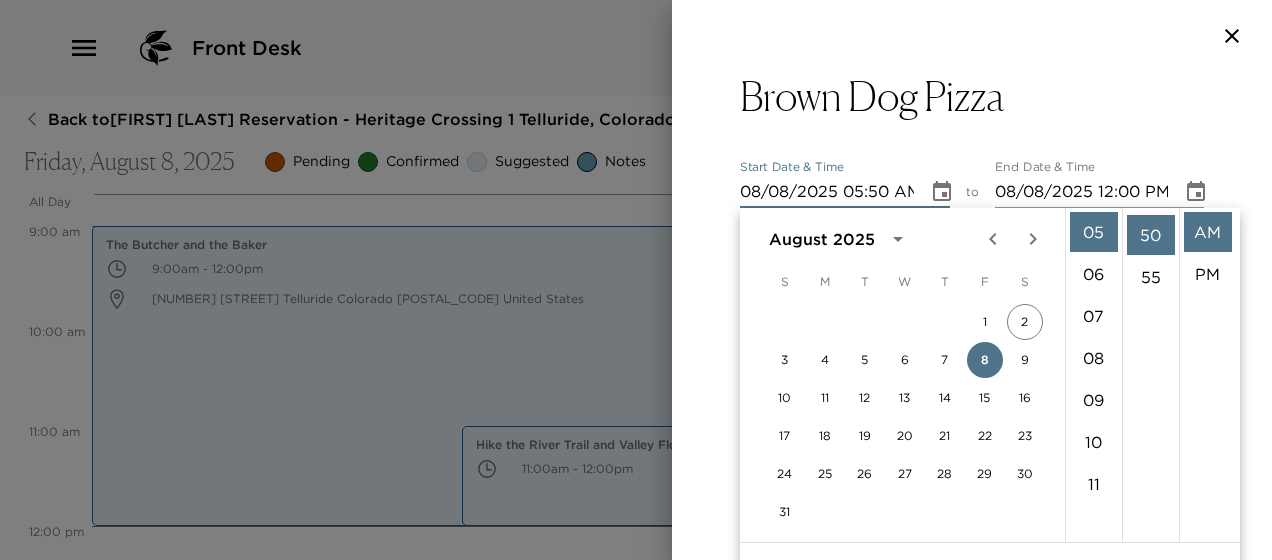 scroll, scrollTop: 420, scrollLeft: 0, axis: vertical 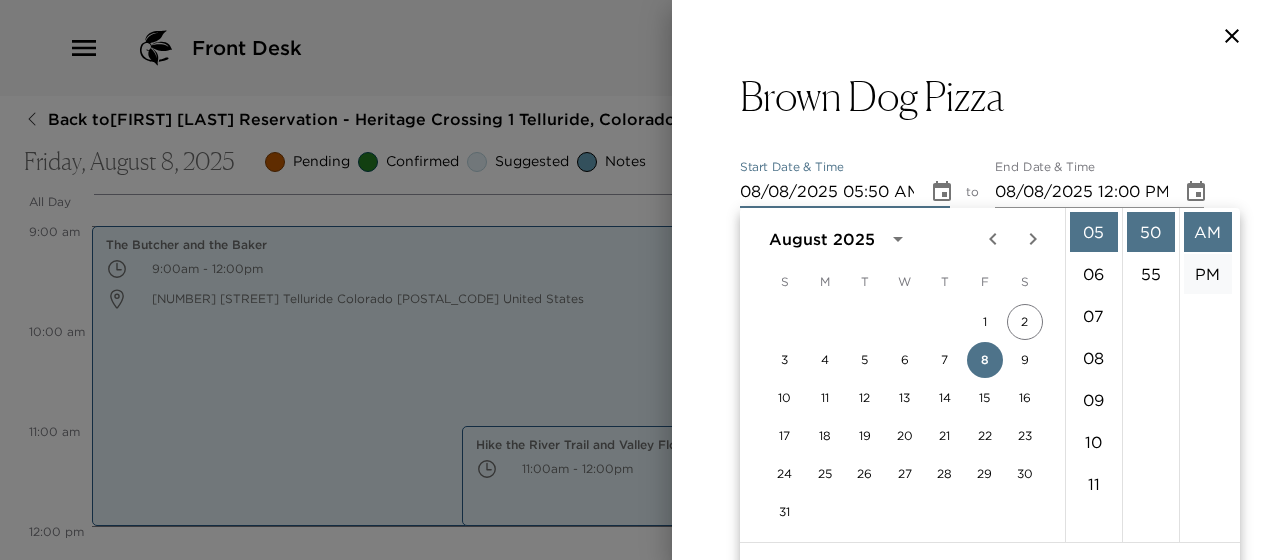 click on "PM" at bounding box center [1208, 274] 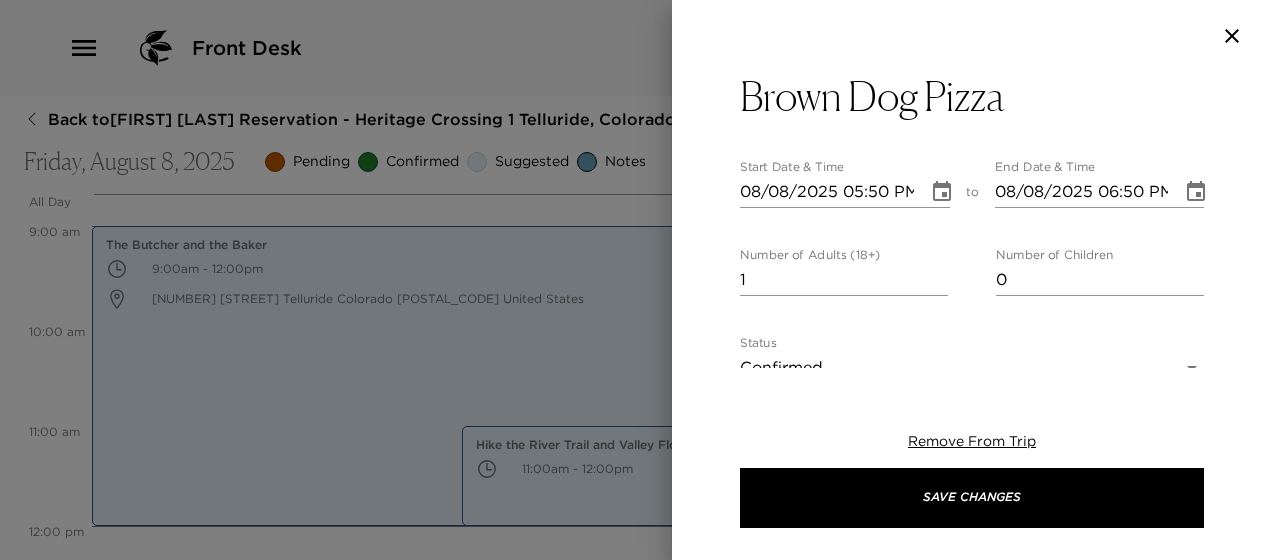 scroll, scrollTop: 42, scrollLeft: 0, axis: vertical 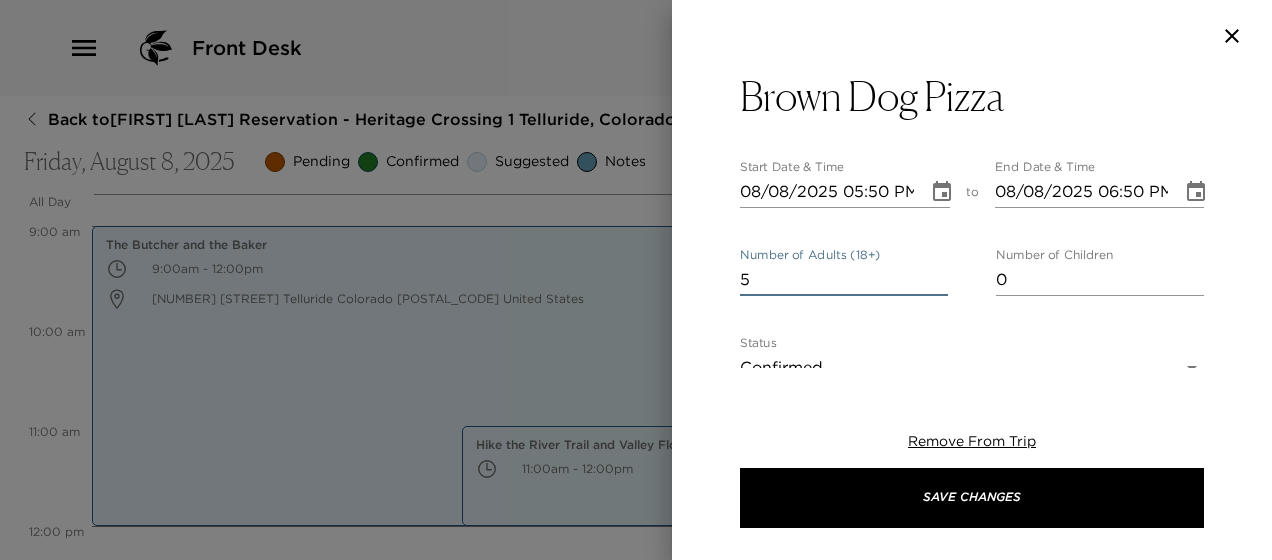 type on "5" 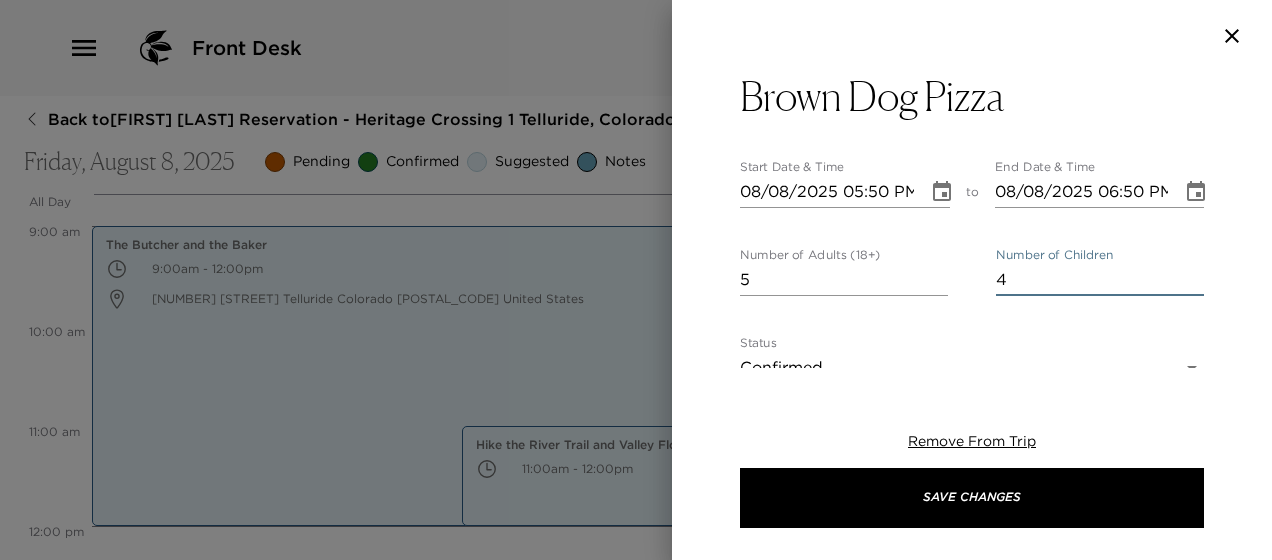 type on "4" 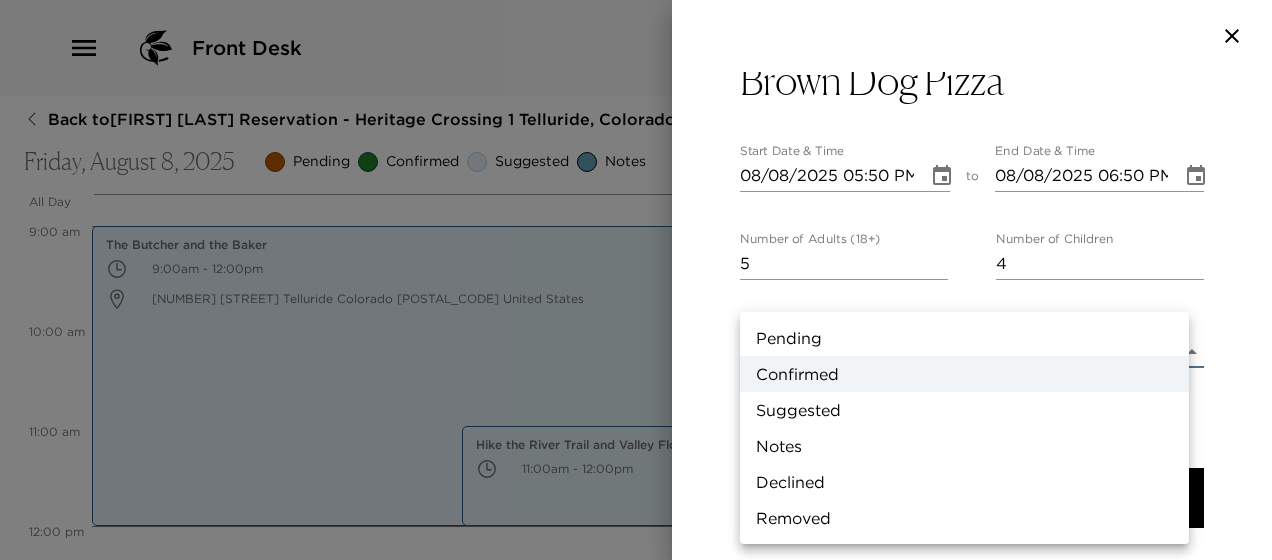 click on "Confirmed" at bounding box center (964, 374) 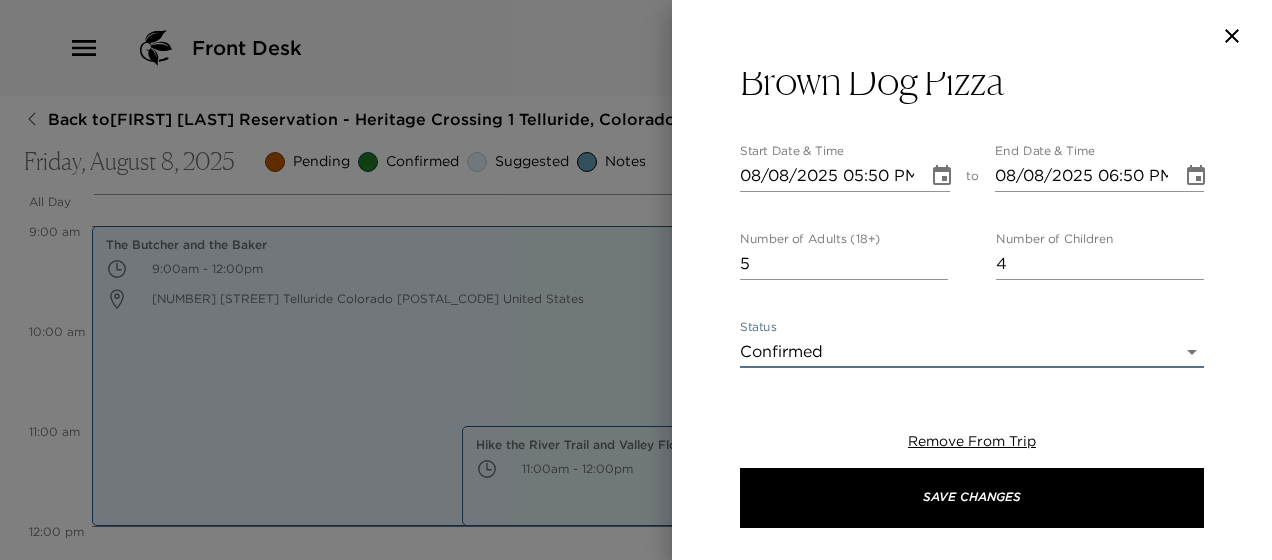 click on "Front Desk Back to  [FIRST] [LAST] Reservation - Heritage Crossing 1 Telluride, Colorado Friday, August 8, 2025 Pending Confirmed Suggested Notes Trip View Agenda View PDF View Print All Day Fri 08/08 12:00 AM 1:00 AM 2:00 AM 3:00 AM 4:00 AM 5:00 AM 6:00 AM 7:00 AM 8:00 AM 9:00 AM 10:00 AM 11:00 AM 12:00 PM 1:00 PM 2:00 PM 3:00 PM 4:00 PM 5:00 PM 6:00 PM 7:00 PM 8:00 PM 9:00 PM 10:00 PM 11:00 PM The Butcher and the Baker 9:00am - 12:00pm [NUMBER] [STREET] Telluride Colorado [POSTAL_CODE] United States The National (reservations recommended) 6:00pm - 7:00pm [NUMBER] [STREET] Telluride Colorado [POSTAL_CODE] United States Hike the River Trail and Valley Floor 11:00am - 12:00pm Clone Custom br ​ Results (9) Brown Dog Pizza Breathe Skin & Body Spa Smuggler's Brewpub Hikes - Bridal Veil Falls Stronghouse Brew Pub Festivals - Blues and Brews Festival Uno Dos Tres Tacos & Tequila Butcher and the Baker Baked in Telluride Brown Dog Pizza Start Date & Time 08/08/2025 05:50 PM to End Date & Time 08/08/2025 06:50 PM 5 4 x" at bounding box center (636, 280) 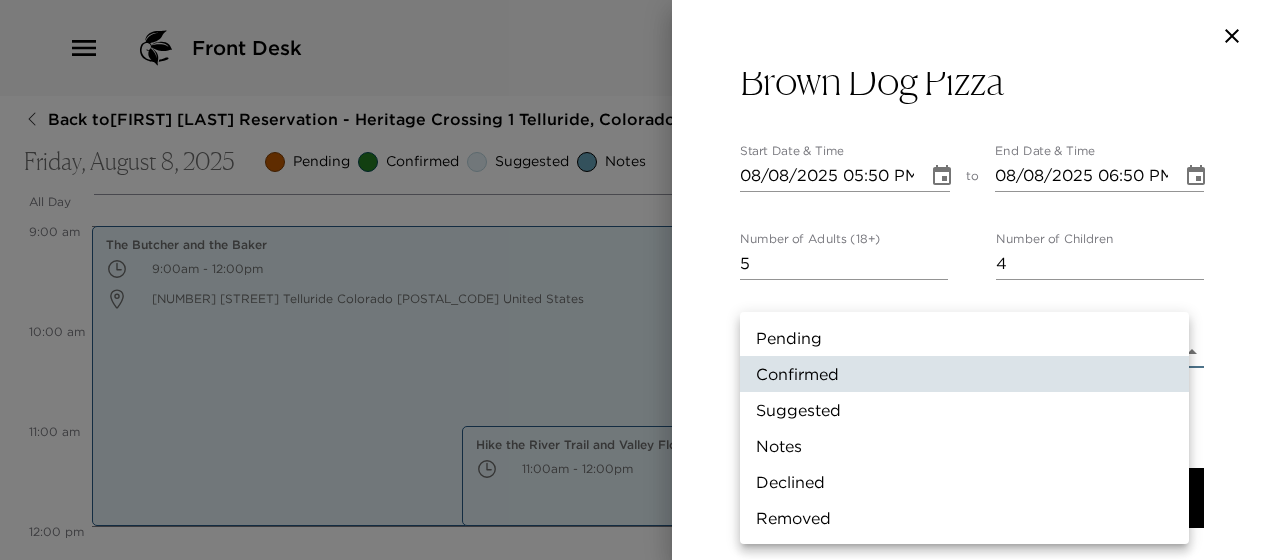 click on "Suggested" at bounding box center [964, 410] 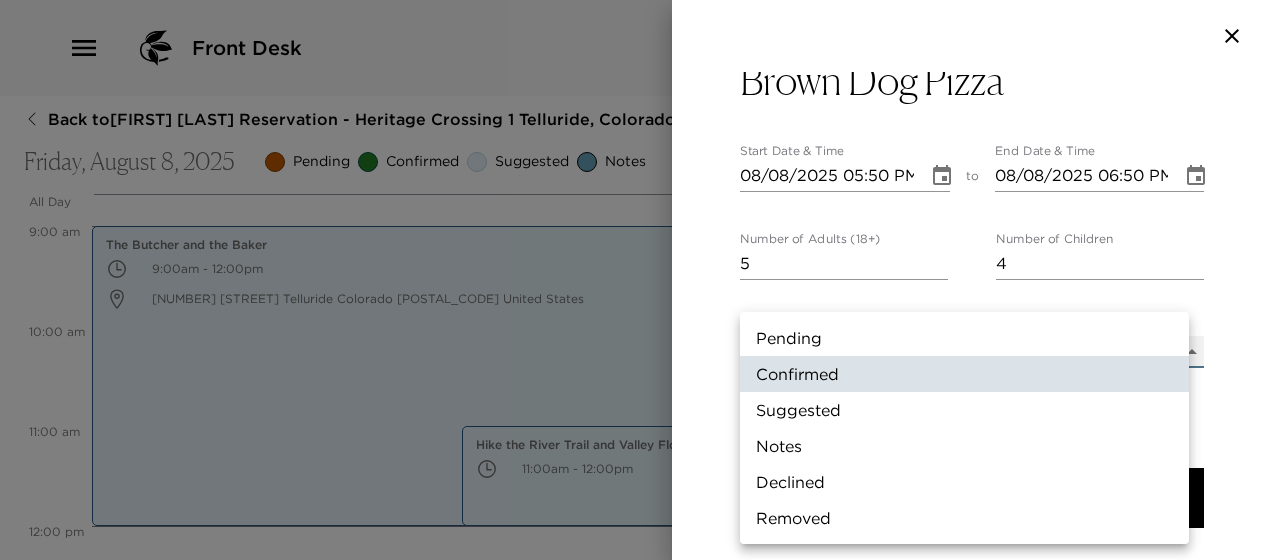 type on "Suggestion" 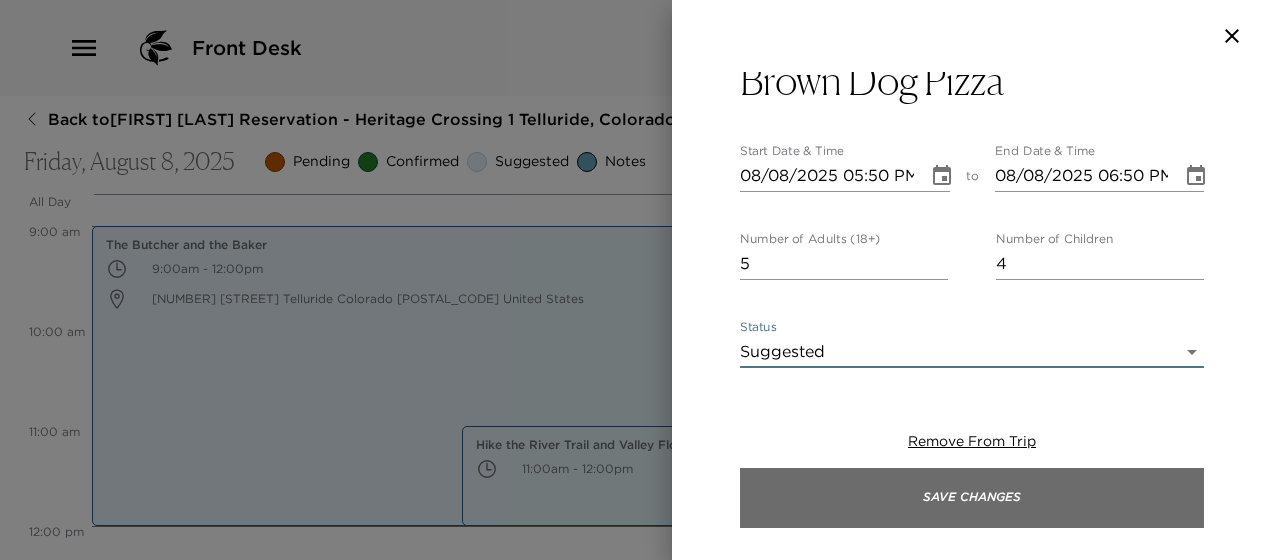 click on "Save Changes" at bounding box center [972, 498] 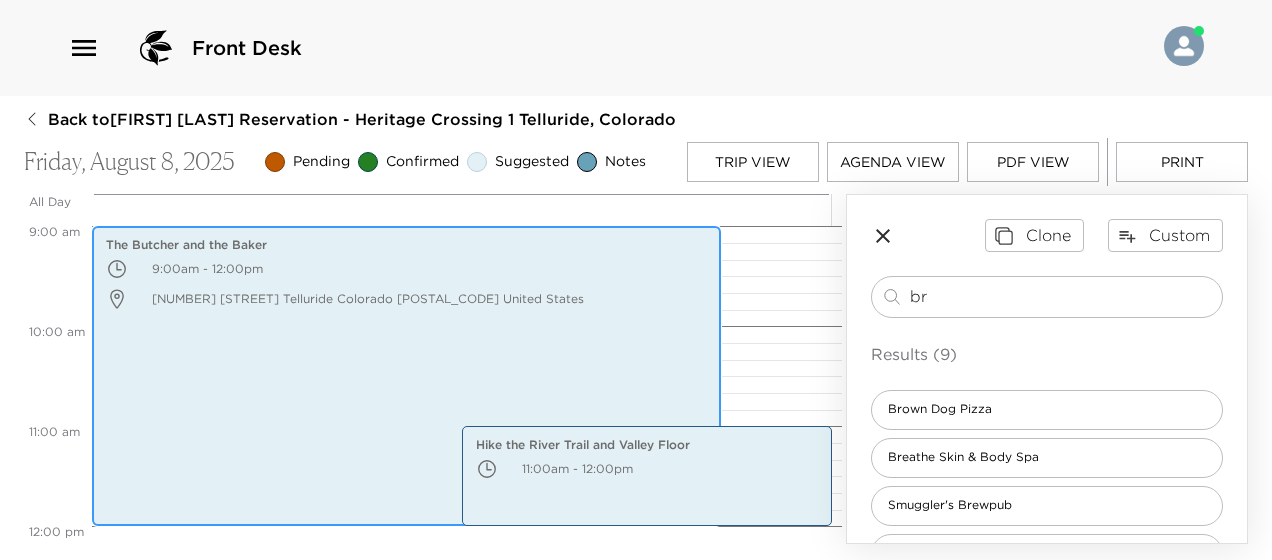 click on "9:00am - 12:00pm" at bounding box center (406, 269) 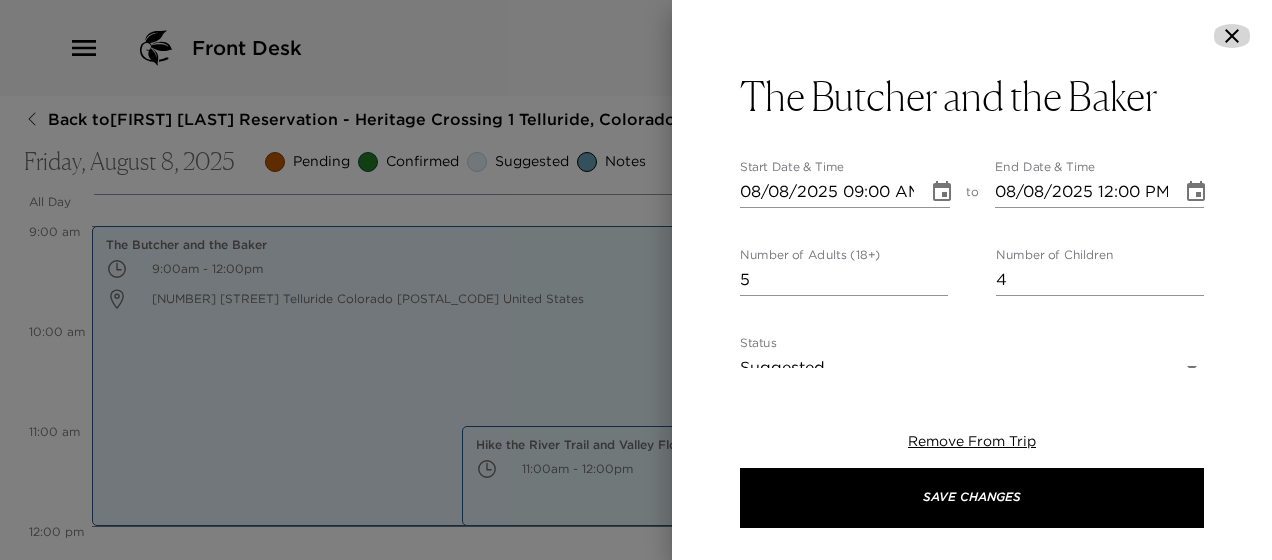 click 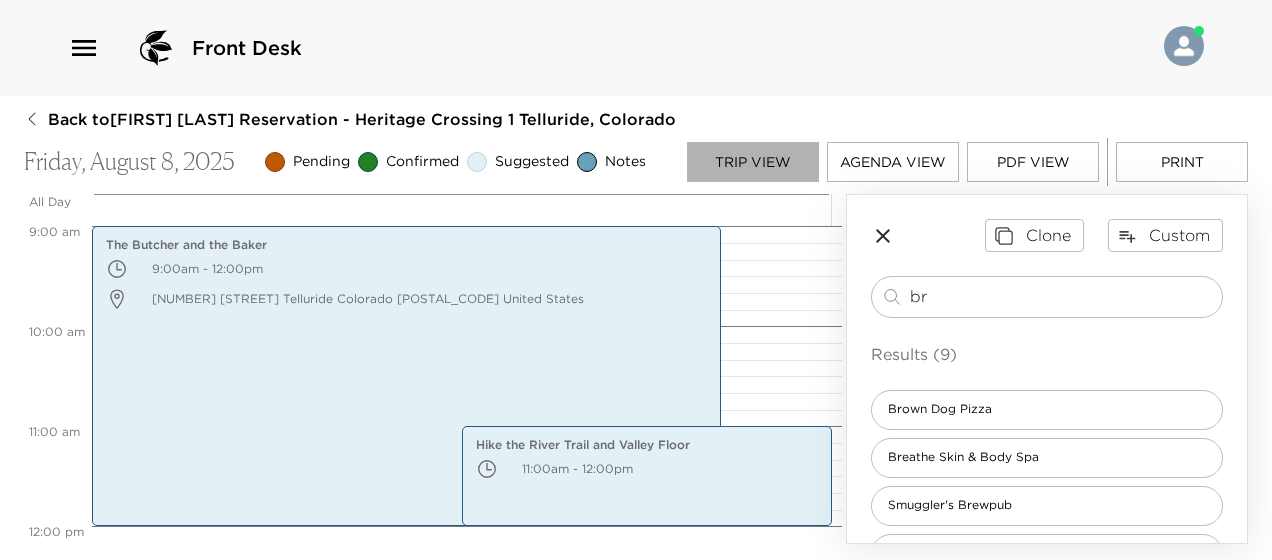 click on "Trip View" at bounding box center [753, 162] 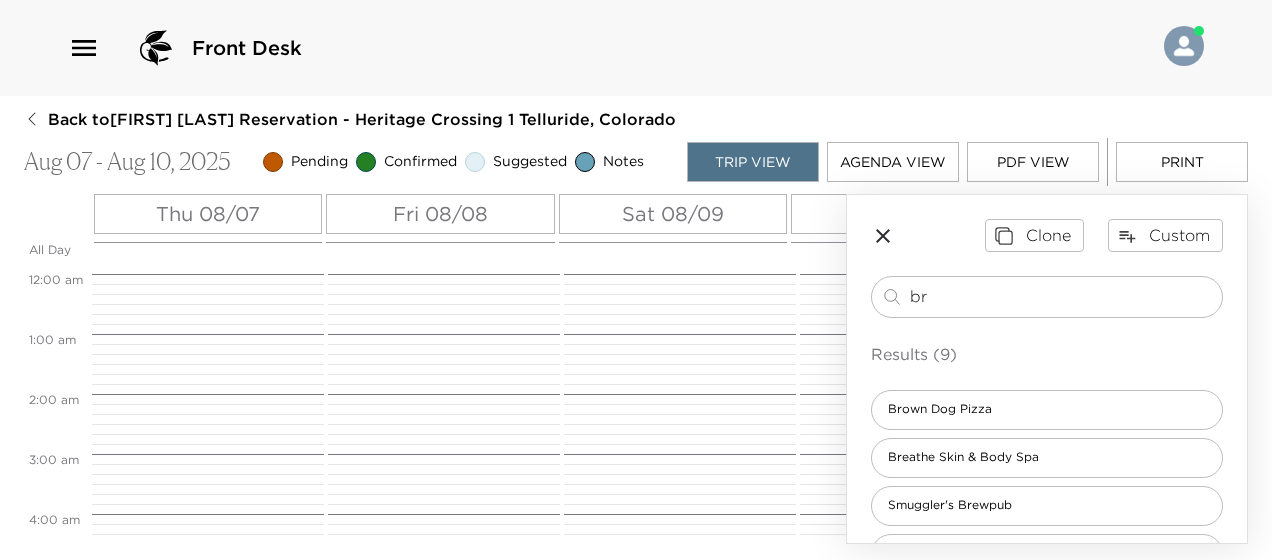 scroll, scrollTop: 540, scrollLeft: 0, axis: vertical 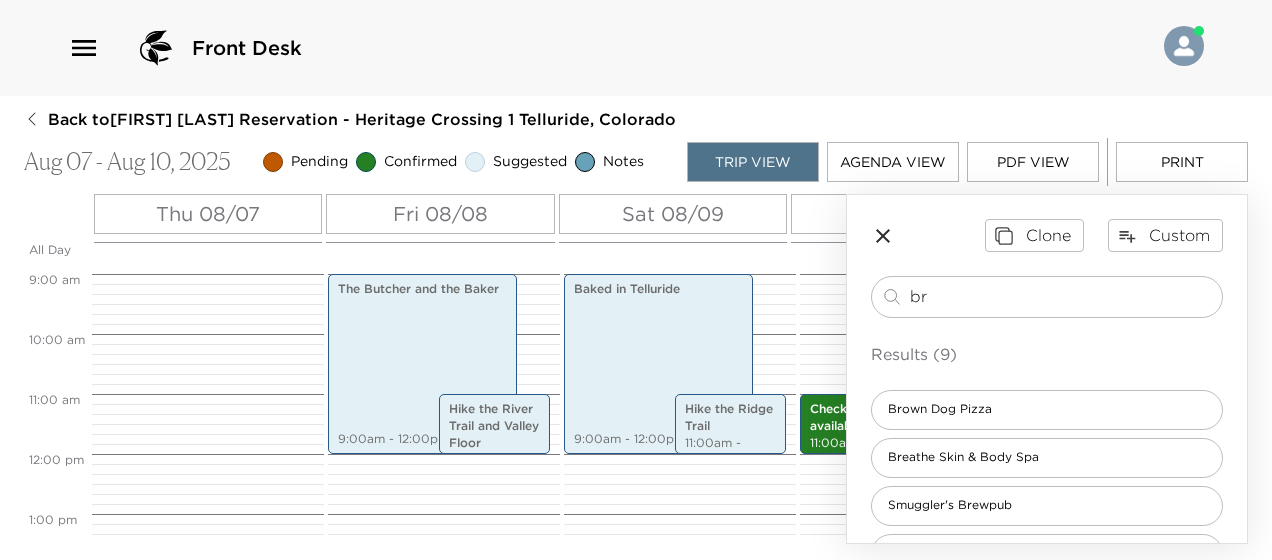 click on "Thu 08/07" at bounding box center (208, 214) 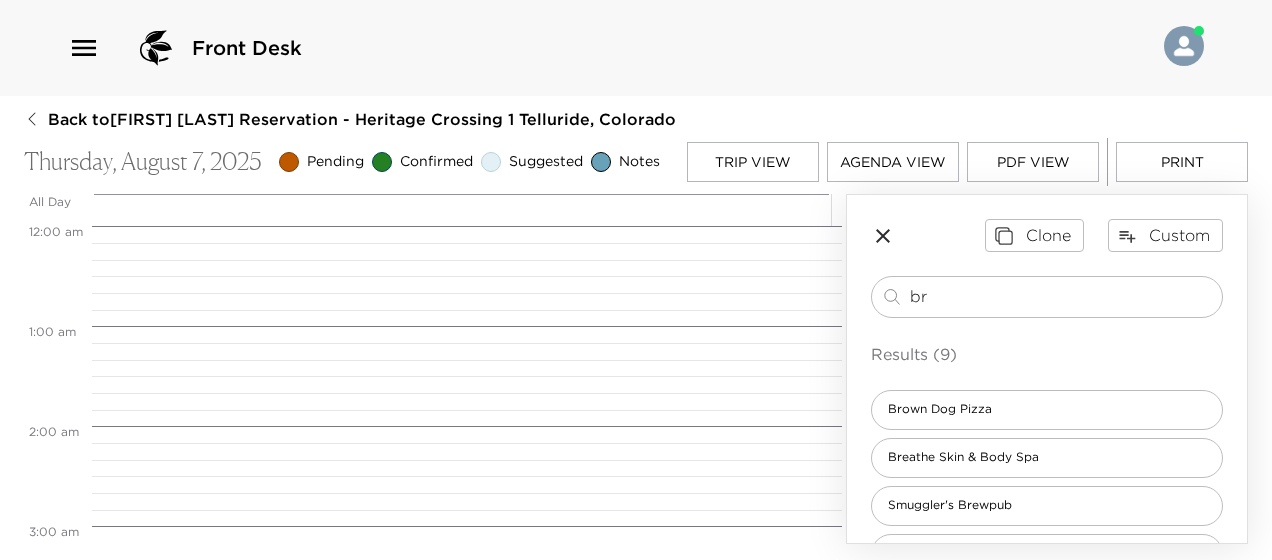 scroll, scrollTop: 1500, scrollLeft: 0, axis: vertical 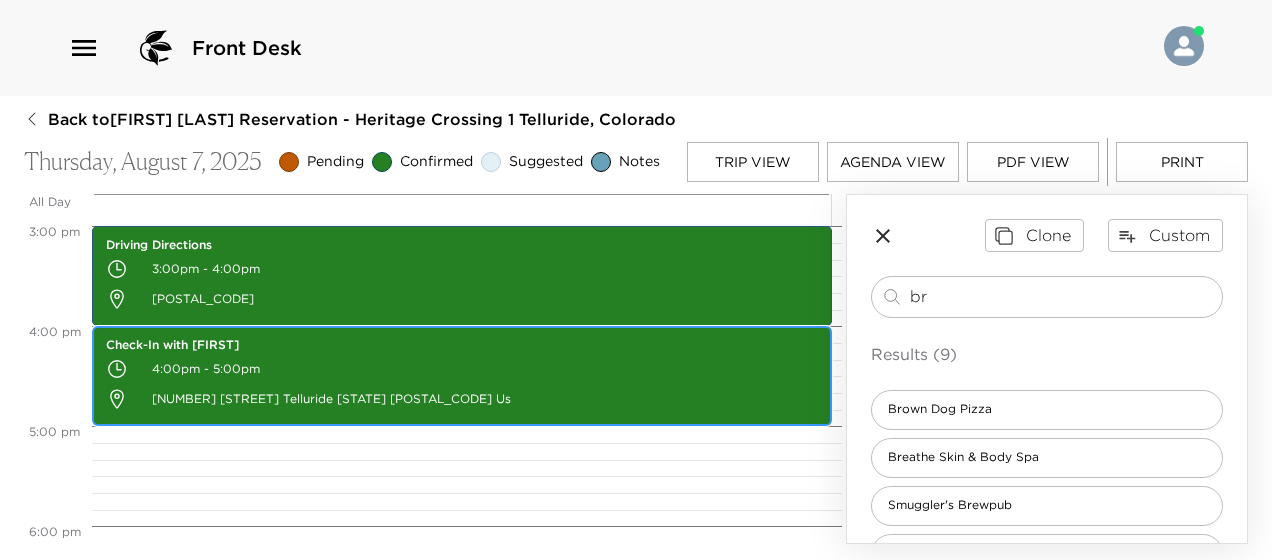 click on "4:00pm - 5:00pm" at bounding box center [462, 369] 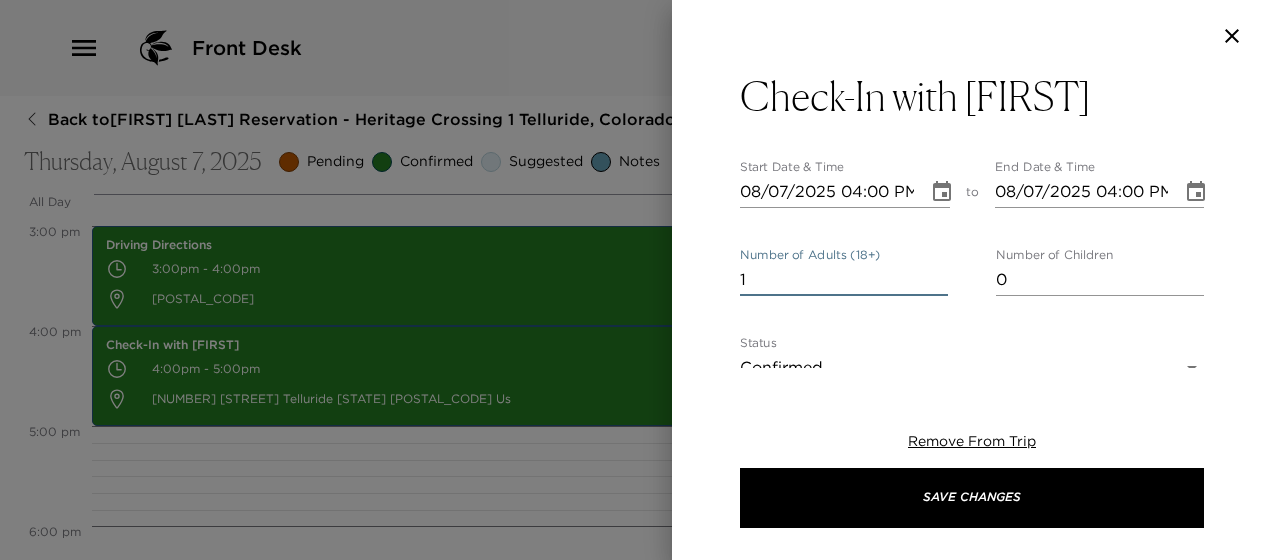 click on "1" at bounding box center (844, 280) 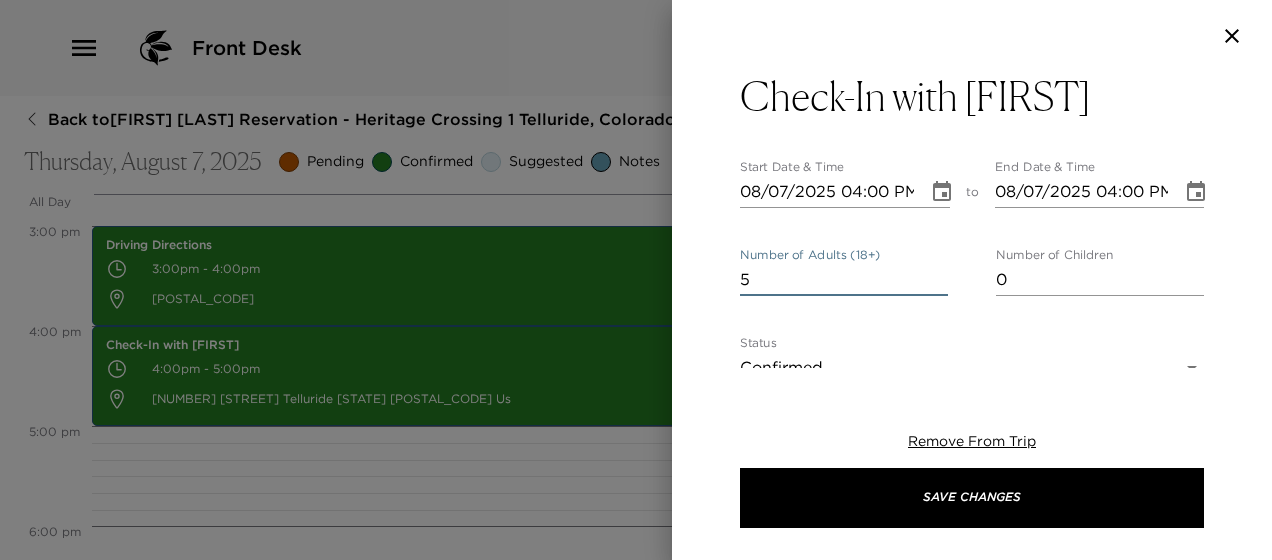 type on "5" 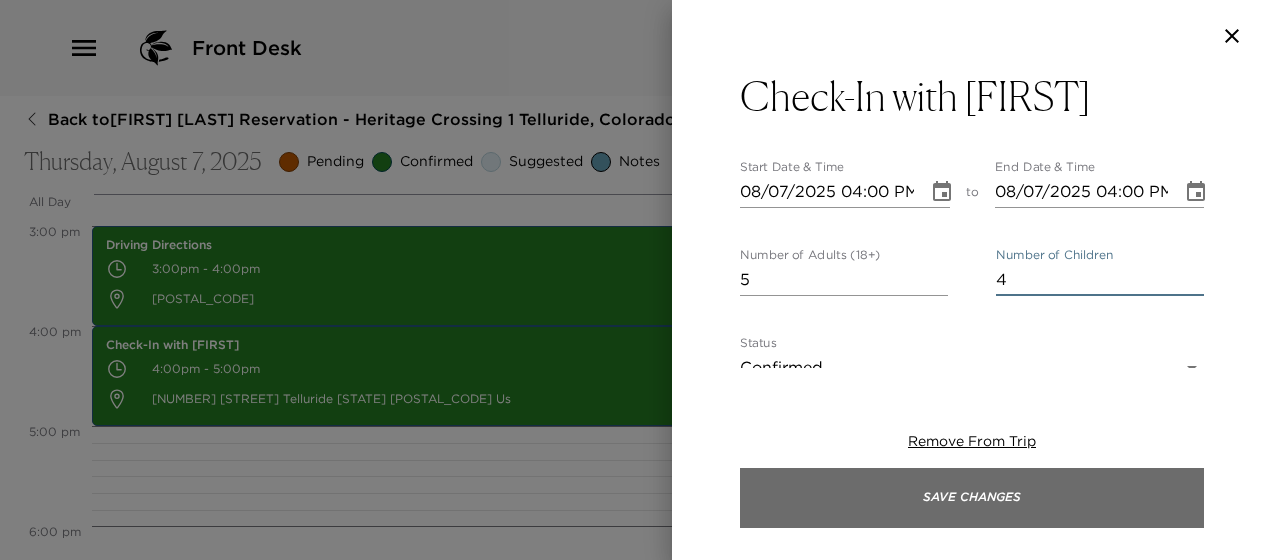 type on "4" 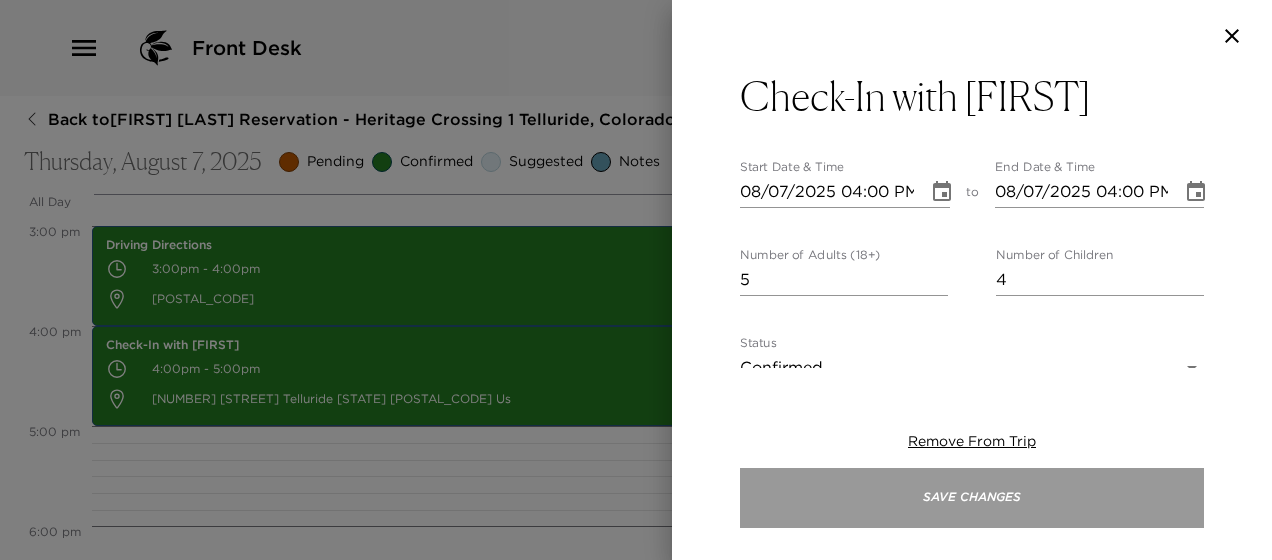 click on "Save Changes" at bounding box center (972, 498) 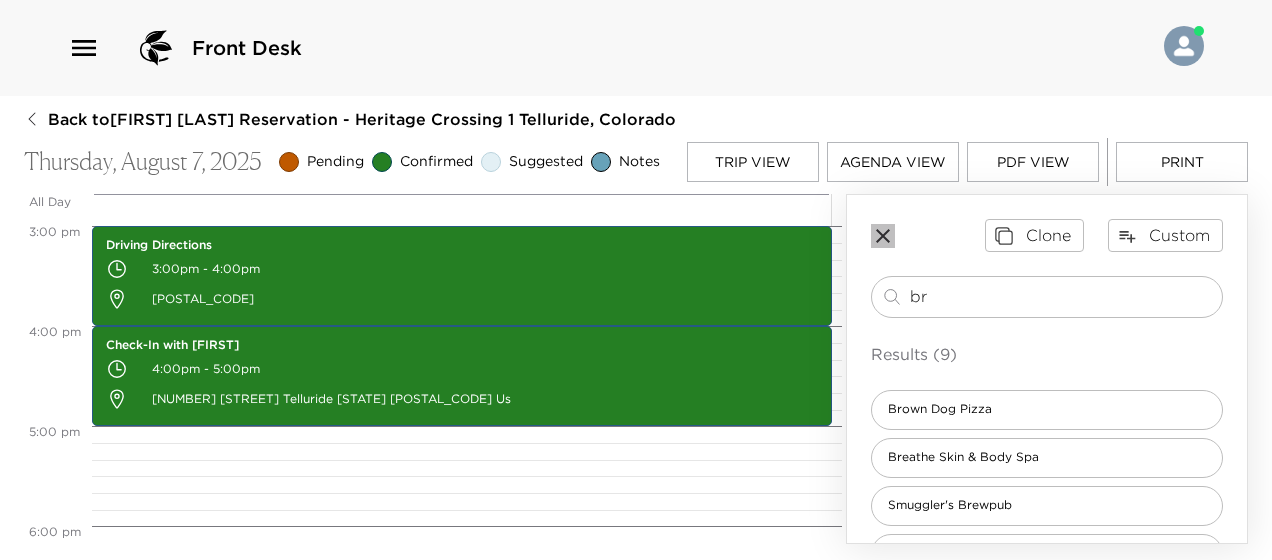 click 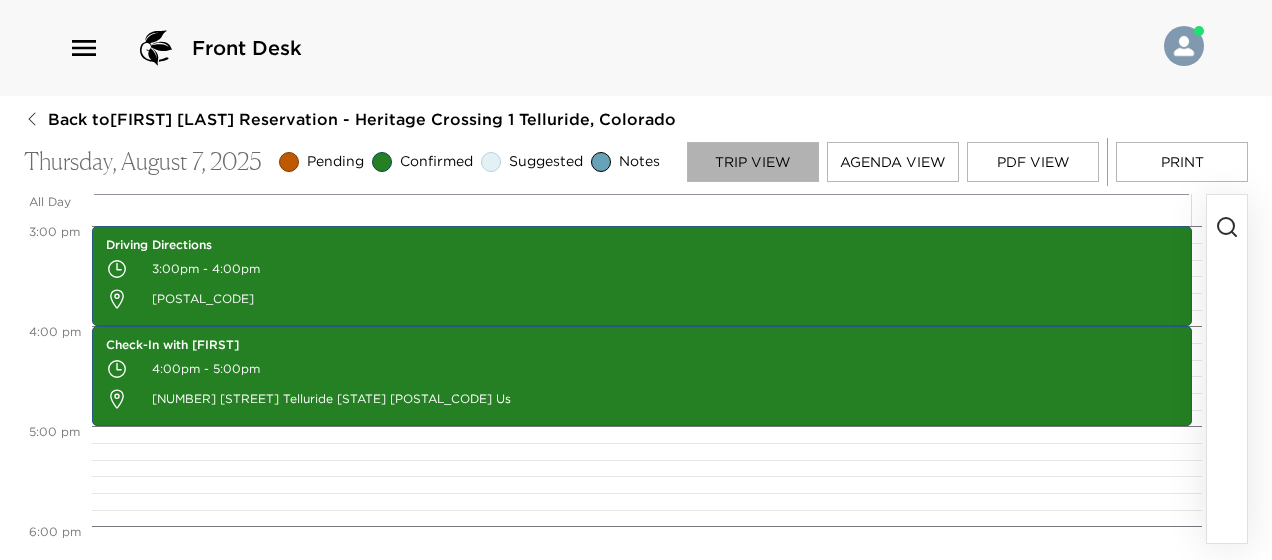 click on "Trip View" at bounding box center (753, 162) 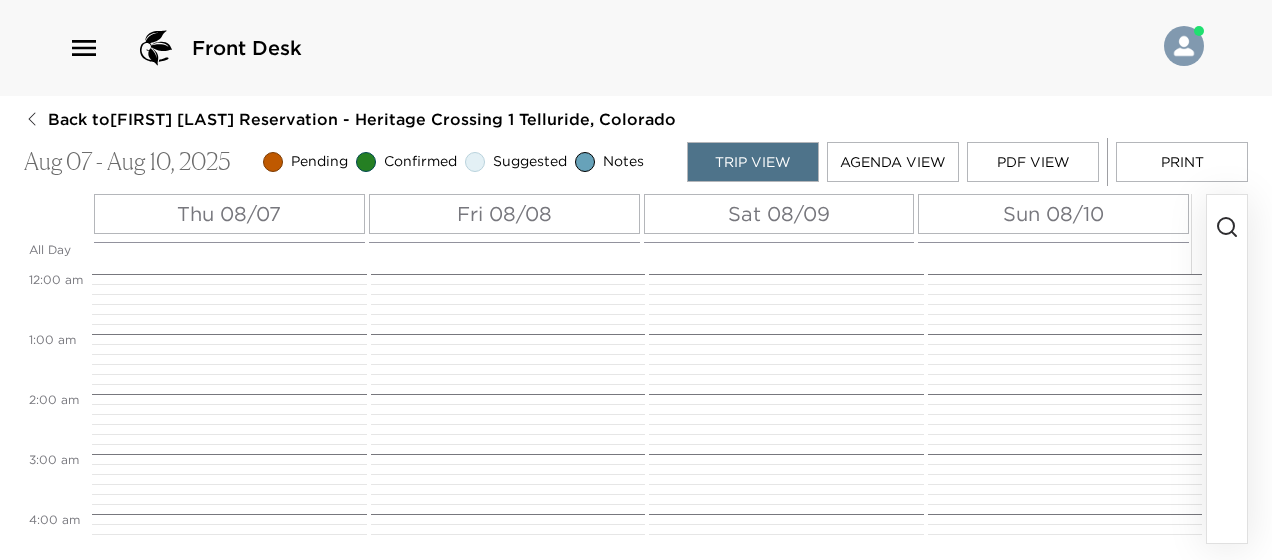 scroll, scrollTop: 540, scrollLeft: 0, axis: vertical 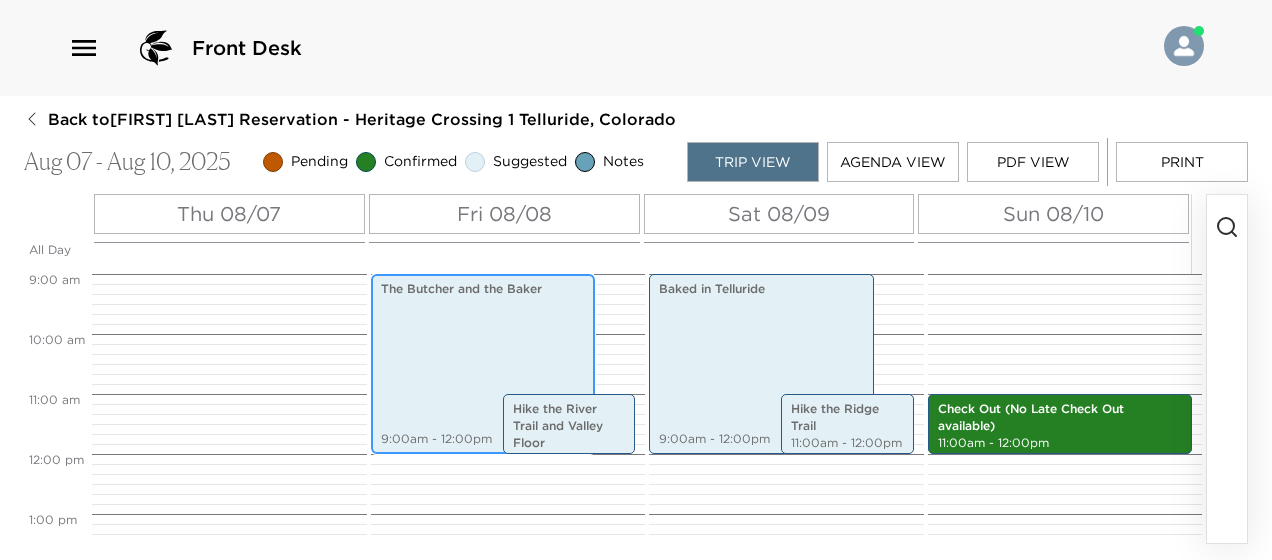 click on "The Butcher and the Baker 9:00am - 12:00pm" at bounding box center [483, 364] 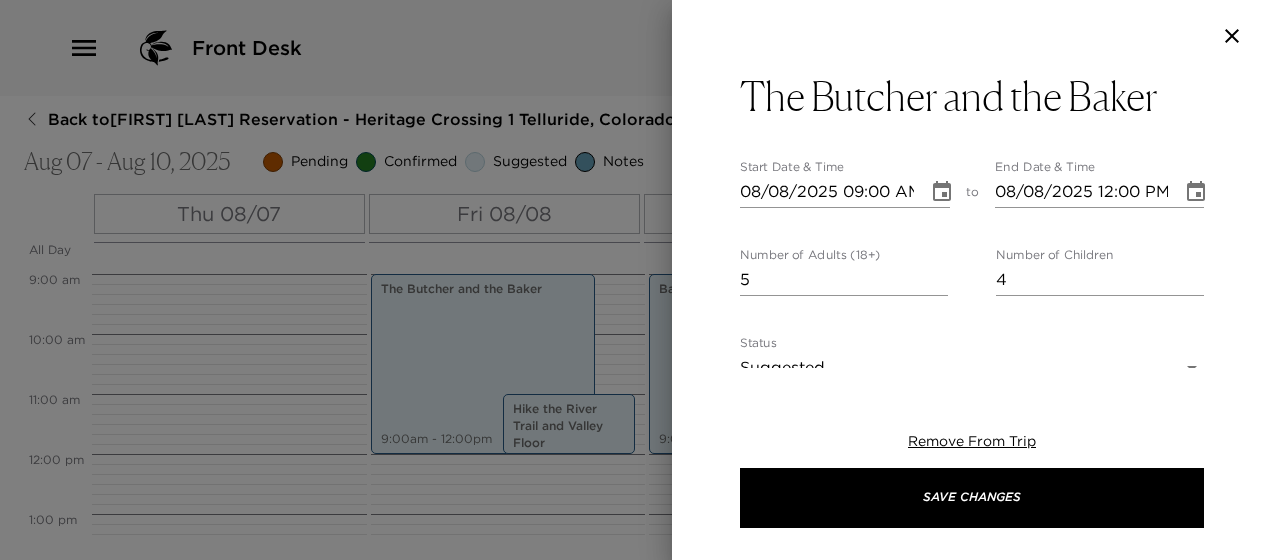 click 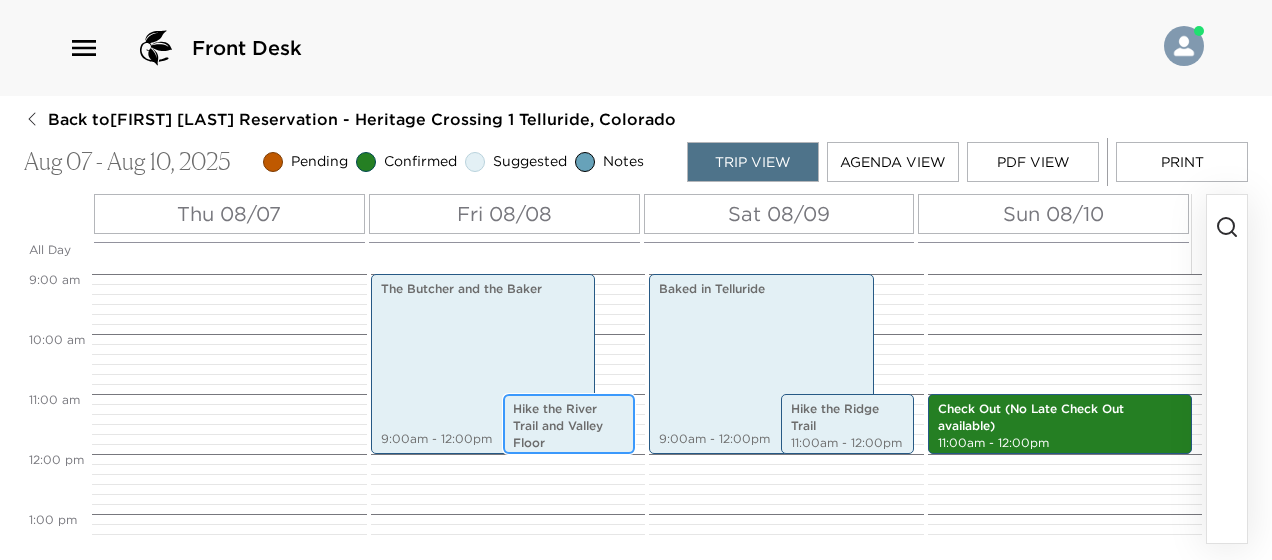 click on "Hike the River Trail and Valley Floor" at bounding box center (569, 426) 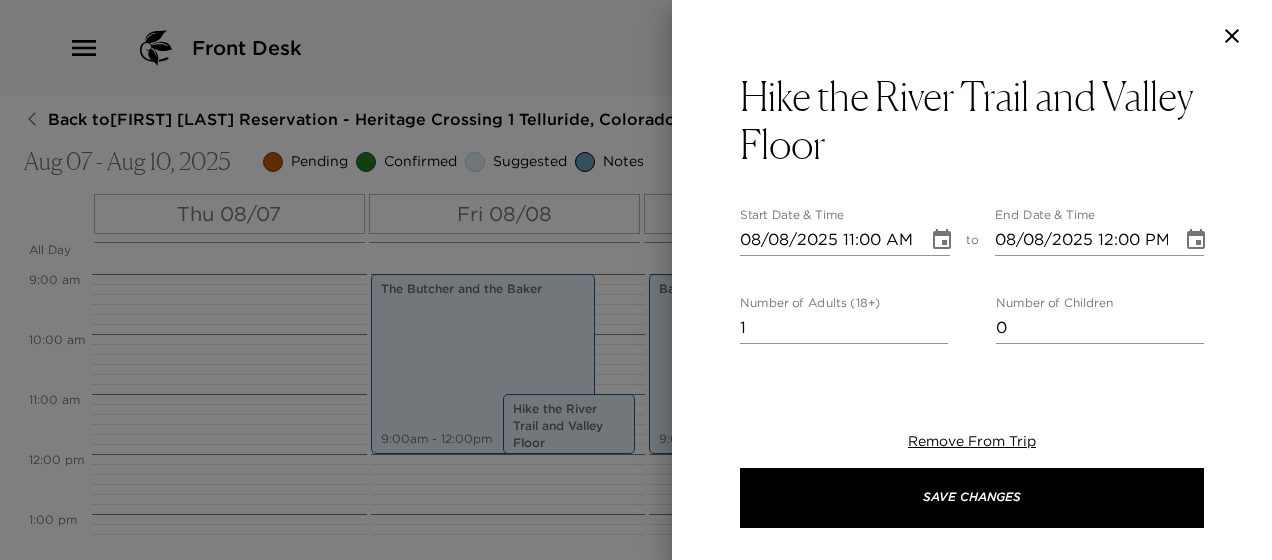 click at bounding box center (636, 280) 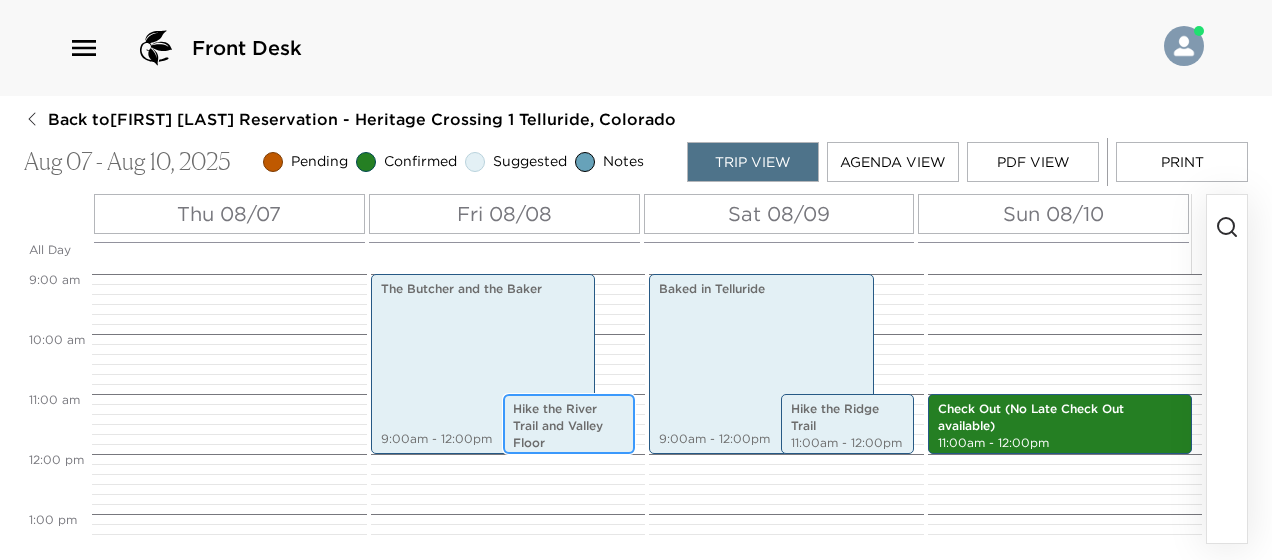 click on "Hike the River Trail and Valley Floor" at bounding box center (569, 426) 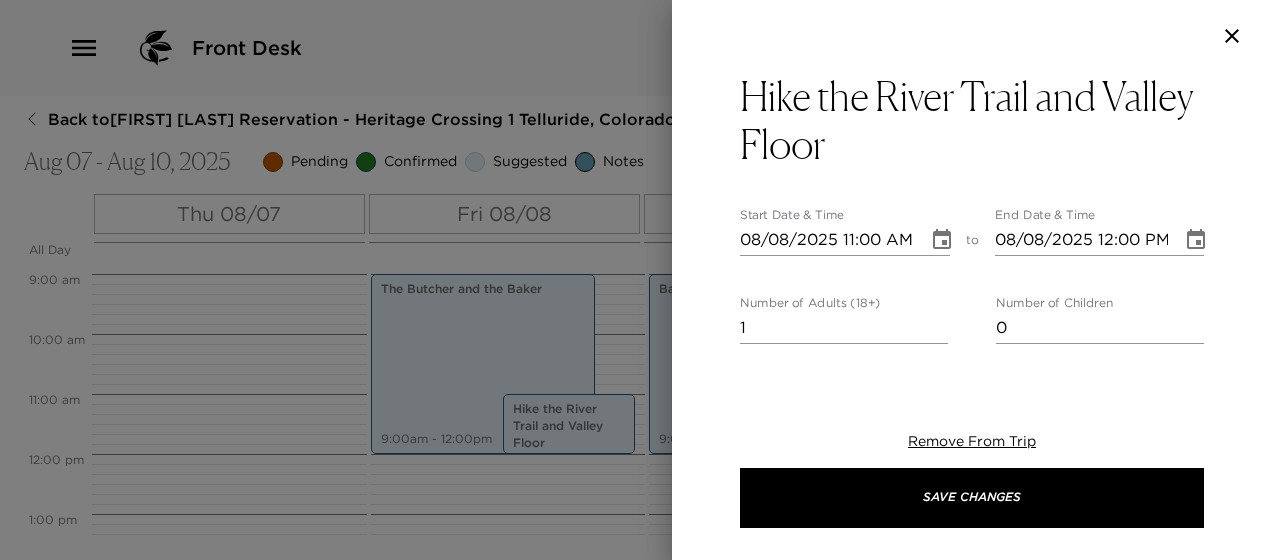 click at bounding box center (636, 280) 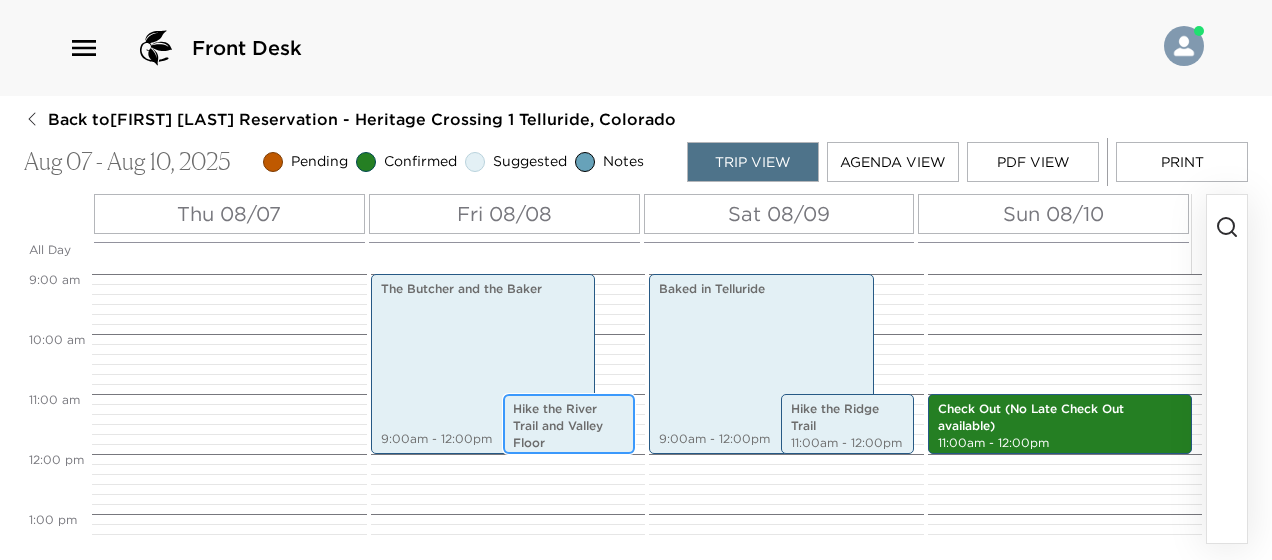 click on "Hike the River Trail and Valley Floor" at bounding box center [569, 426] 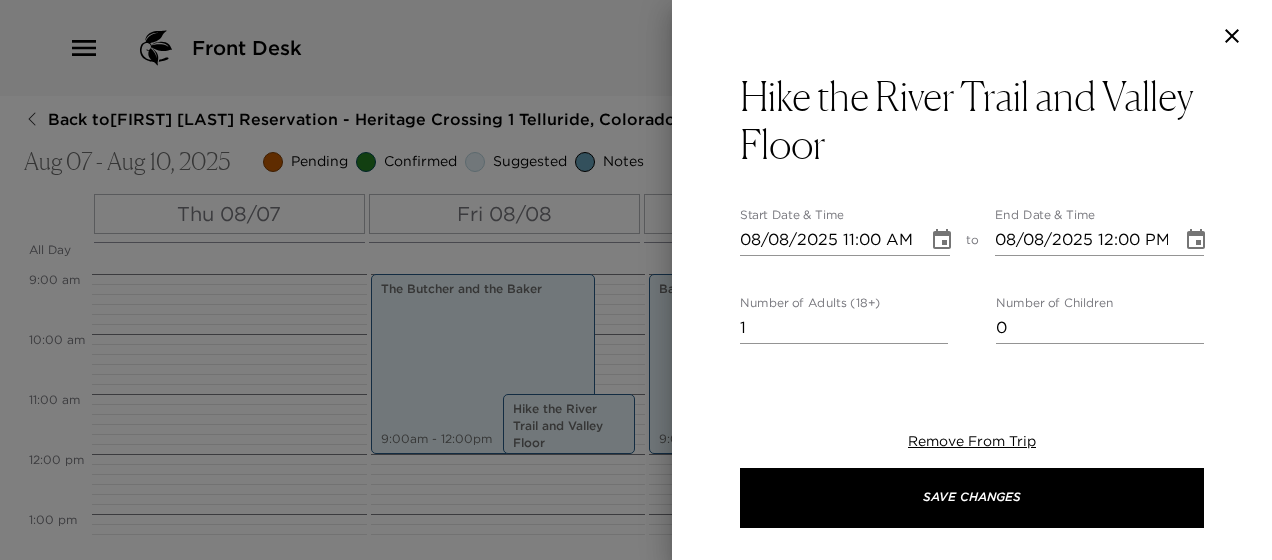 click on "1" at bounding box center (844, 328) 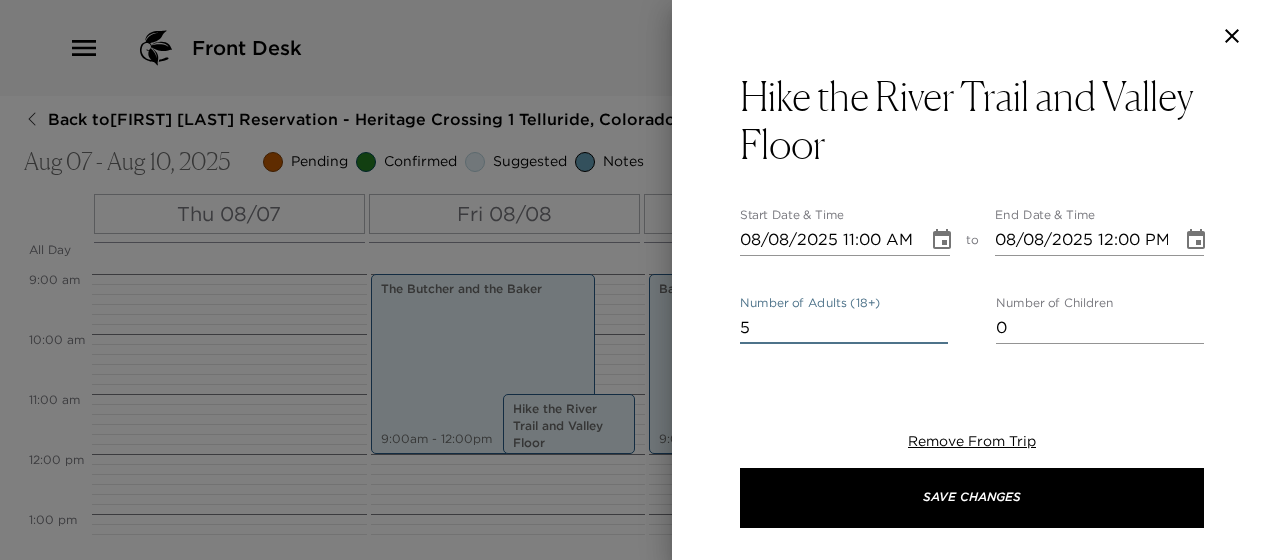 type on "5" 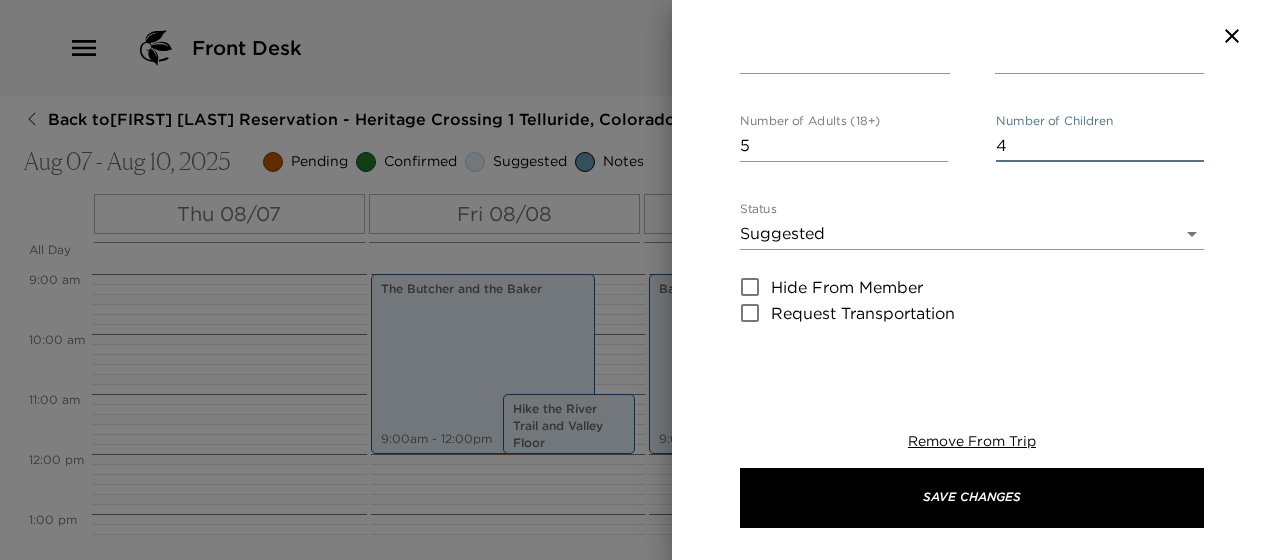 scroll, scrollTop: 200, scrollLeft: 0, axis: vertical 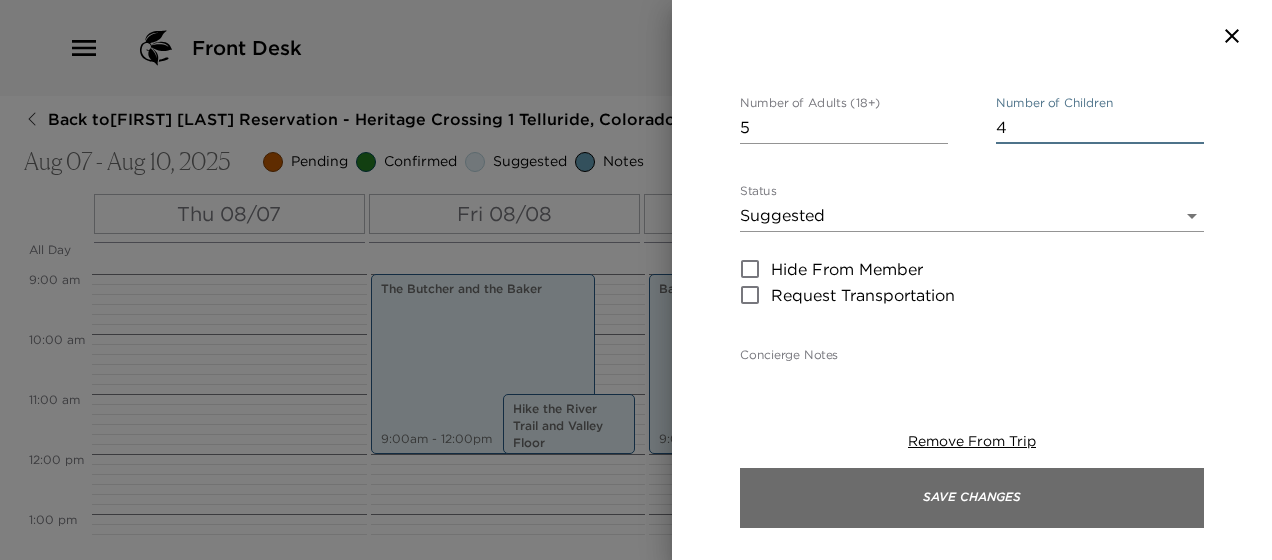 type on "4" 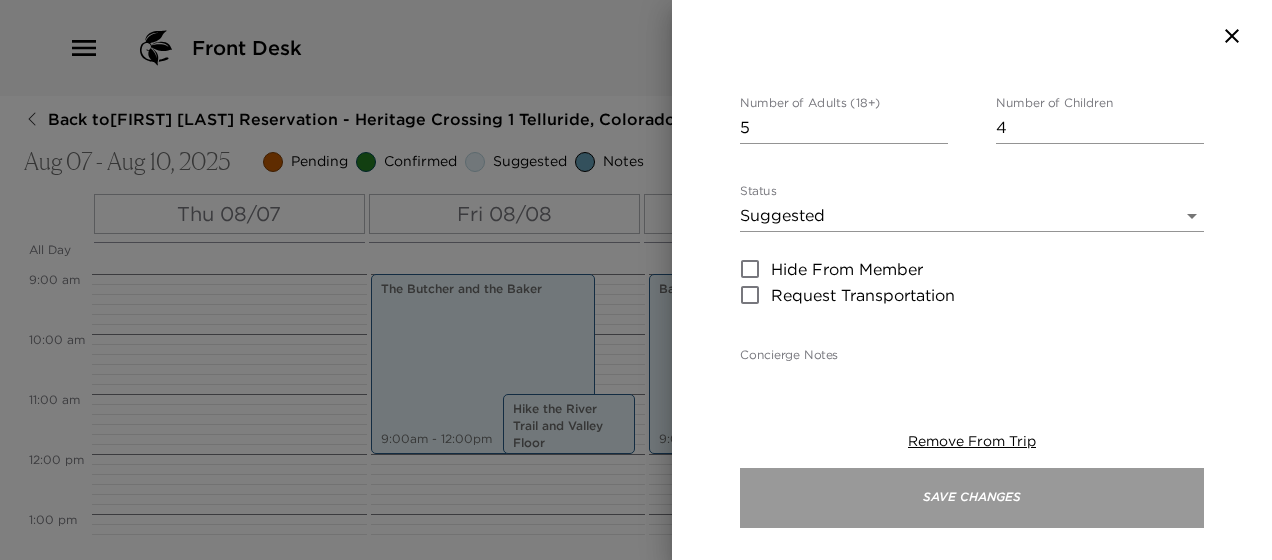 click on "Save Changes" at bounding box center (972, 498) 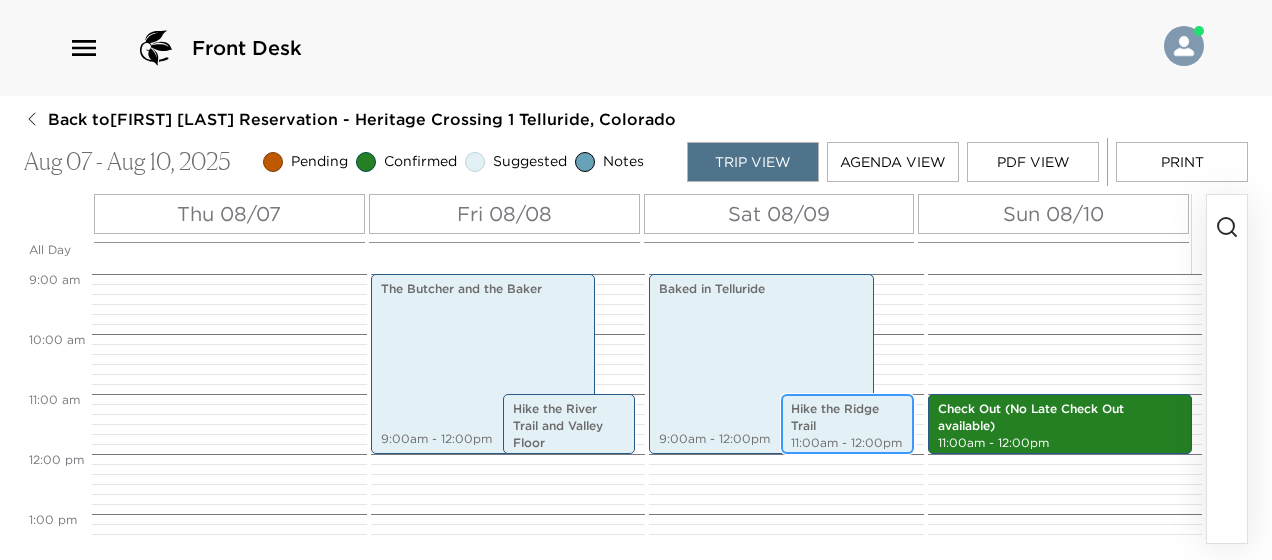 click on "Hike the Ridge Trail" at bounding box center [847, 418] 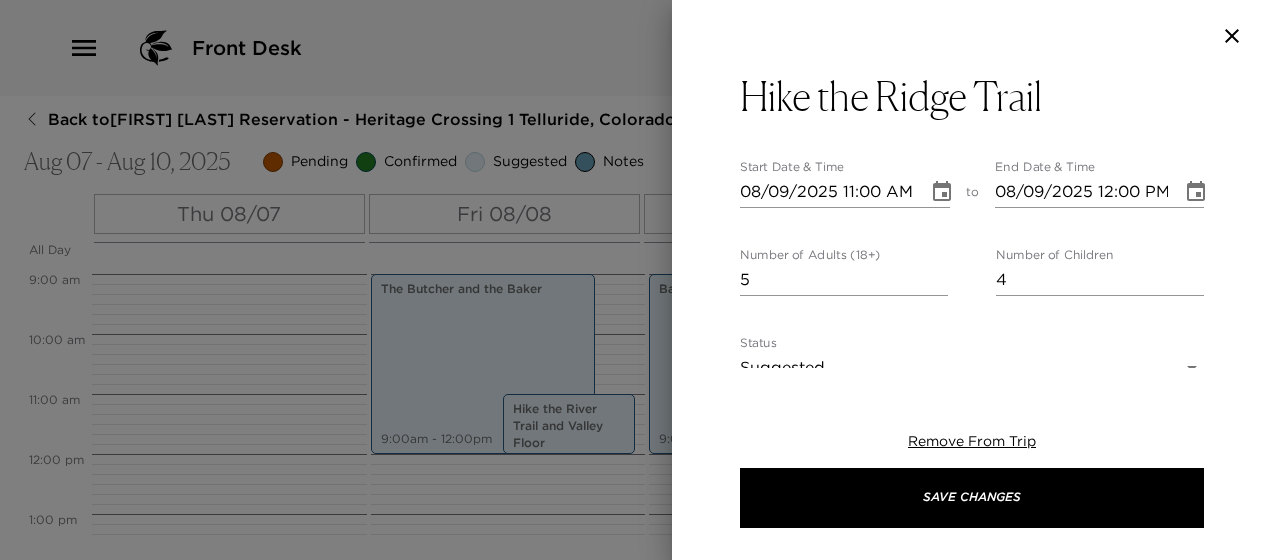 click at bounding box center [1232, 36] 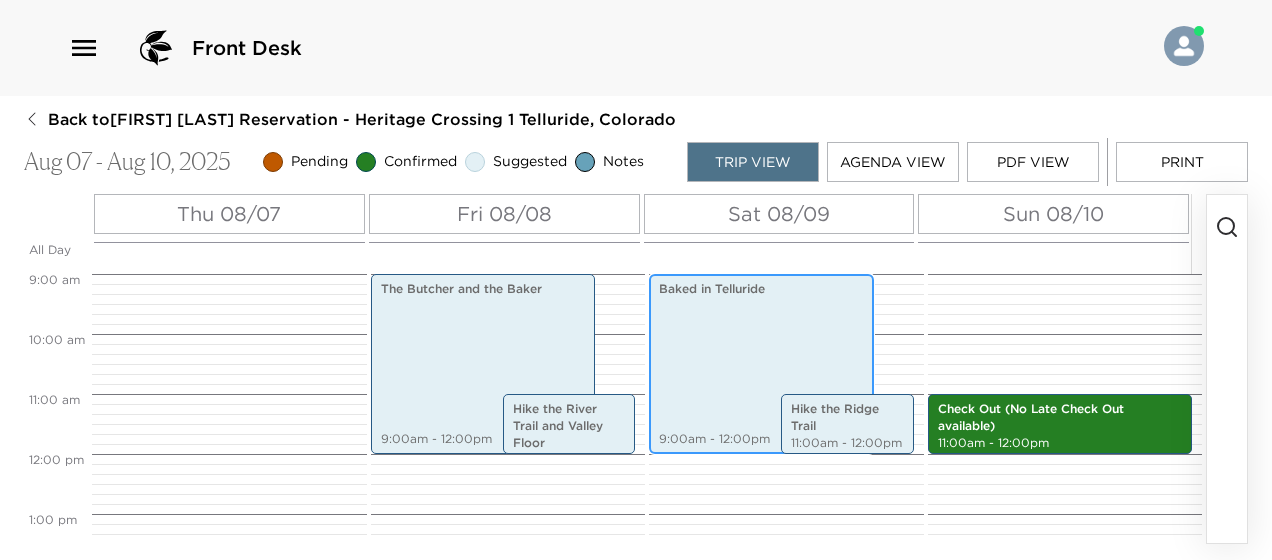 click on "Baked in Telluride 9:00am - 12:00pm" at bounding box center [761, 364] 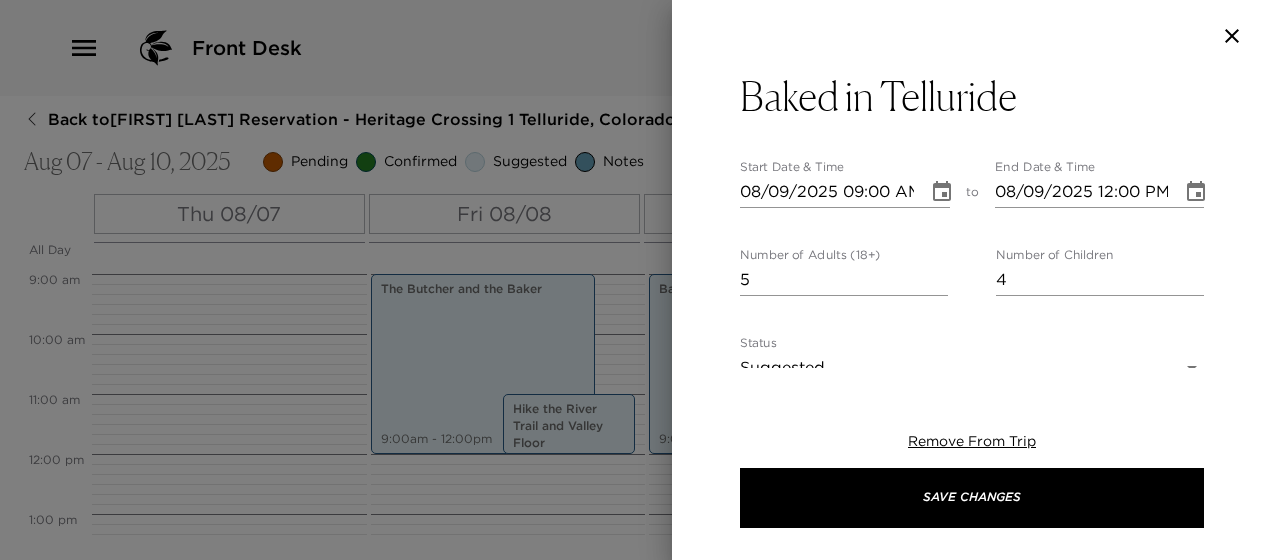 click 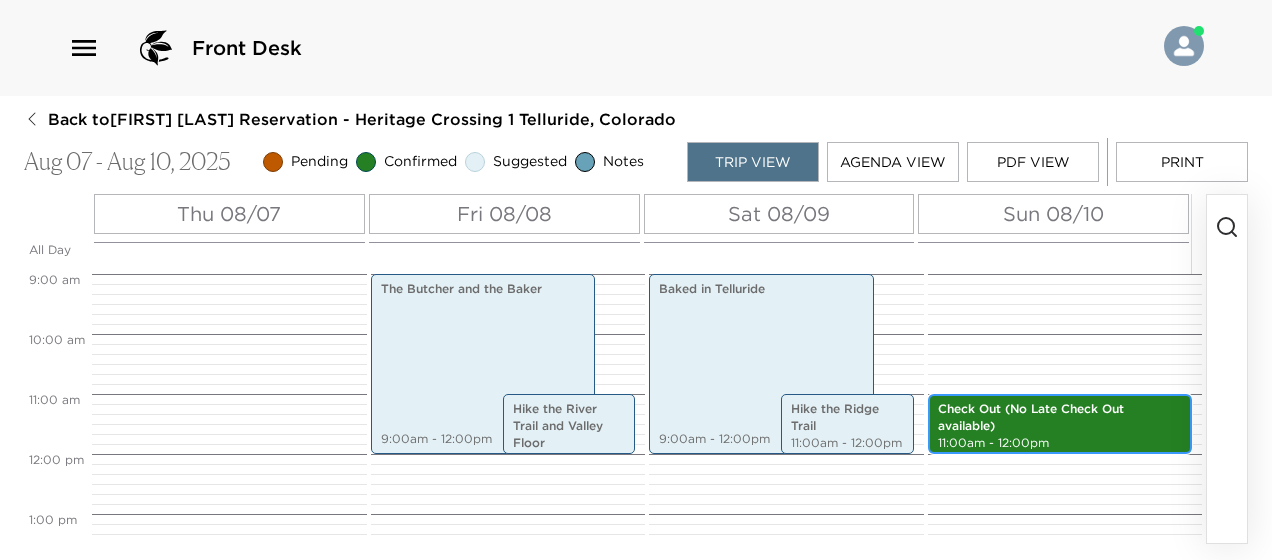 click on "Check Out (No Late Check Out available)" at bounding box center (1060, 418) 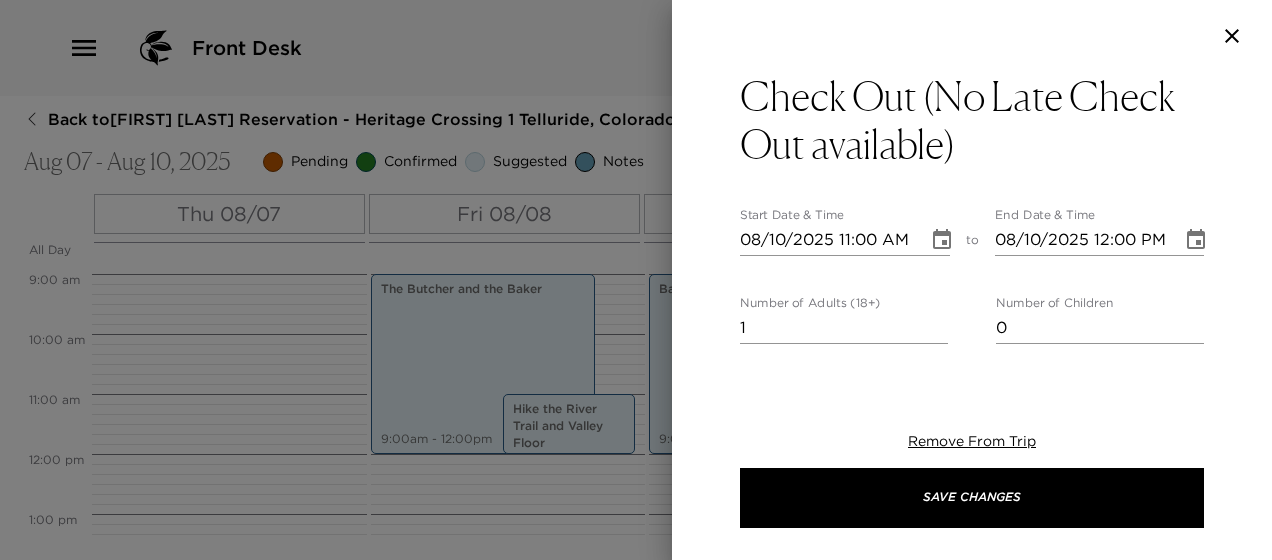 click on "1" at bounding box center [844, 328] 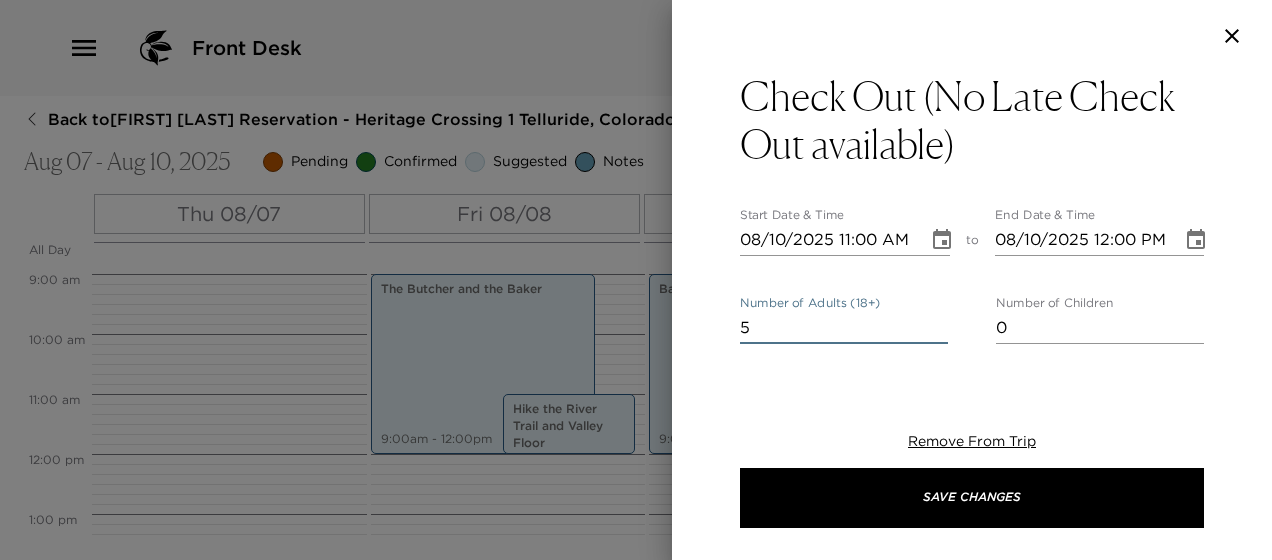 type on "5" 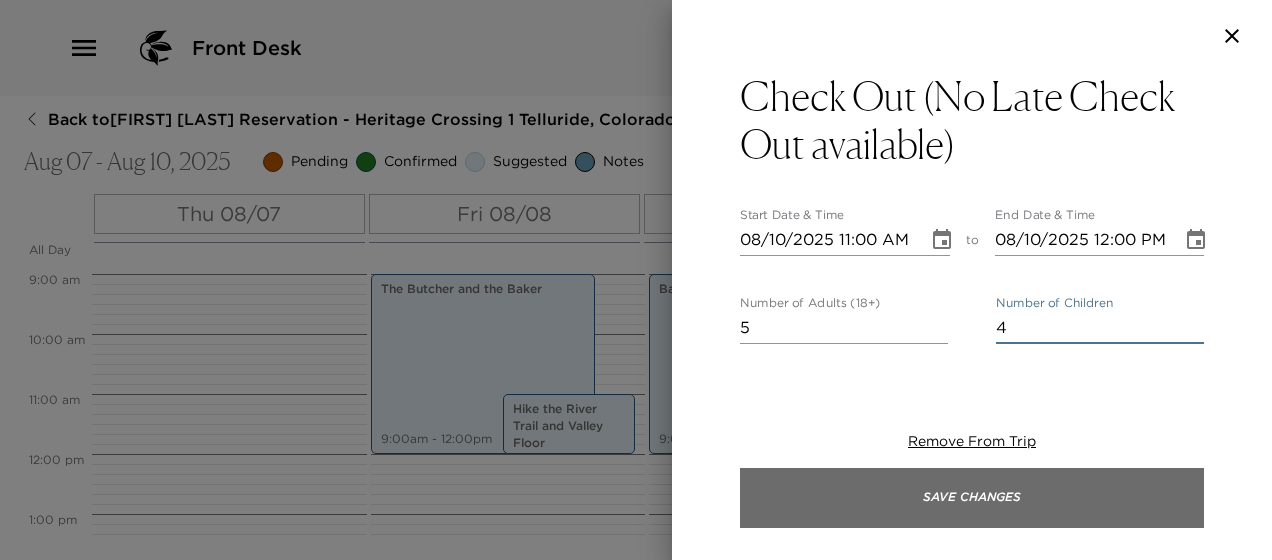 type on "4" 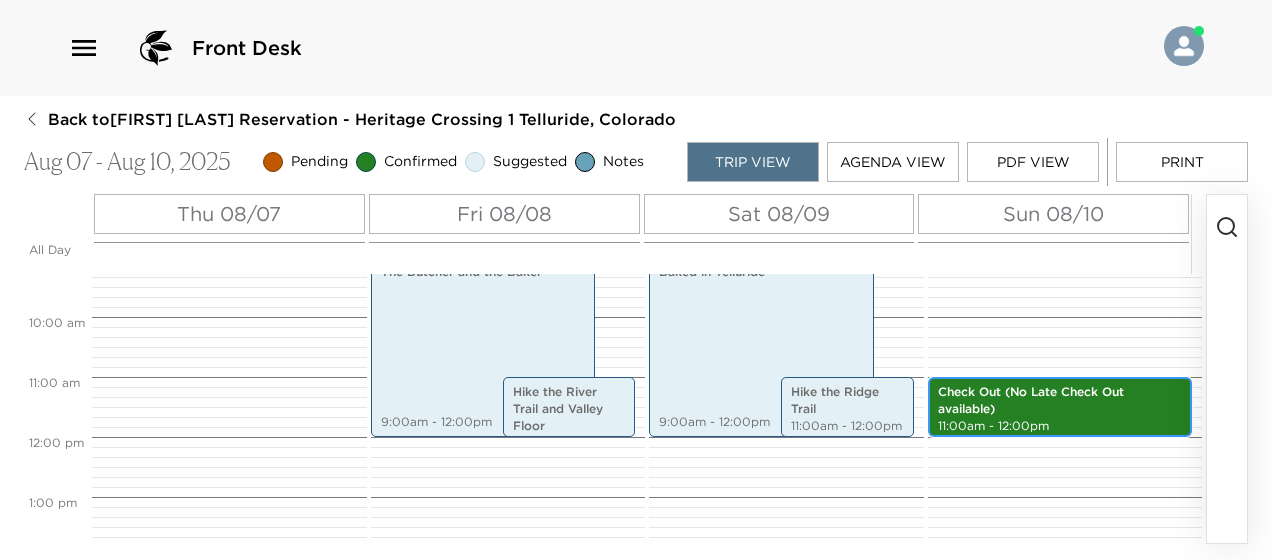 scroll, scrollTop: 540, scrollLeft: 0, axis: vertical 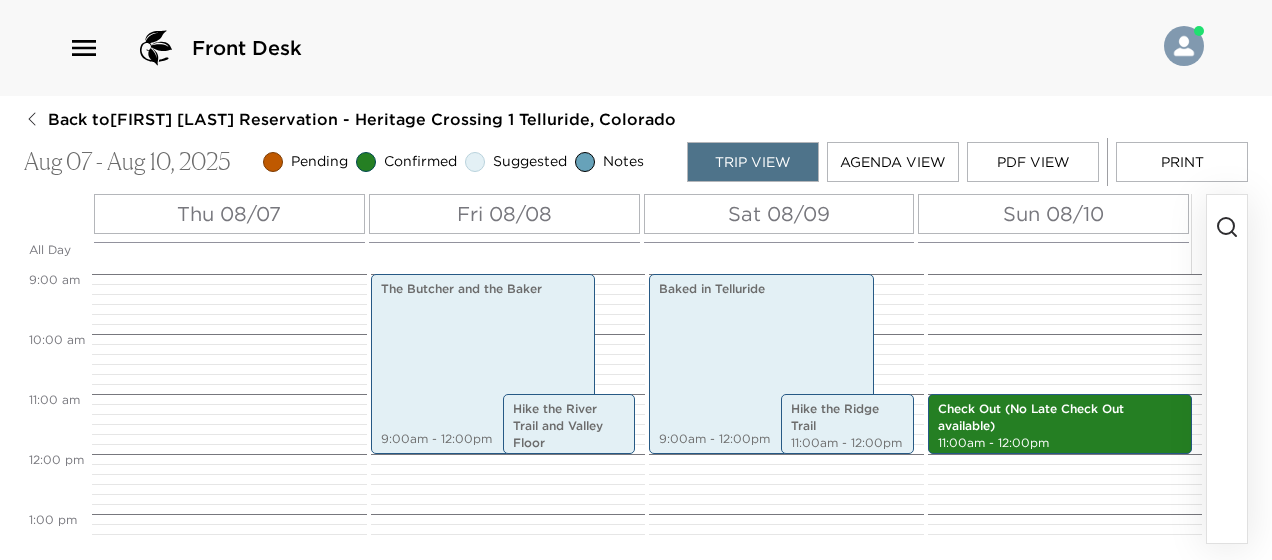 click on "Print" at bounding box center [1182, 162] 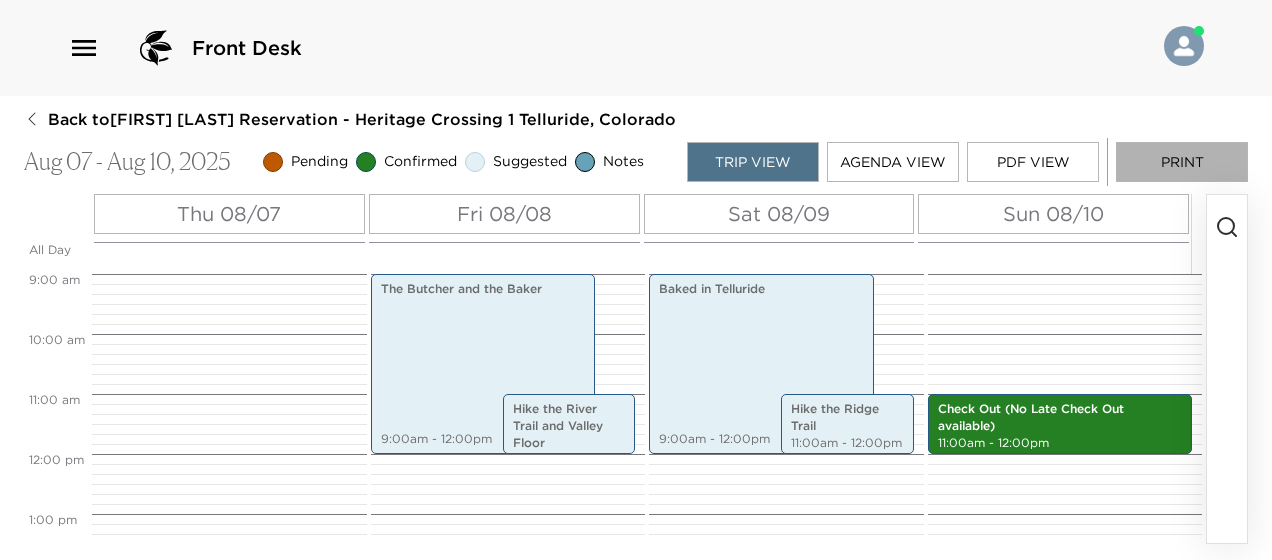 click on "Print" at bounding box center (1182, 162) 